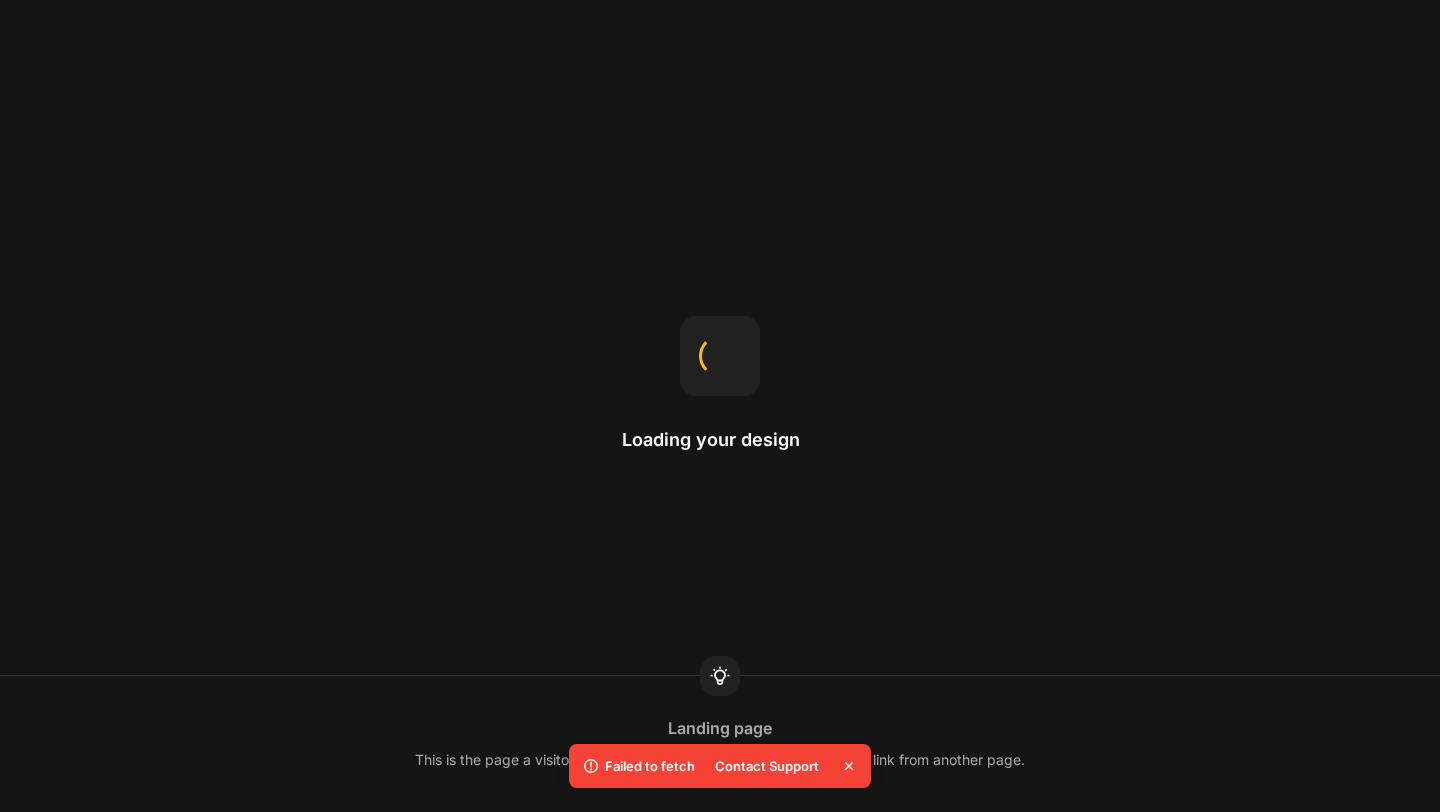 scroll, scrollTop: 0, scrollLeft: 0, axis: both 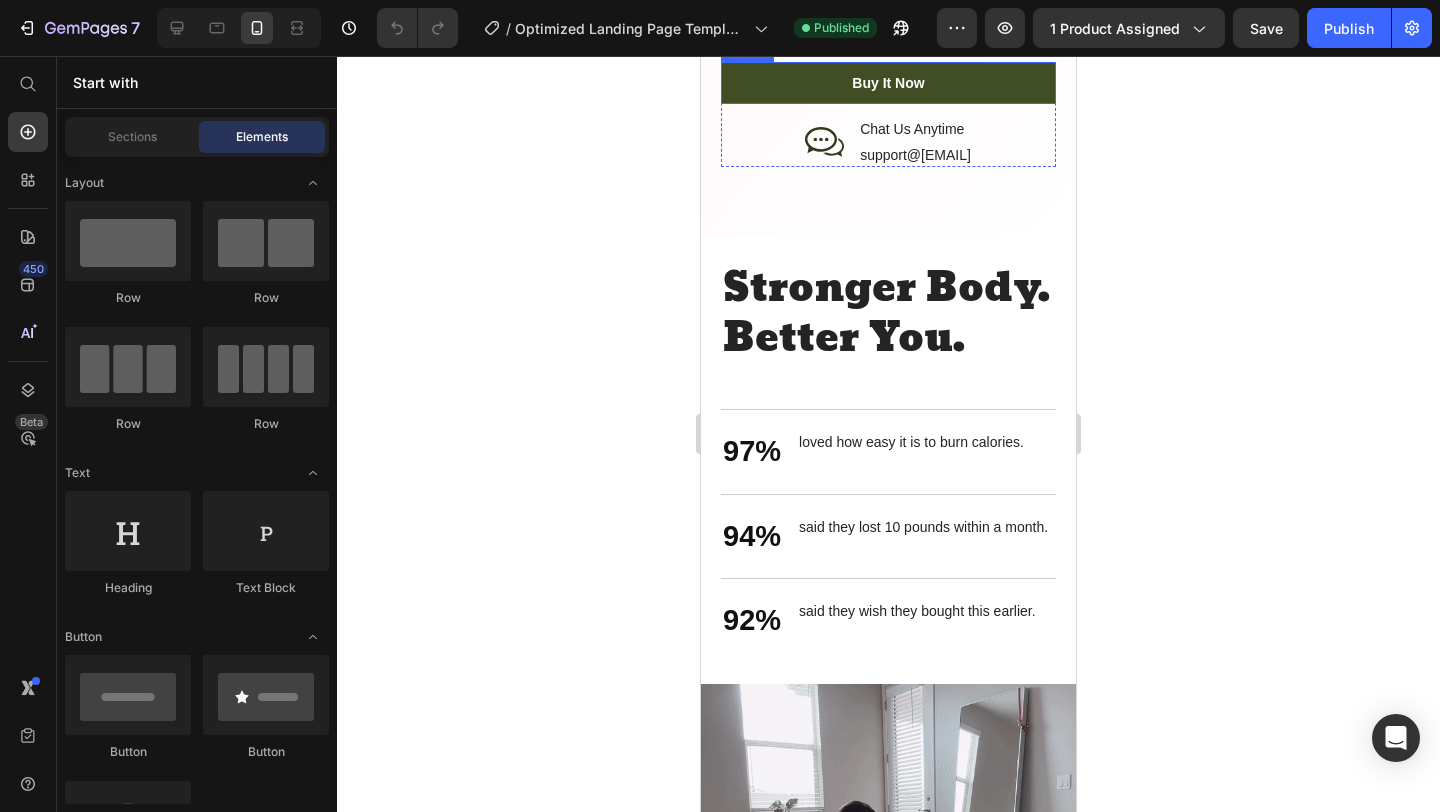 click on "buy it now" at bounding box center [888, 83] 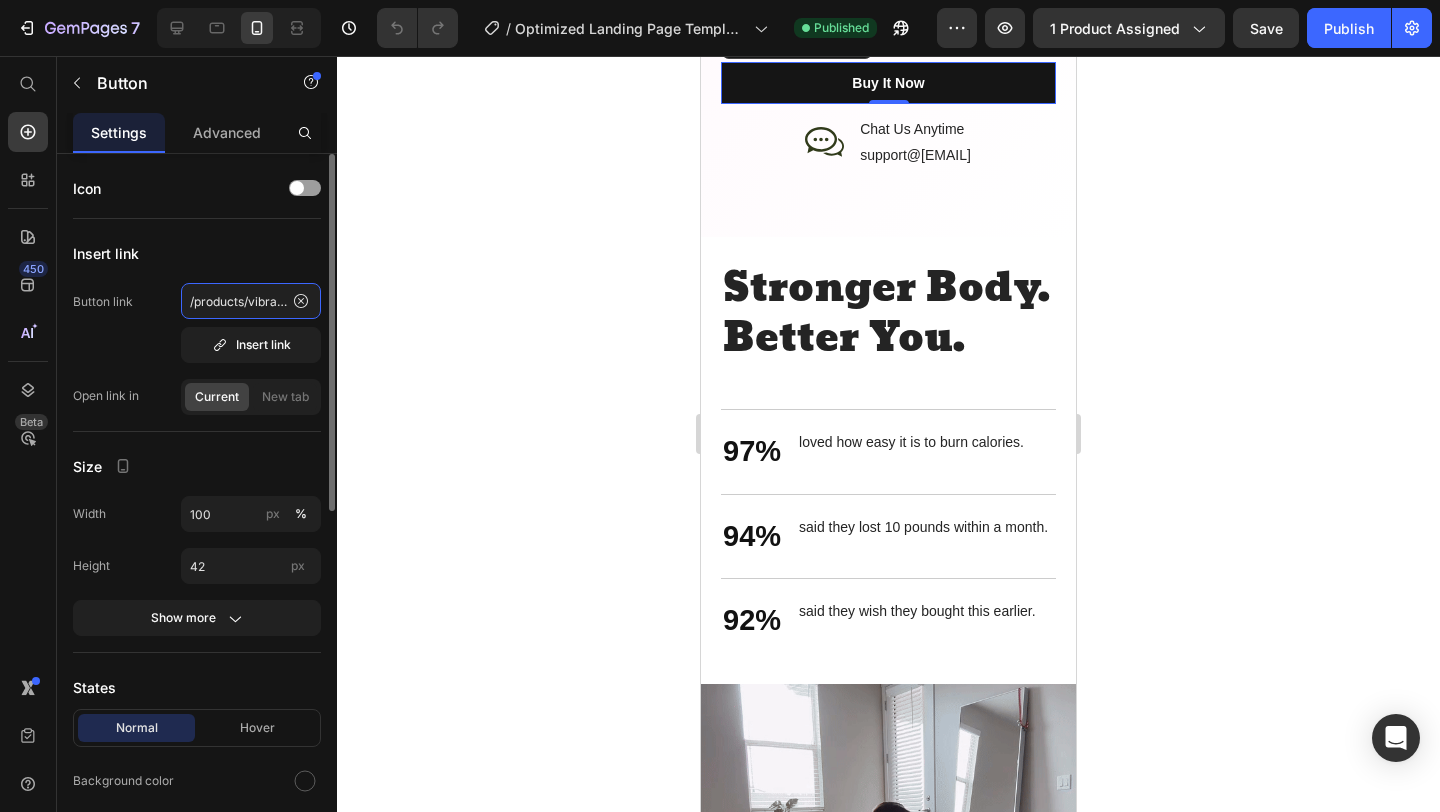 click on "/products/vibracore-vibration-plate" 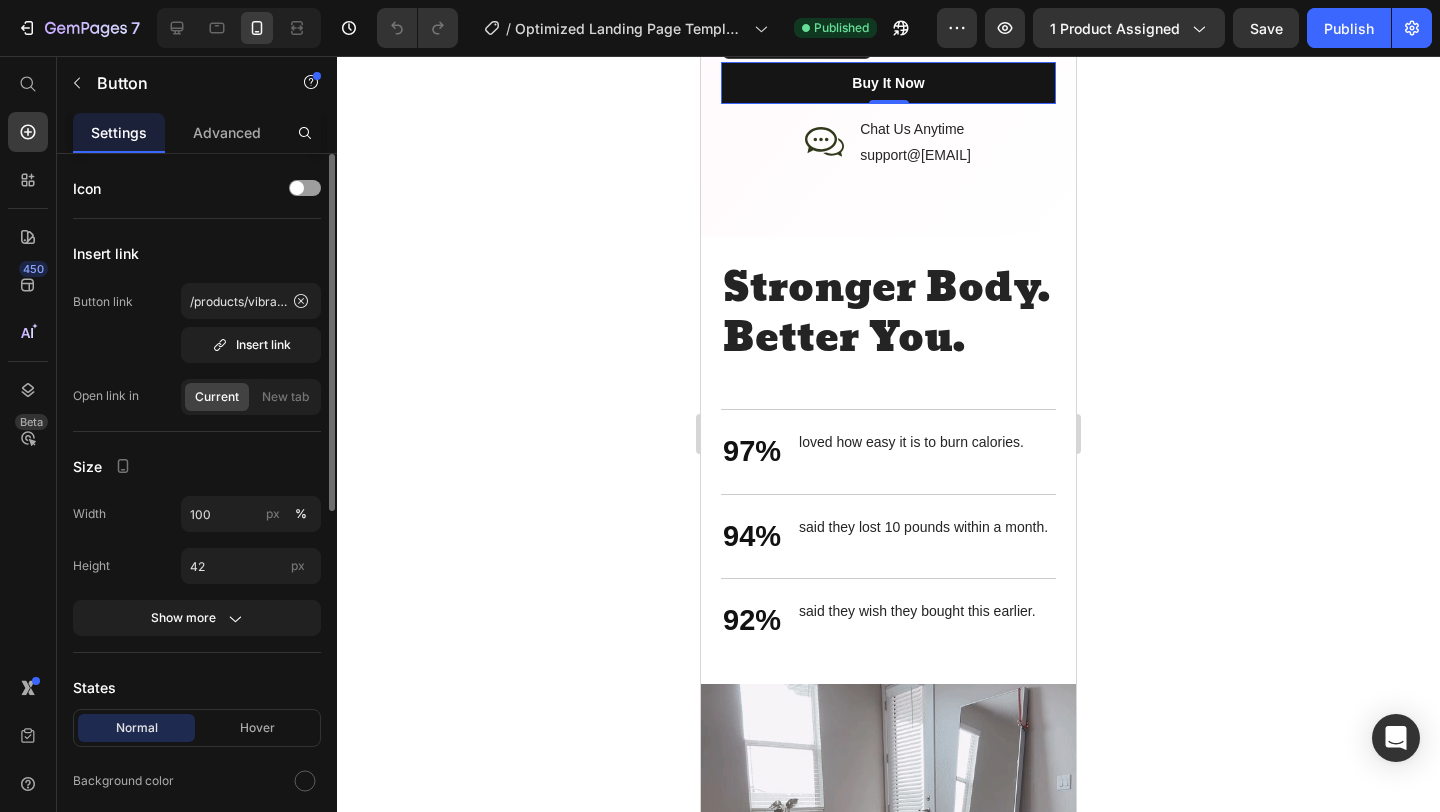 click on "Button link /products/vibracore-vibration-plate  Insert link" at bounding box center (197, 323) 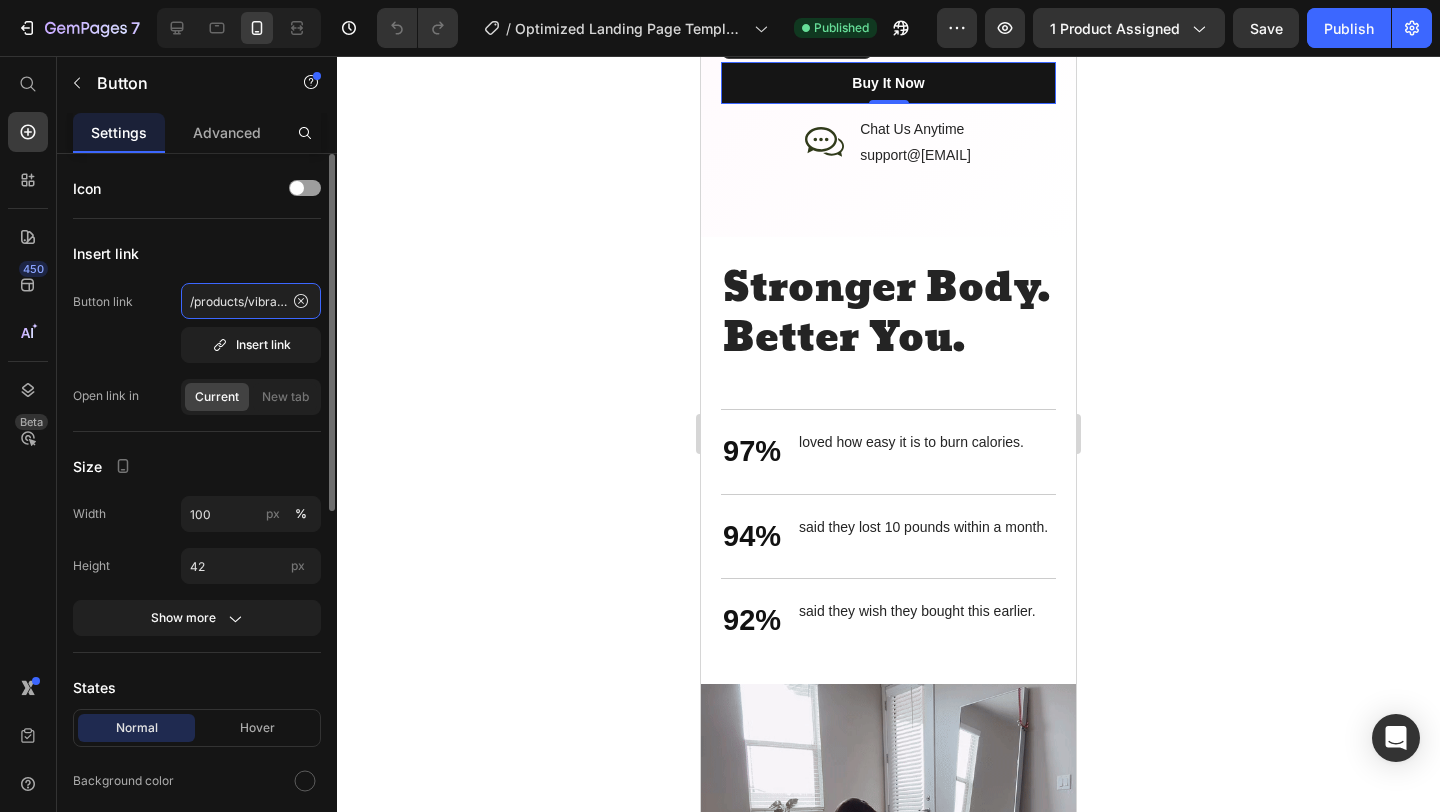 click on "/products/vibracore-vibration-plate" 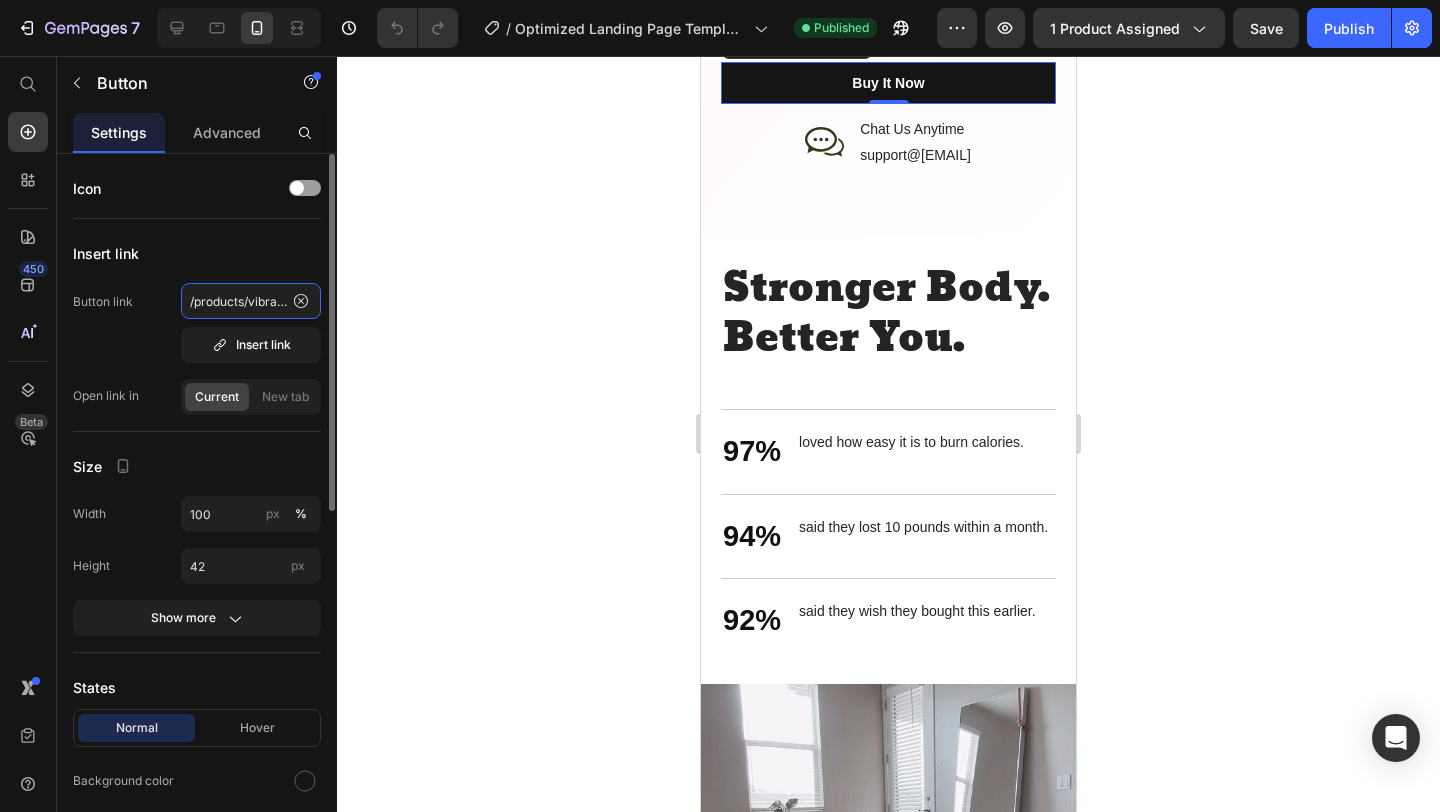 click on "/products/vibracore-vibration-plate" 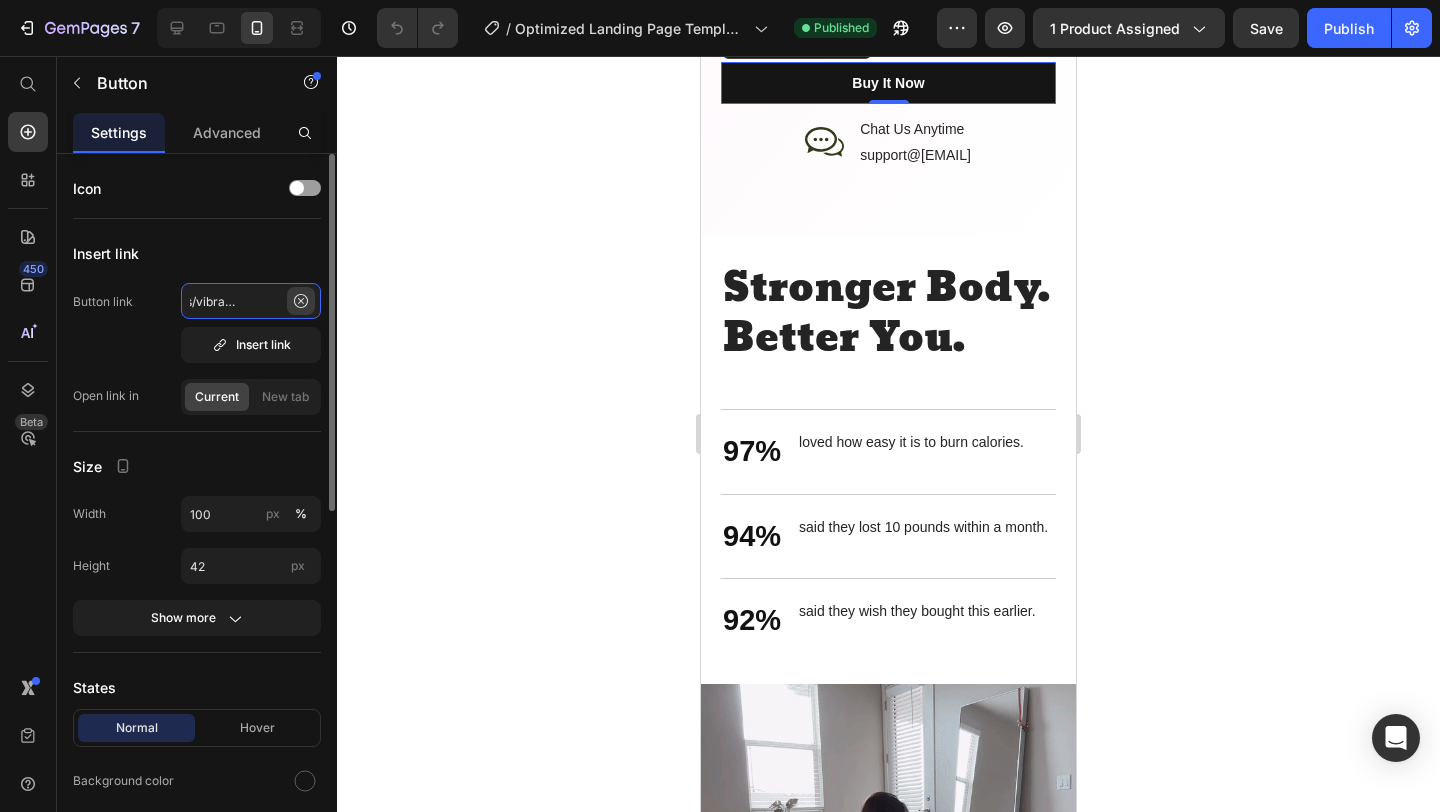 scroll, scrollTop: 0, scrollLeft: 103, axis: horizontal 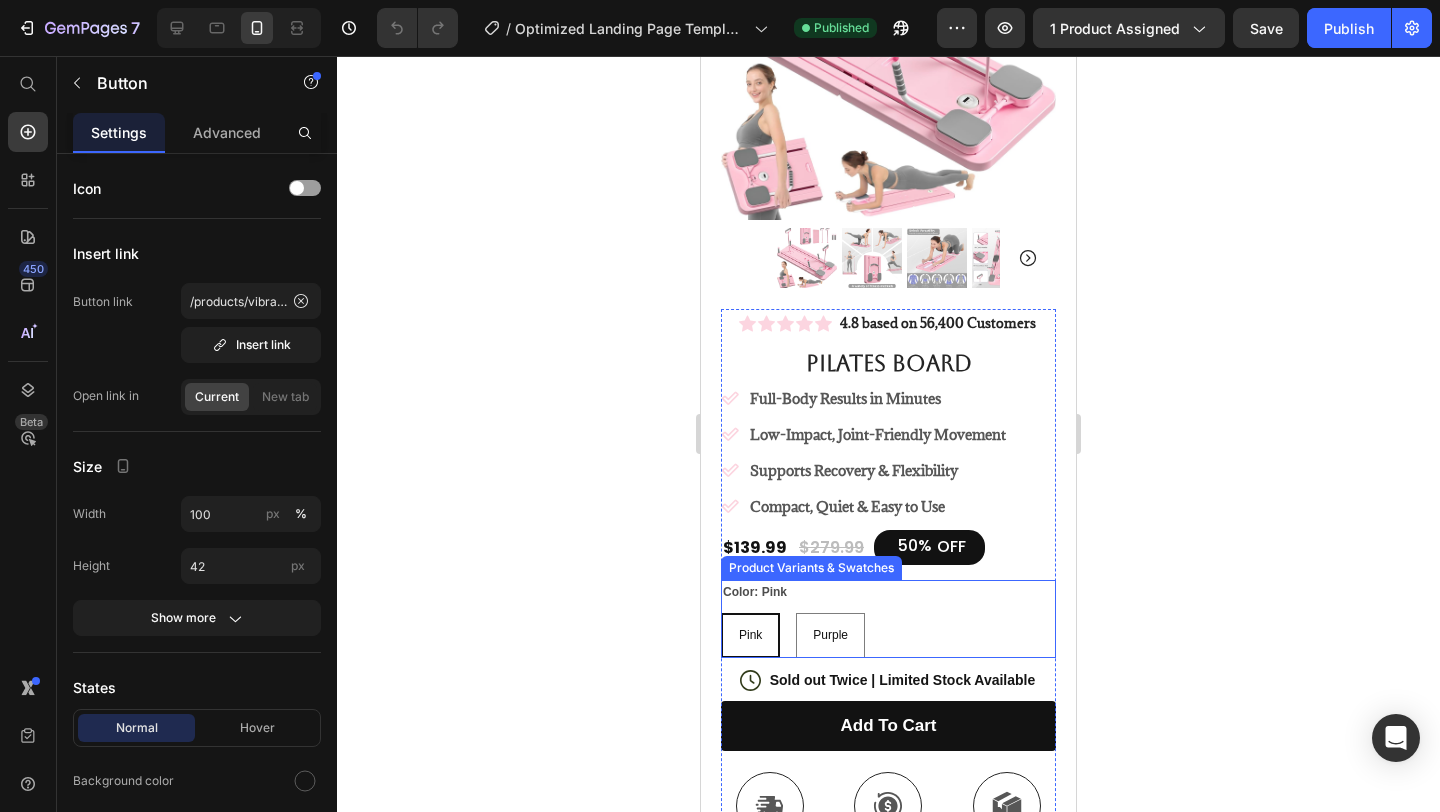 click on "Pink Pink Pink Purple Purple Purple" at bounding box center (888, 635) 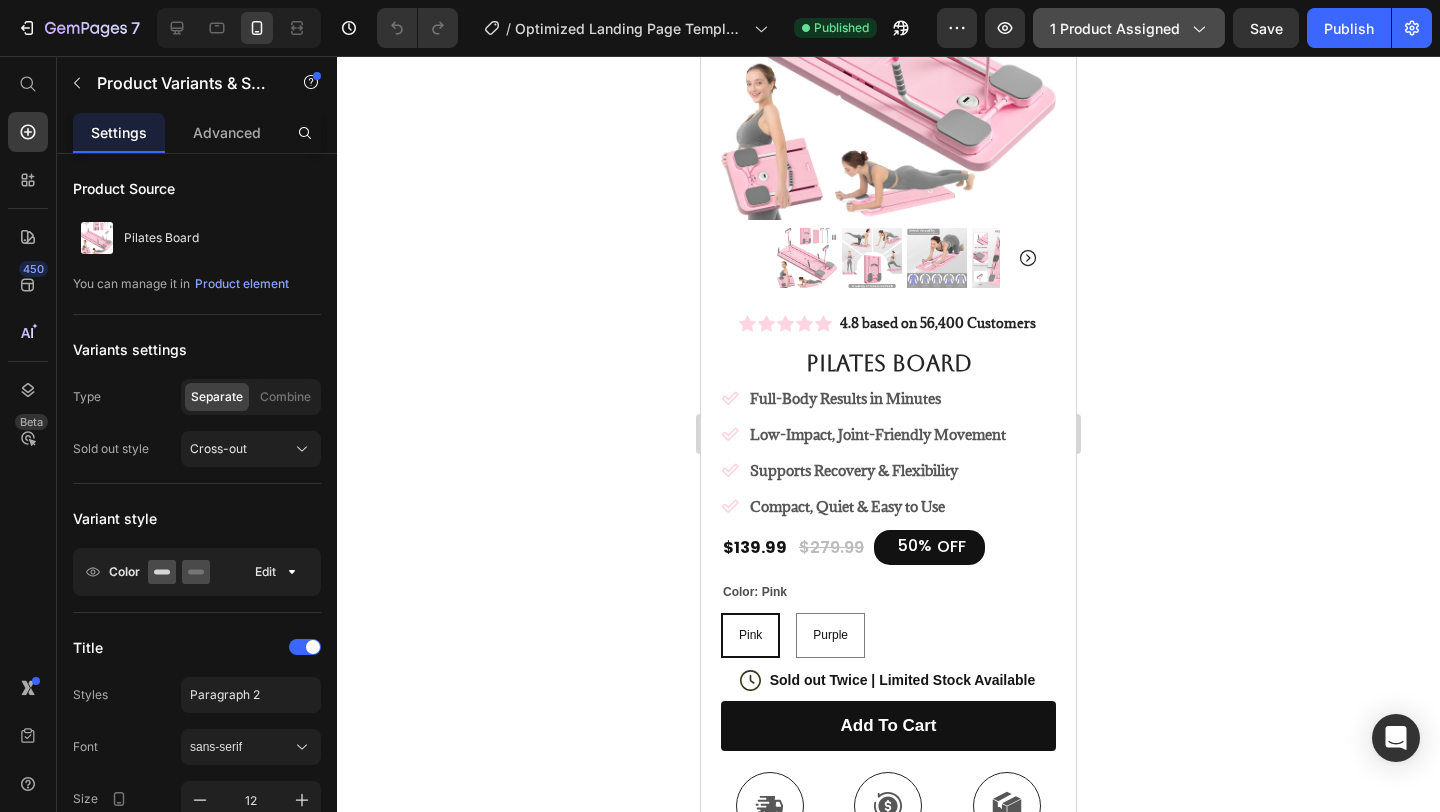 click on "1 product assigned" at bounding box center (1129, 28) 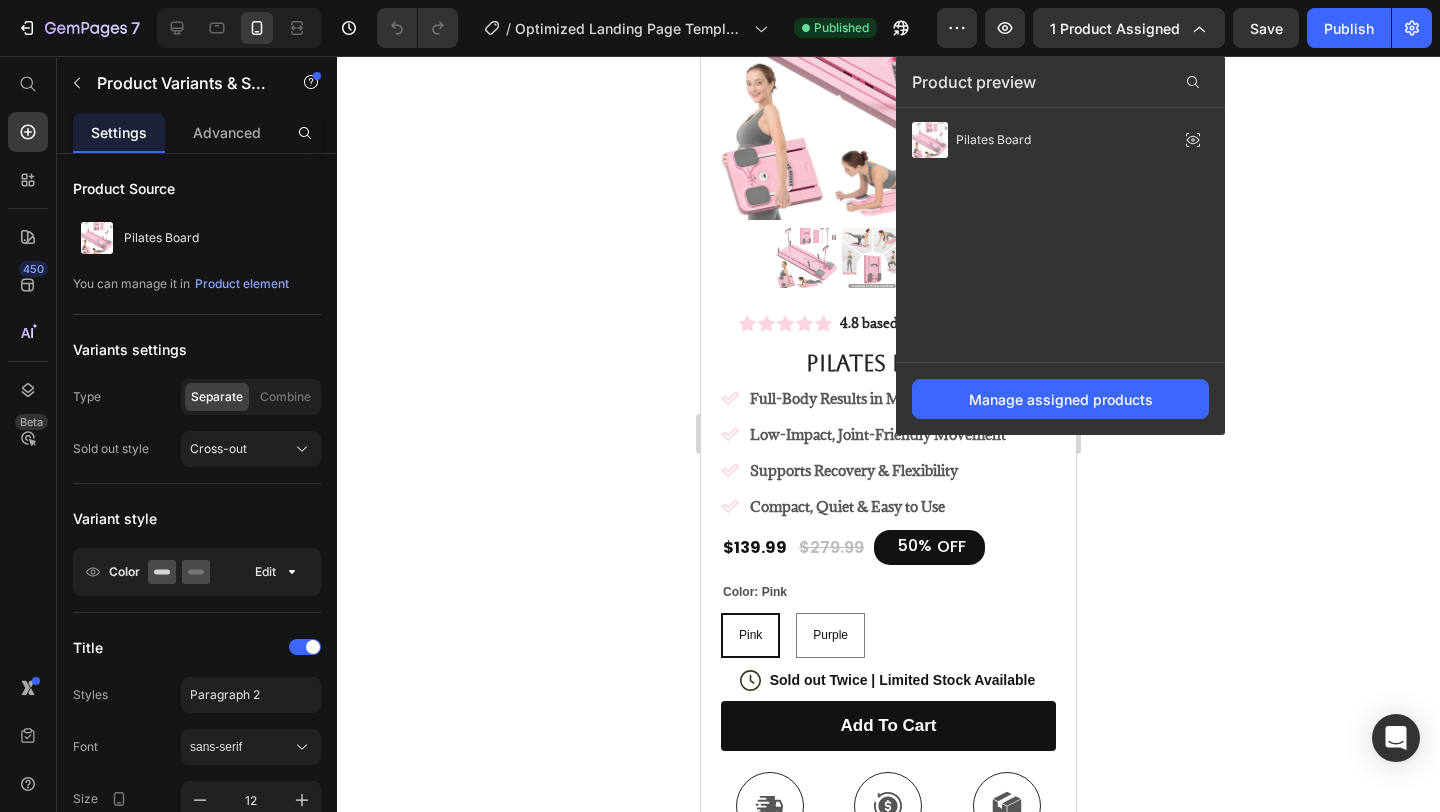 click 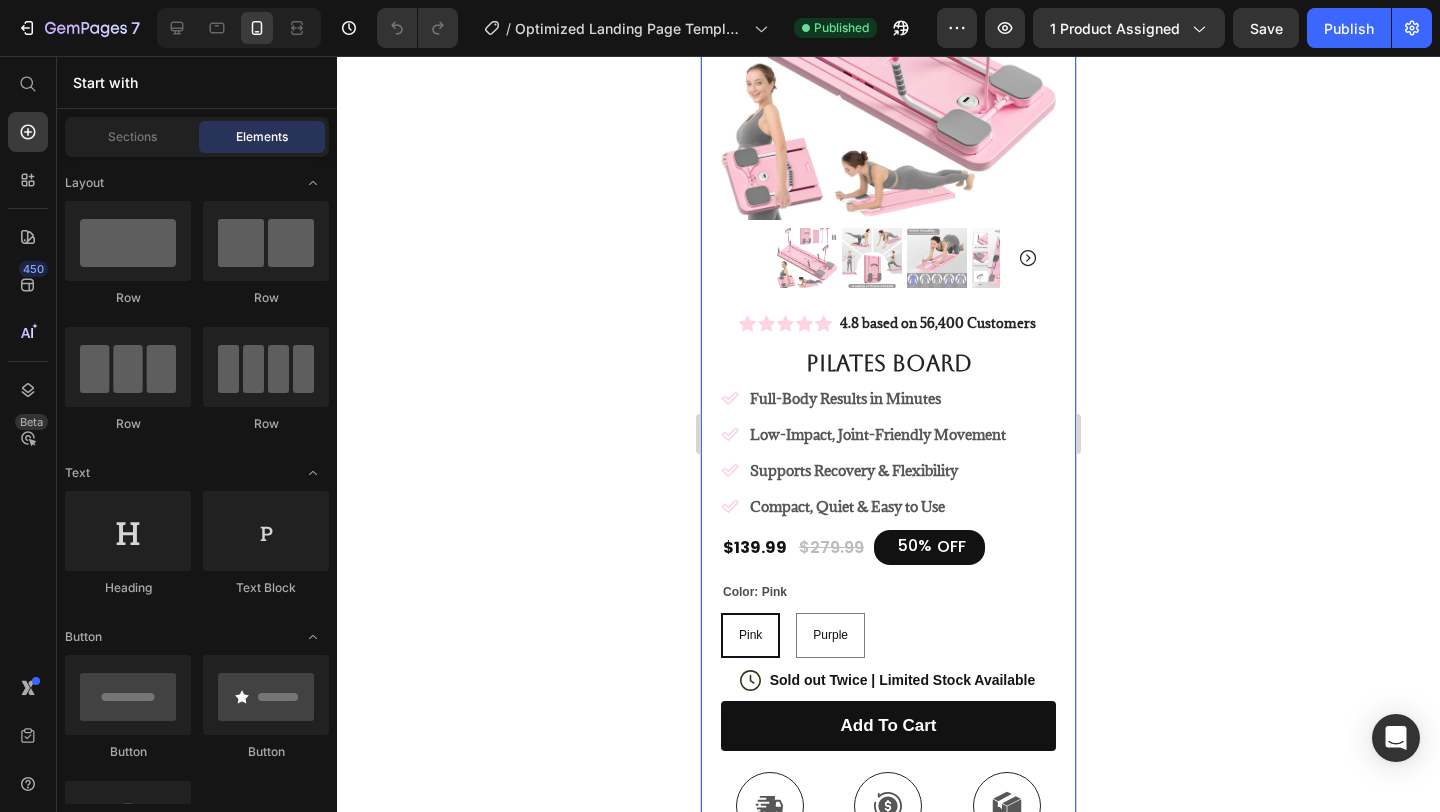 click on "Product Images Image Icon Icon Icon Icon Icon Icon List "I knew Kivara was different when I actually looked forward to my workouts. After just a few weeks, my posture improved, my core felt stronger, and my body looked more sculpted—especially through my abs and legs. It’s like having a boutique Pilates studio in my living room. Short sessions, big results!" Text Block
Icon Hannah N. ([CITY], [STATE]) Text Block Row Row Row Icon Icon Icon Icon Icon Icon List 4.8 based on 56,400 Customers Text Block Row Pilates Board Product Title
Full-Body Results in Minutes
Low-Impact, Joint-Friendly Movement
Supports Recovery & Flexibility
Compact, Quiet & Easy to Use Item List $[PRICE] Product Price $[PRICE] Product Price 50% OFF Discount Tag Row Color: Pink Pink Pink Pink Purple Purple Purple Product Variants & Swatches
Icon Sold out Twice | Limited Stock Available Text Block Row add to cart Add to Cart" at bounding box center [888, 615] 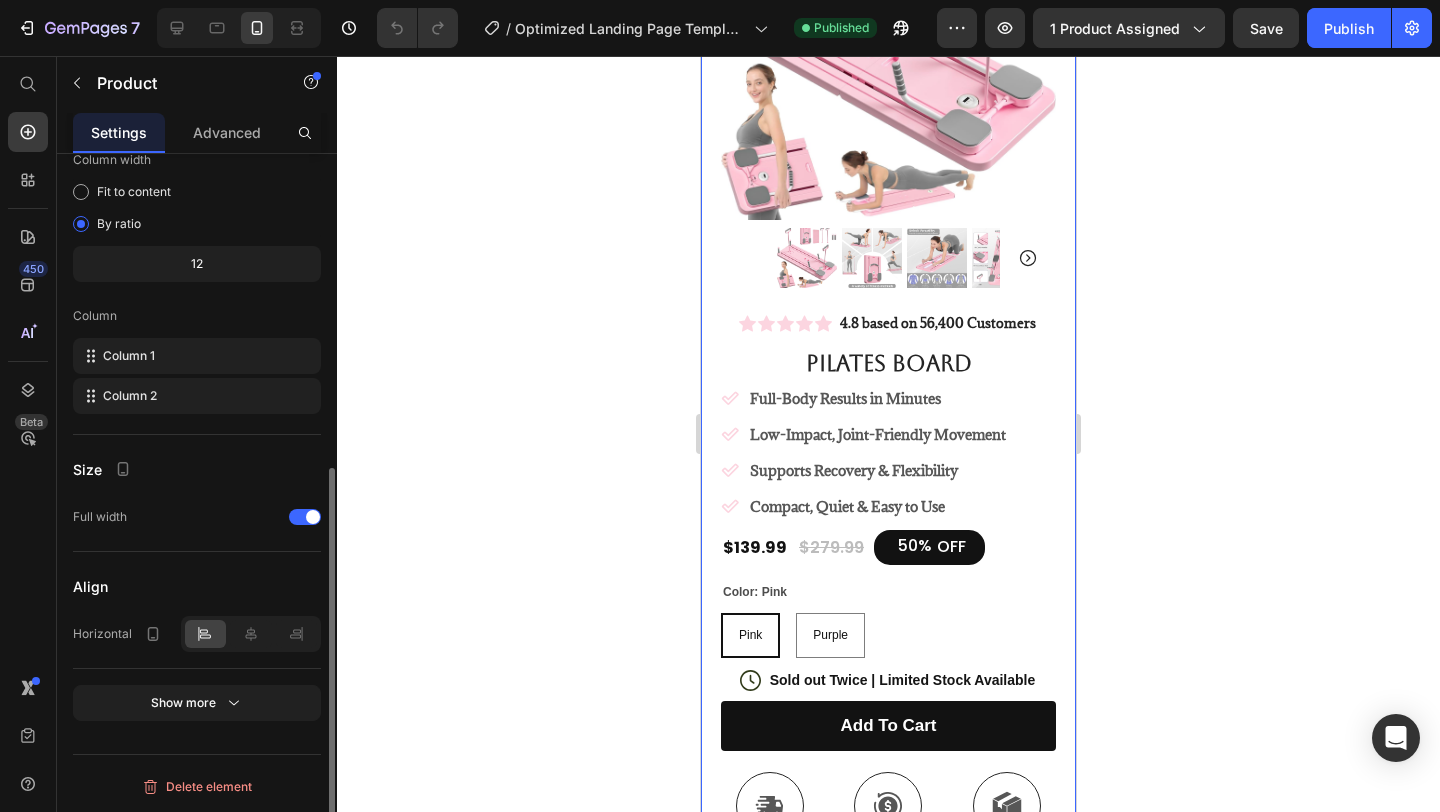 scroll, scrollTop: 0, scrollLeft: 0, axis: both 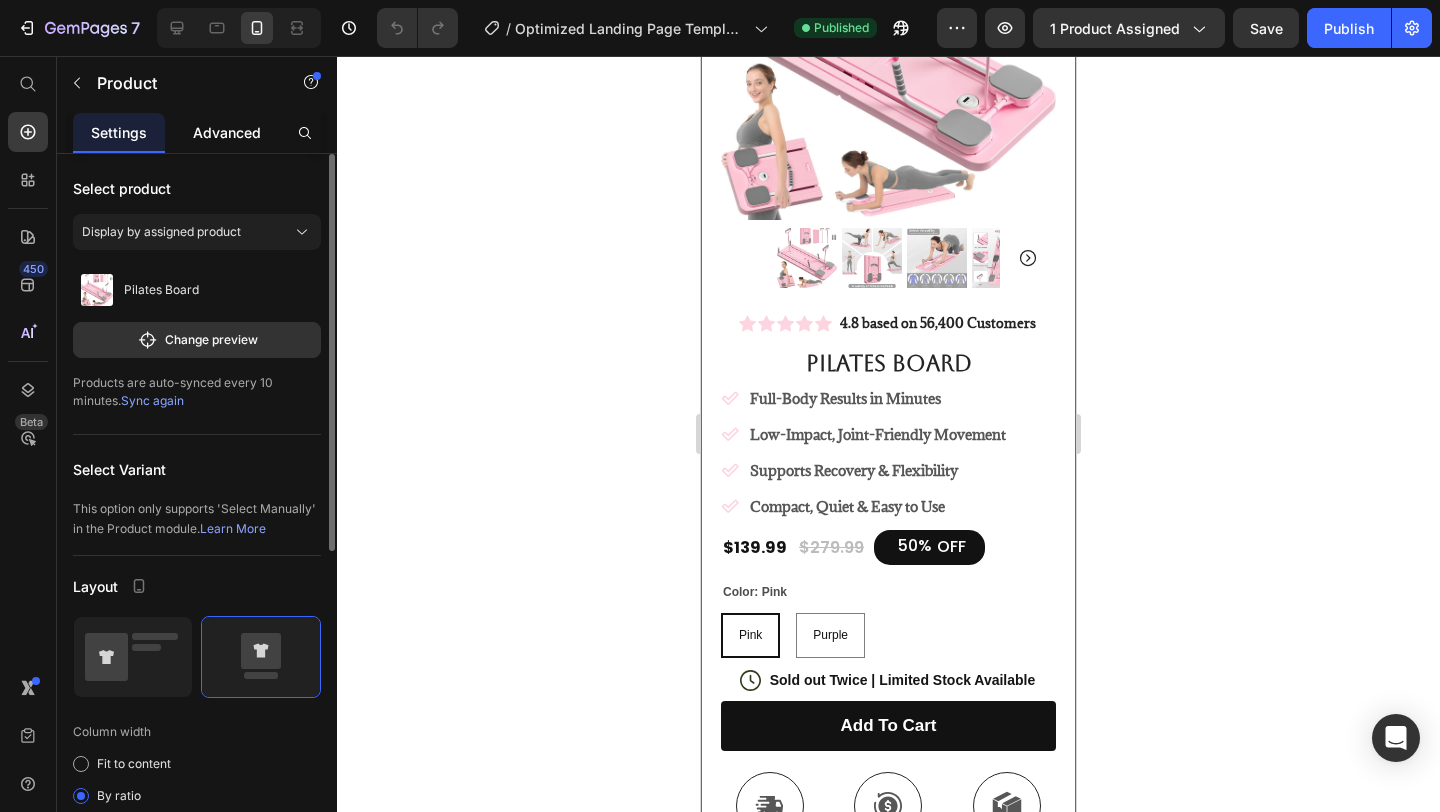 click on "Advanced" at bounding box center [227, 132] 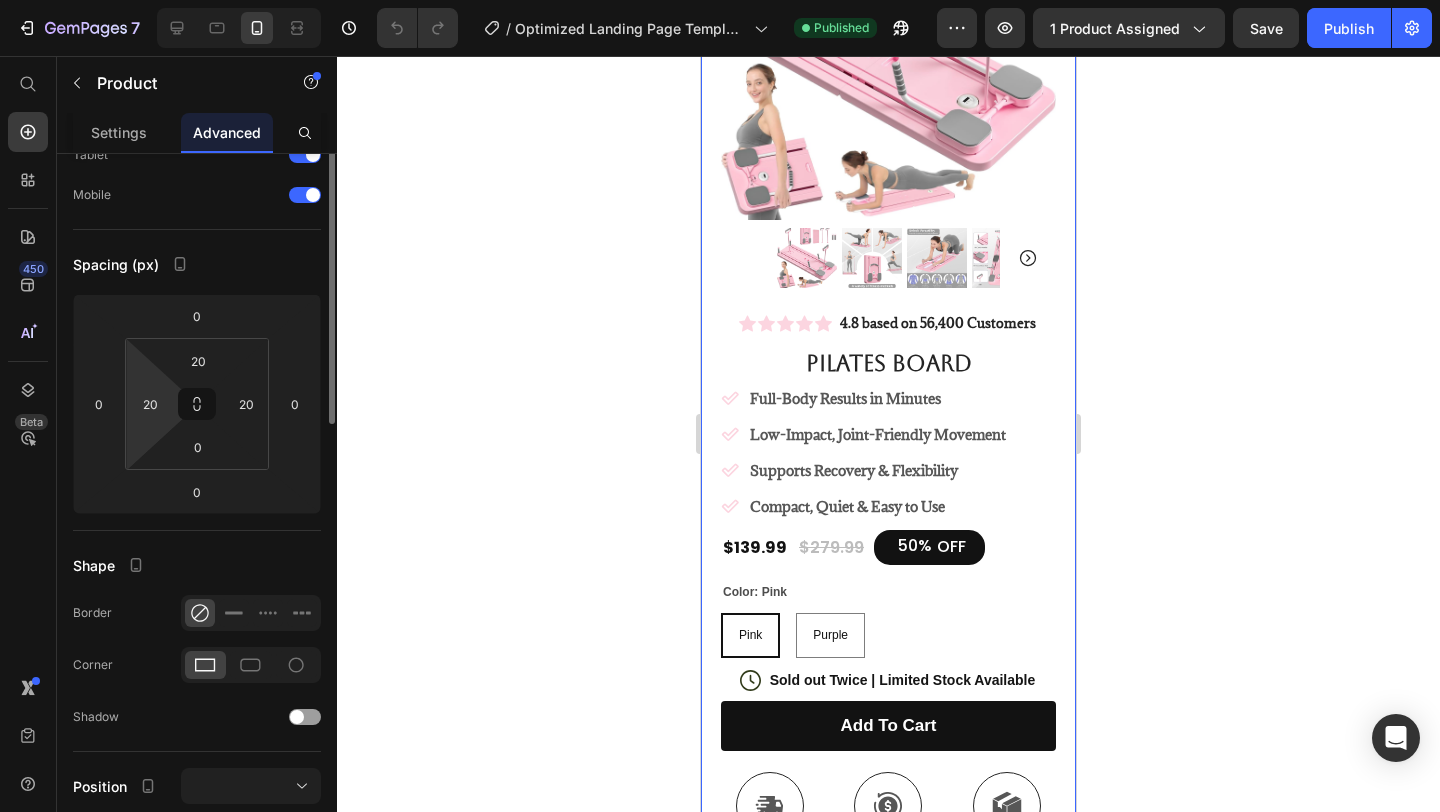 scroll, scrollTop: 0, scrollLeft: 0, axis: both 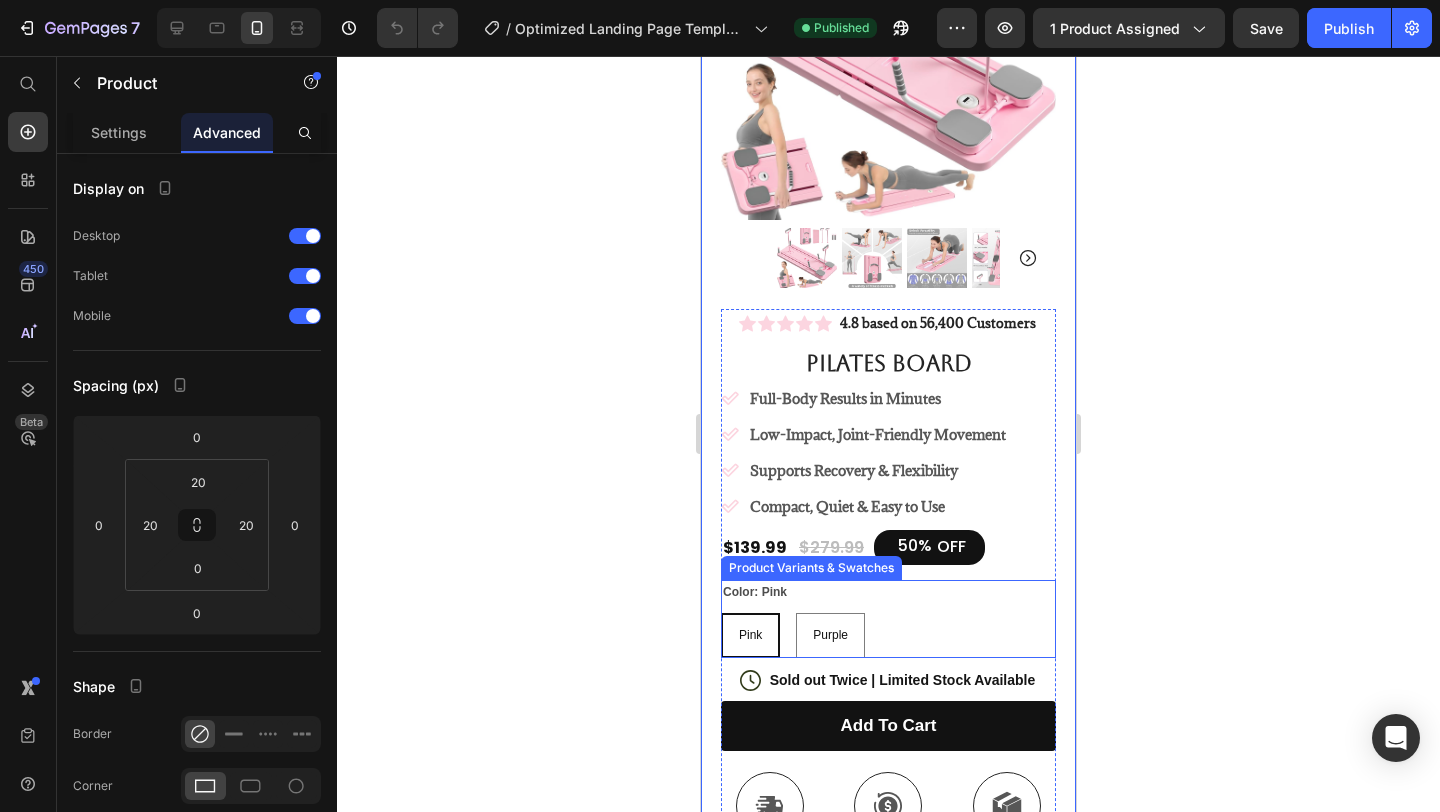 click on "Color: Pink Pink Pink Pink Purple Purple Purple" at bounding box center (888, 619) 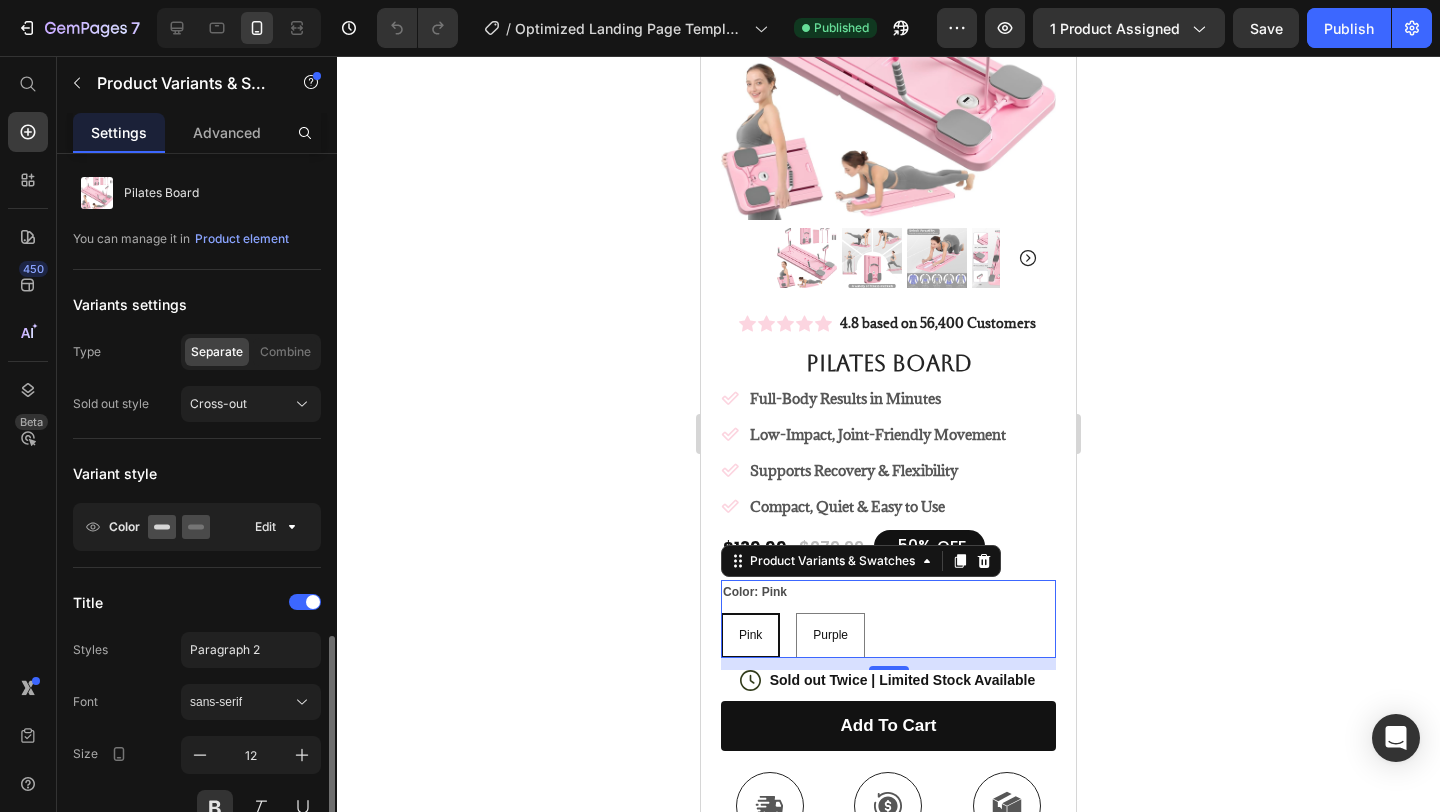 scroll, scrollTop: 0, scrollLeft: 0, axis: both 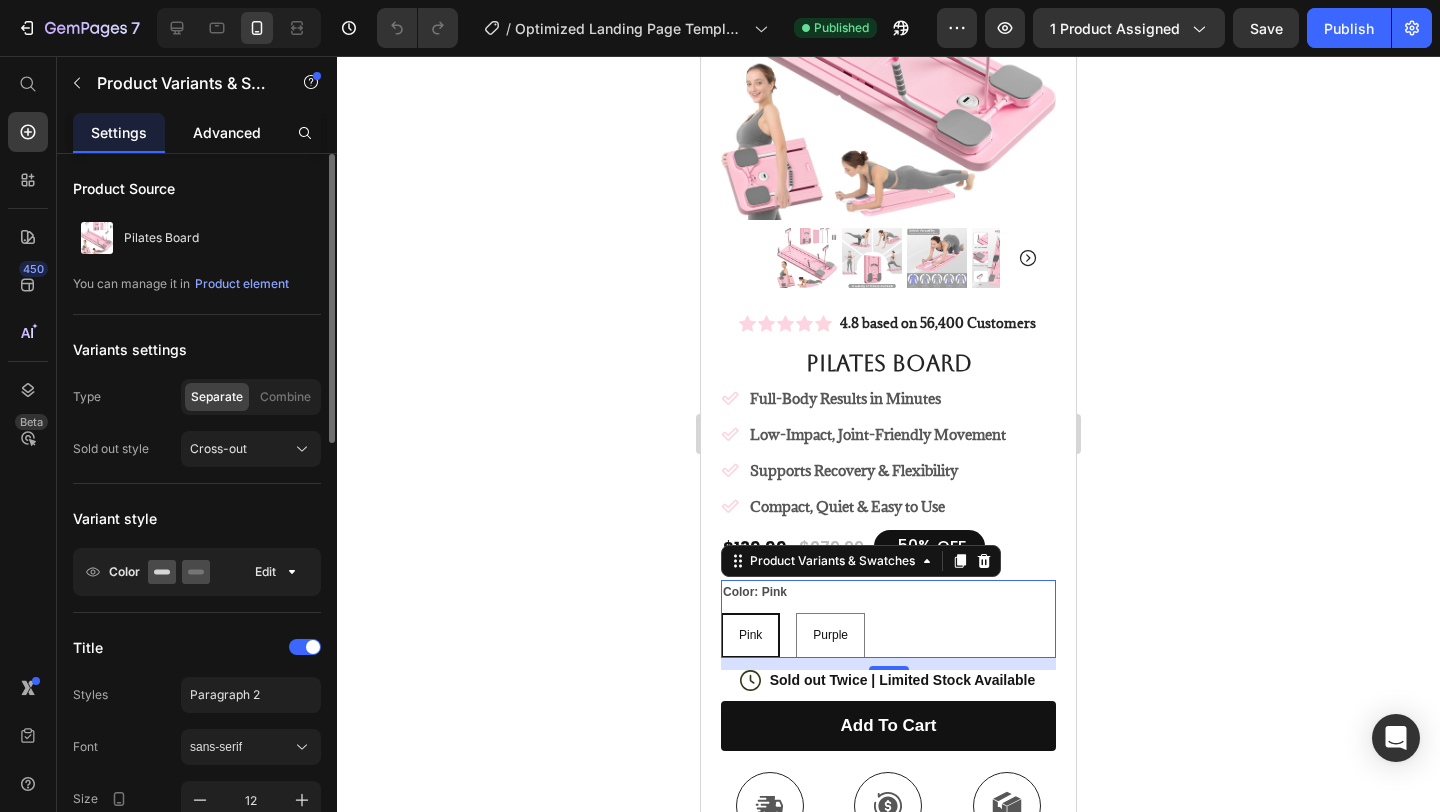 click on "Advanced" at bounding box center [227, 132] 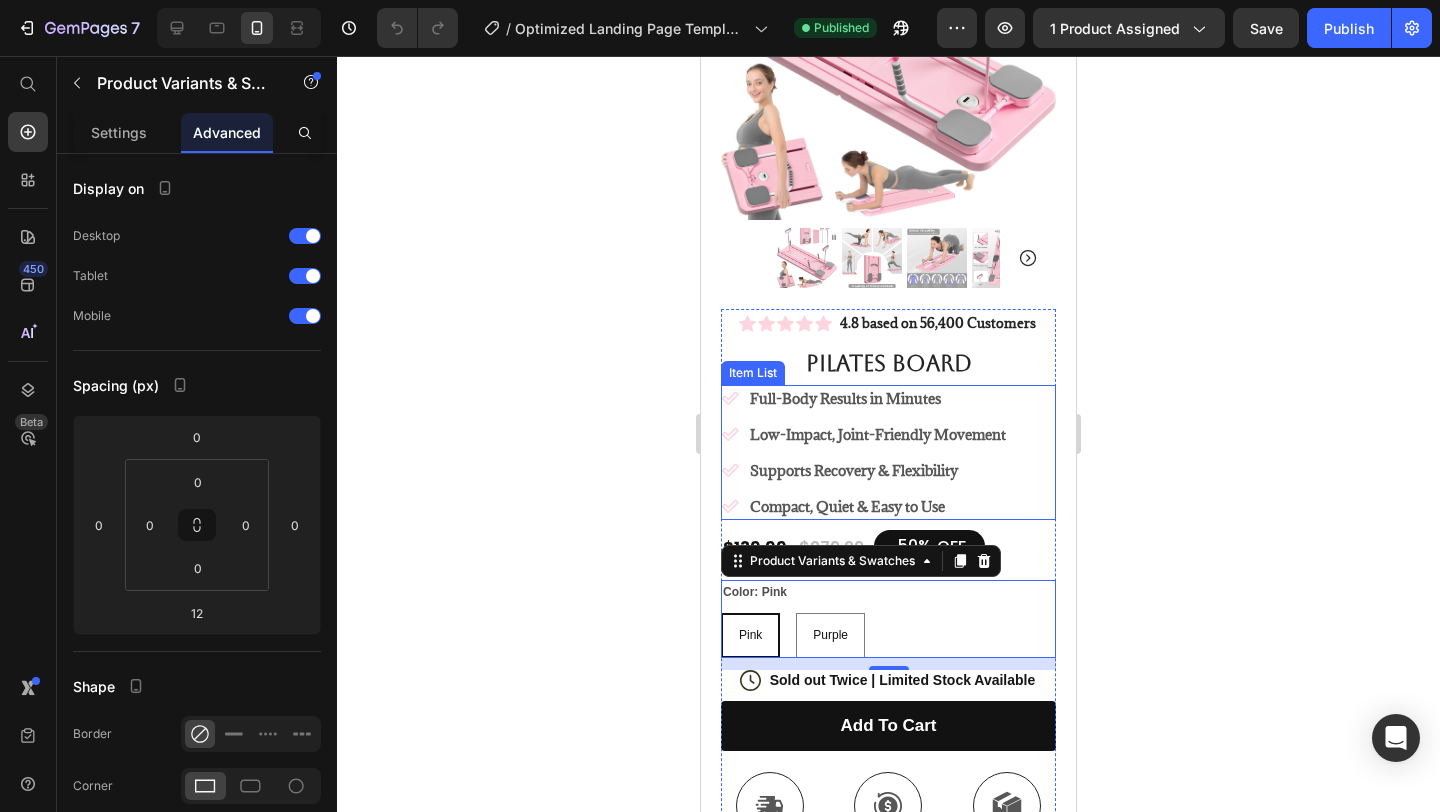 click 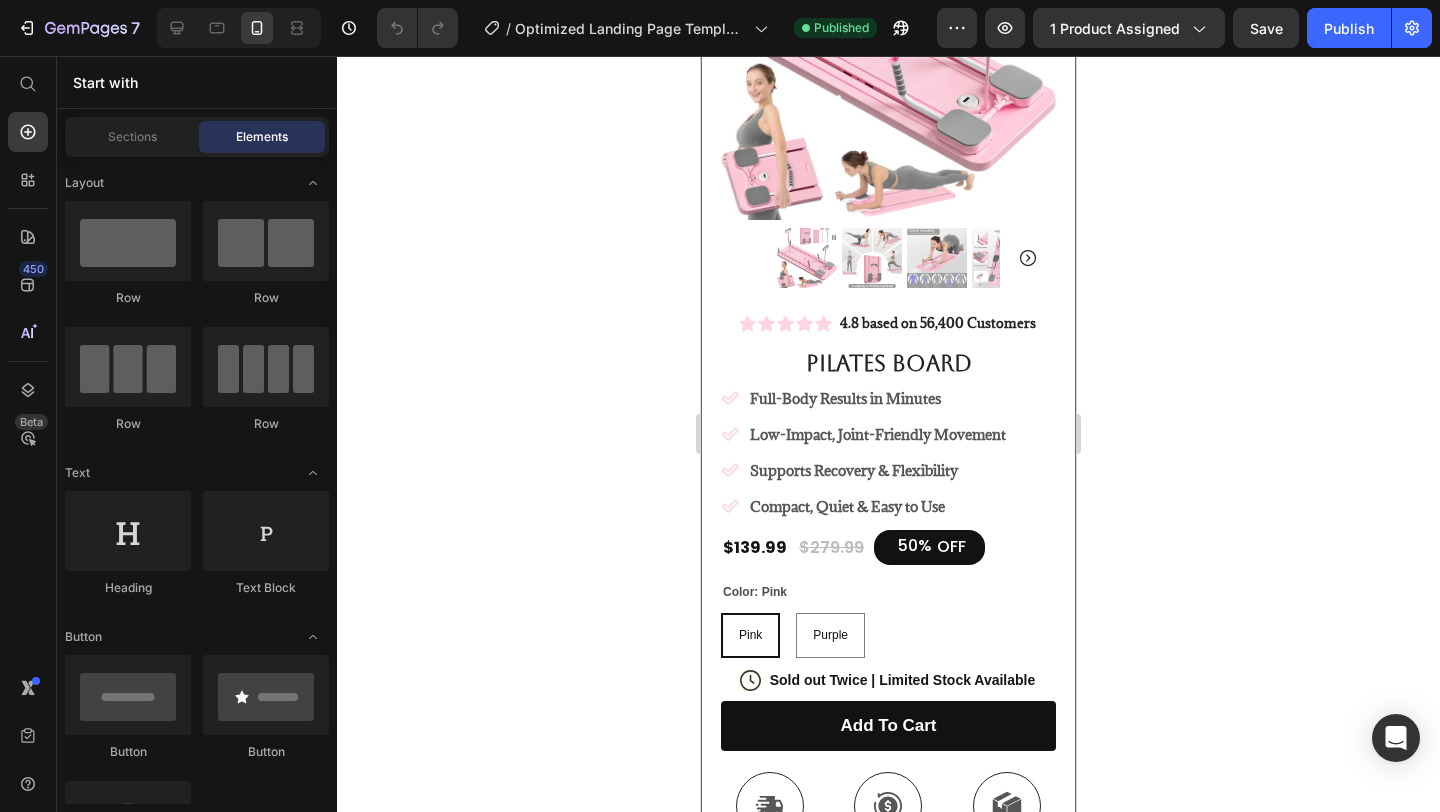 click on "Product Images Image Icon Icon Icon Icon Icon Icon List "I knew Kivara was different when I actually looked forward to my workouts. After just a few weeks, my posture improved, my core felt stronger, and my body looked more sculpted—especially through my abs and legs. It’s like having a boutique Pilates studio in my living room. Short sessions, big results!" Text Block
Icon Hannah N. ([CITY], [STATE]) Text Block Row Row Row Icon Icon Icon Icon Icon Icon List 4.8 based on 56,400 Customers Text Block Row Pilates Board Product Title
Full-Body Results in Minutes
Low-Impact, Joint-Friendly Movement
Supports Recovery & Flexibility
Compact, Quiet & Easy to Use Item List $[PRICE] Product Price $[PRICE] Product Price 50% OFF Discount Tag Row Color: Pink Pink Pink Pink Purple Purple Purple Product Variants & Swatches
Icon Sold out Twice | Limited Stock Available Text Block Row add to cart Add to Cart" at bounding box center [888, 615] 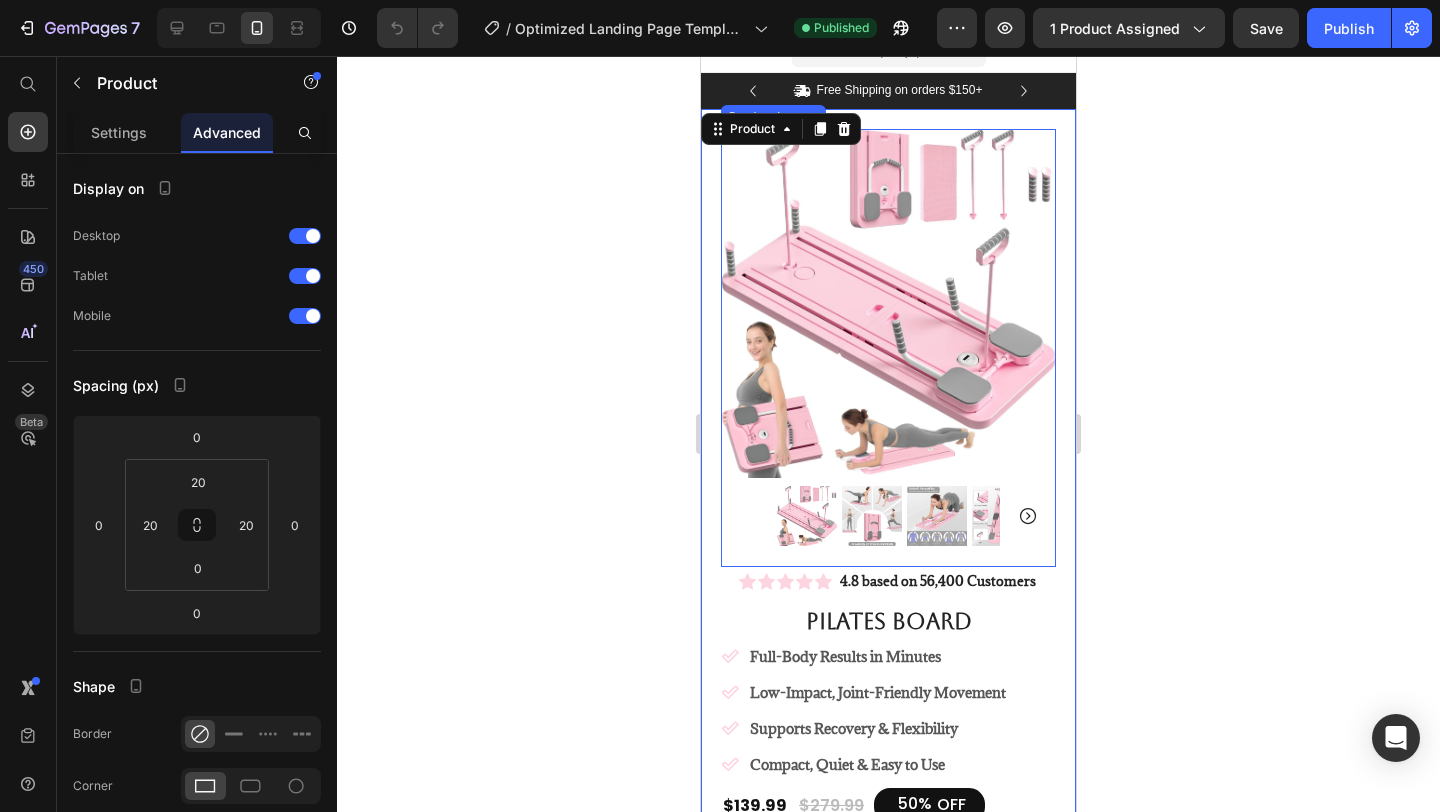scroll, scrollTop: 18, scrollLeft: 0, axis: vertical 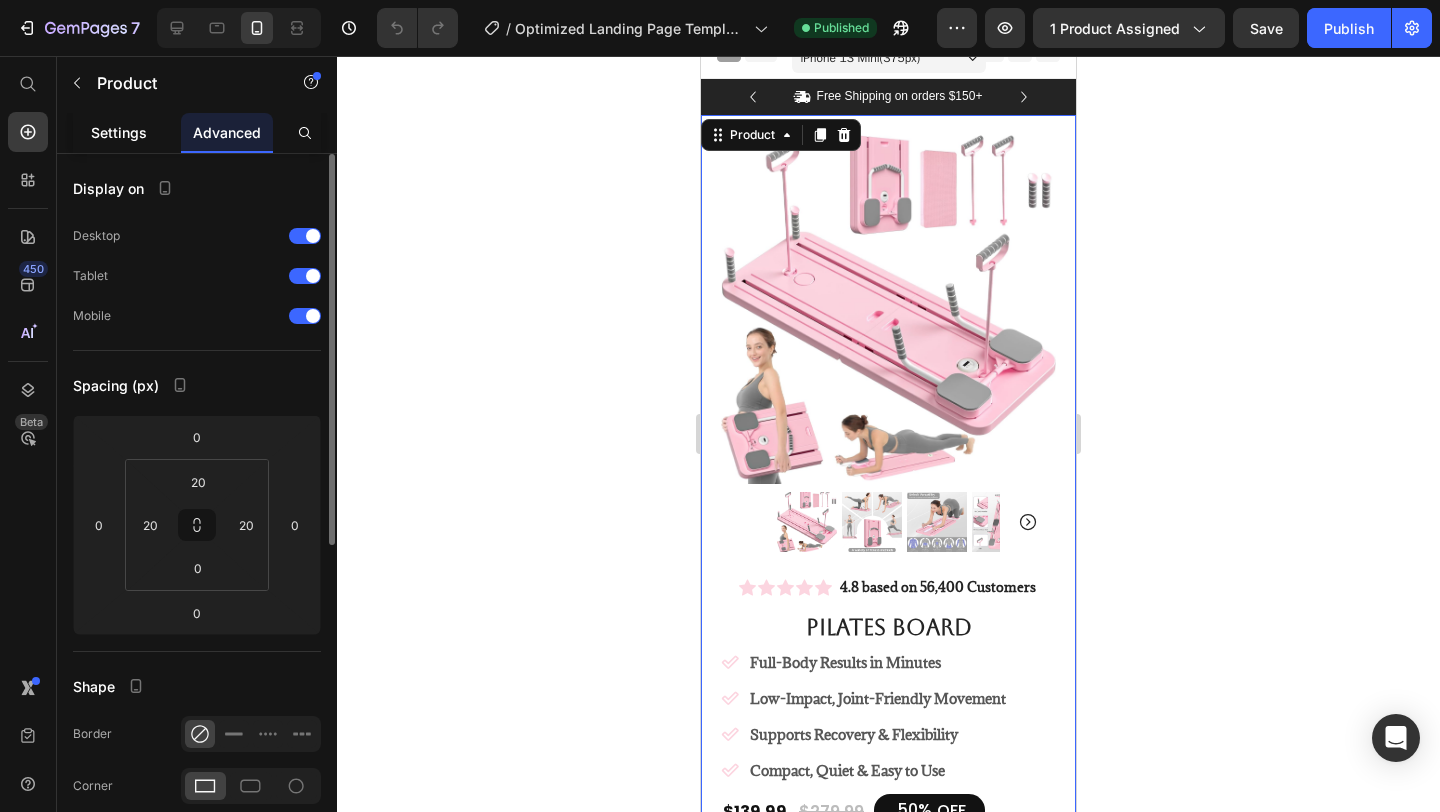 click on "Settings" 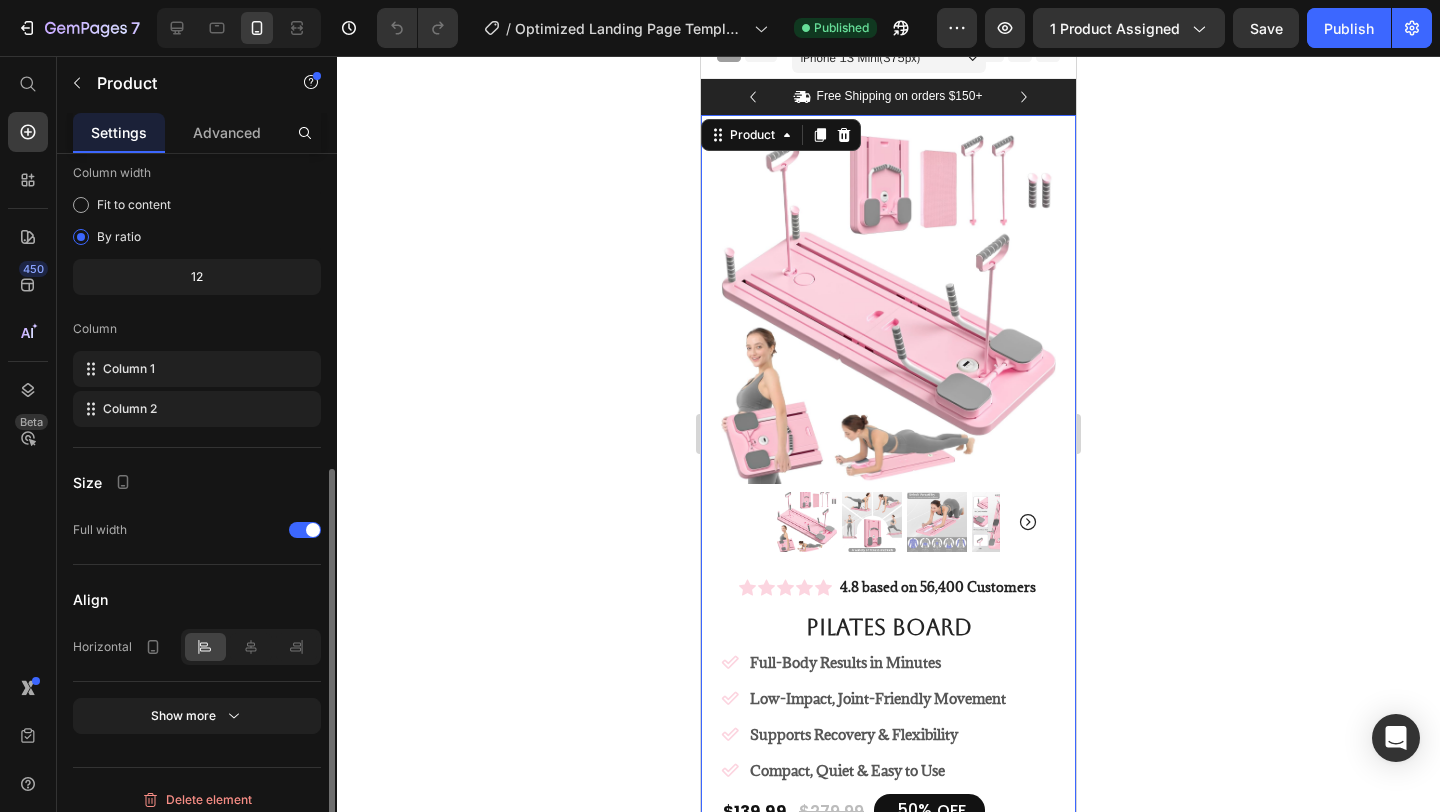 scroll, scrollTop: 572, scrollLeft: 0, axis: vertical 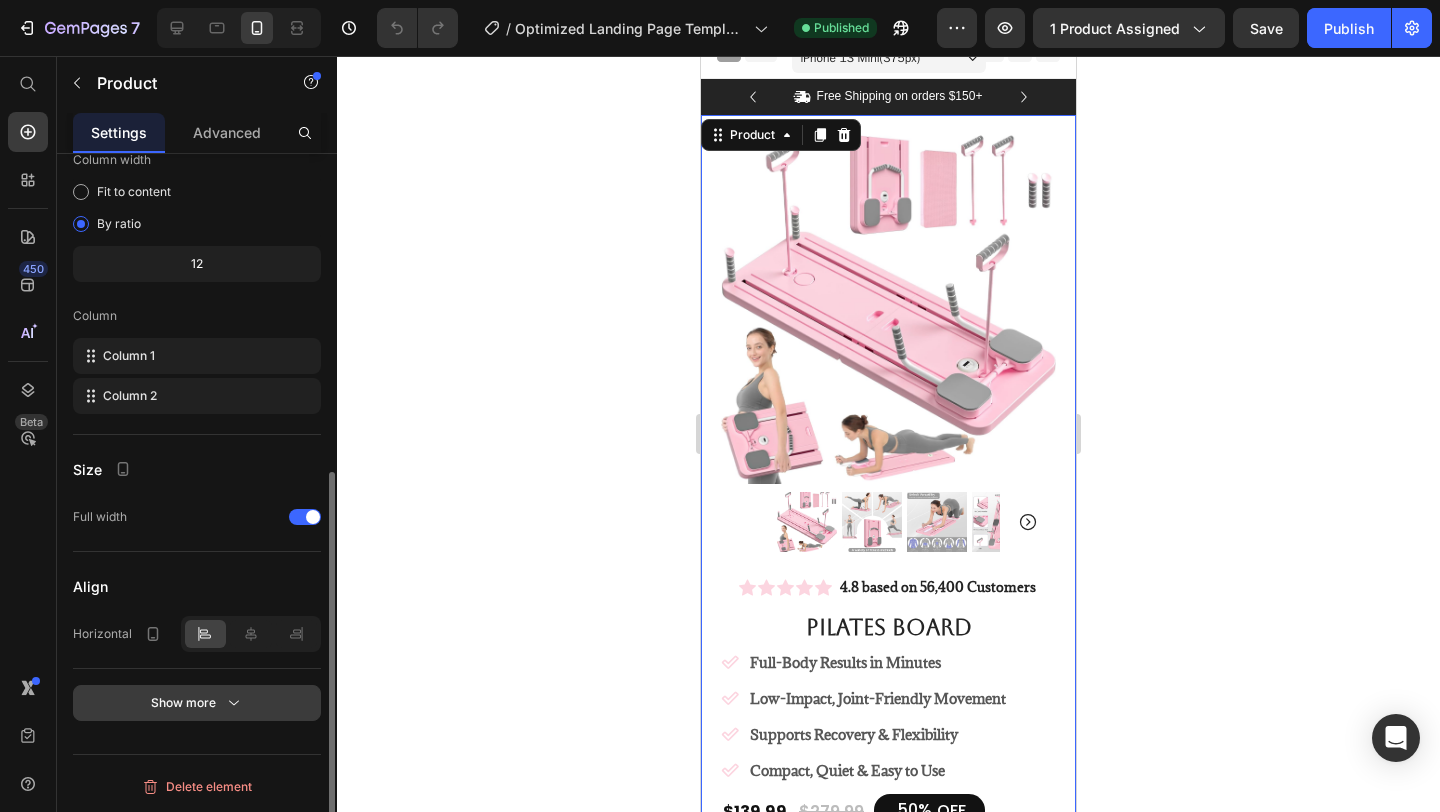 click 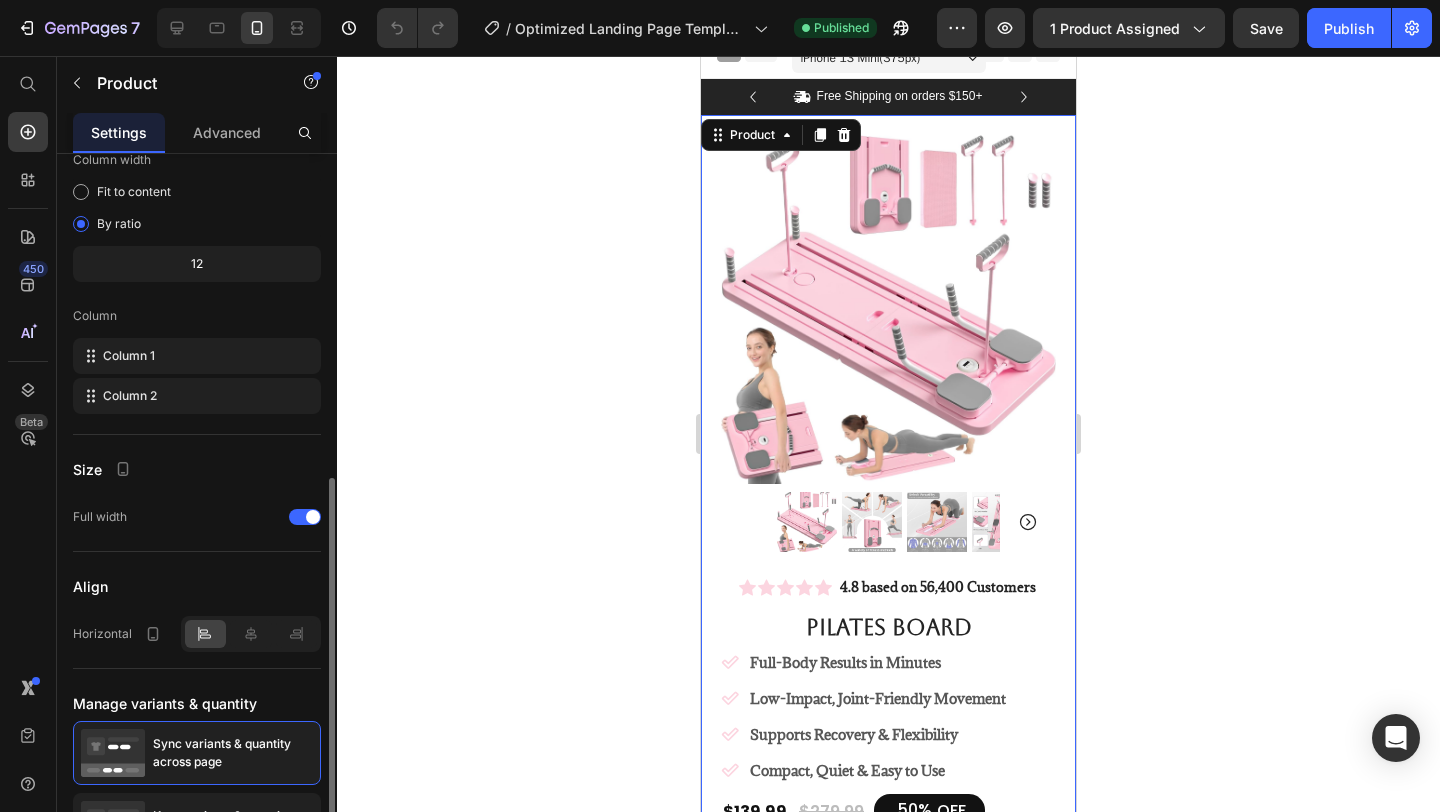 scroll, scrollTop: 756, scrollLeft: 0, axis: vertical 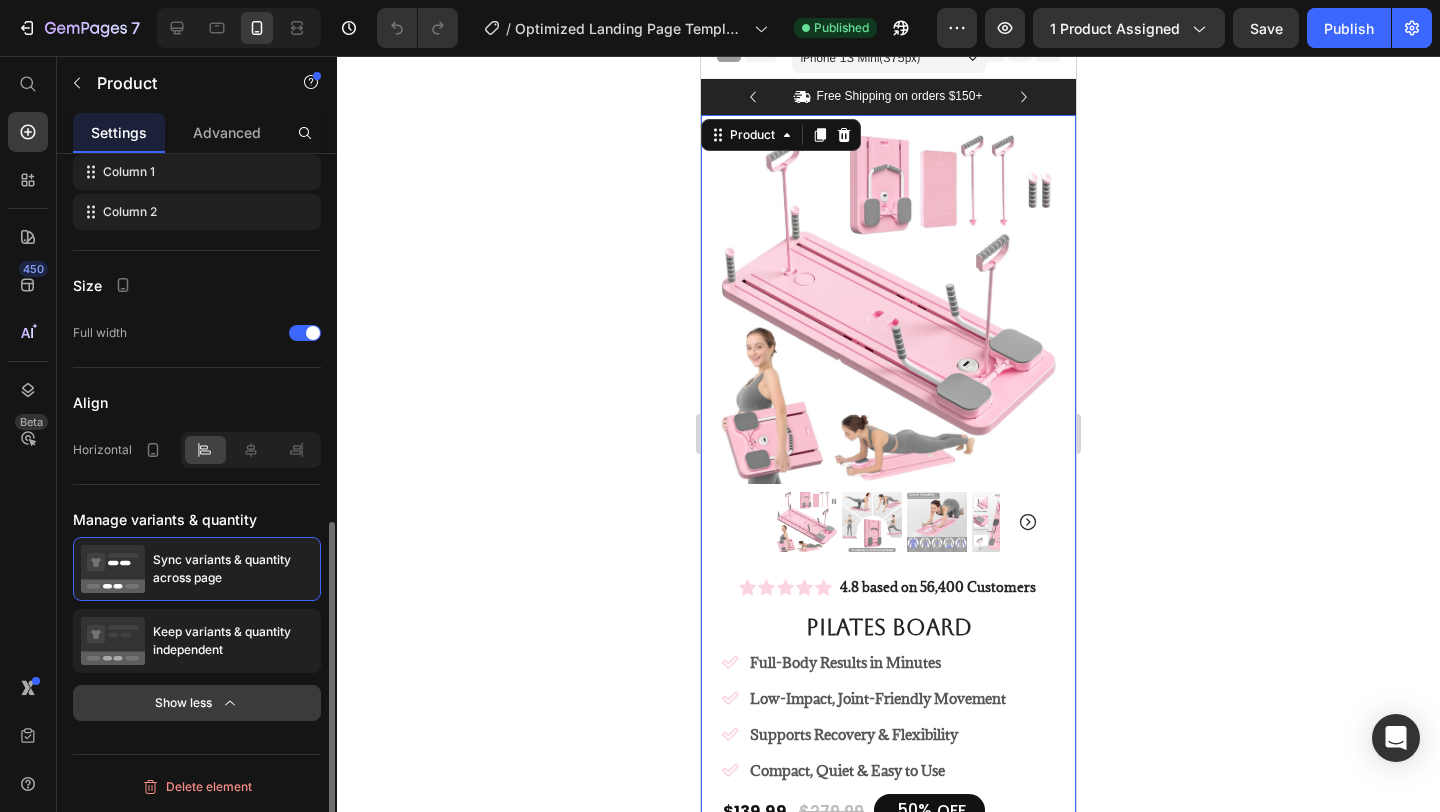 click on "Show less" at bounding box center [197, 703] 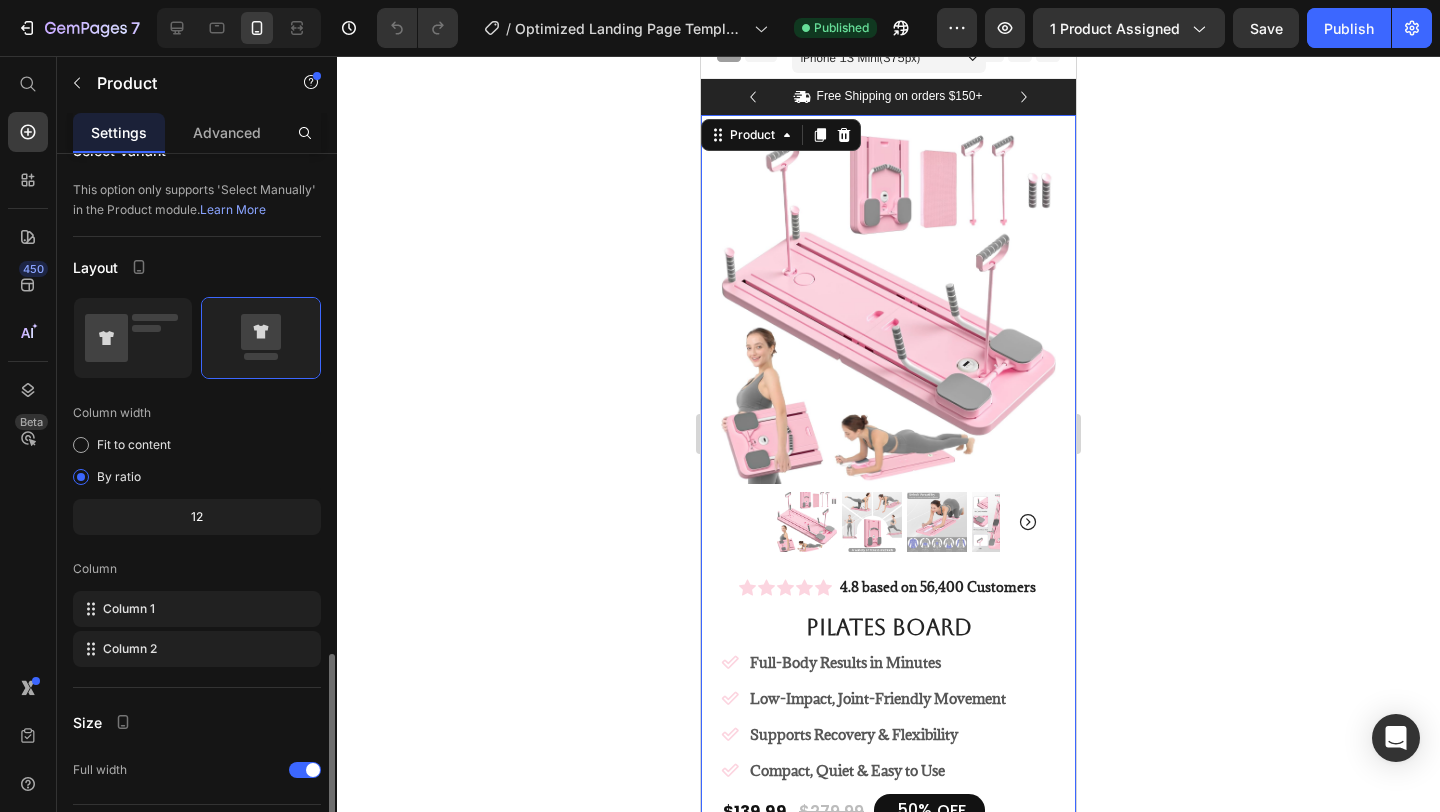 scroll, scrollTop: 0, scrollLeft: 0, axis: both 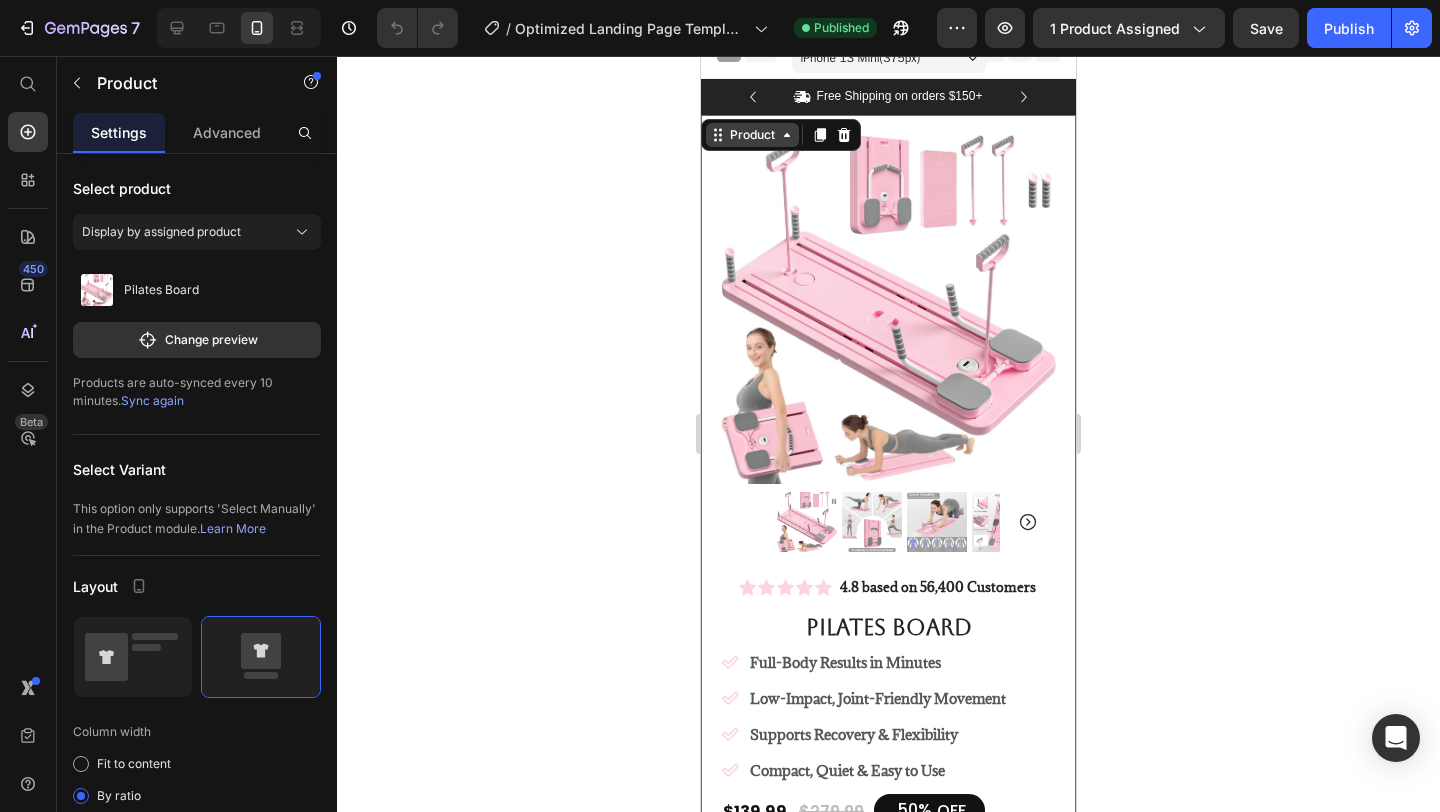 click 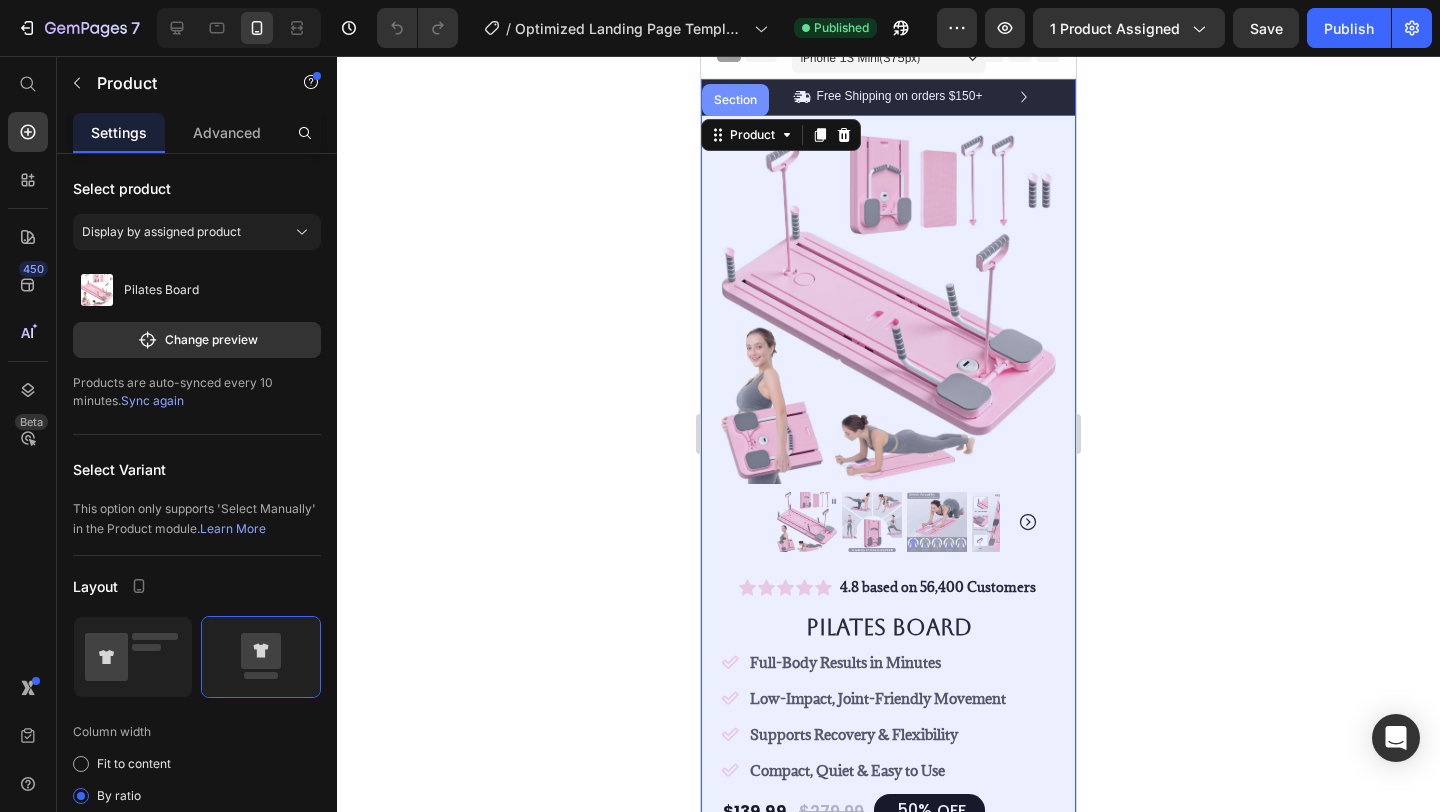 click on "Section" at bounding box center (735, 100) 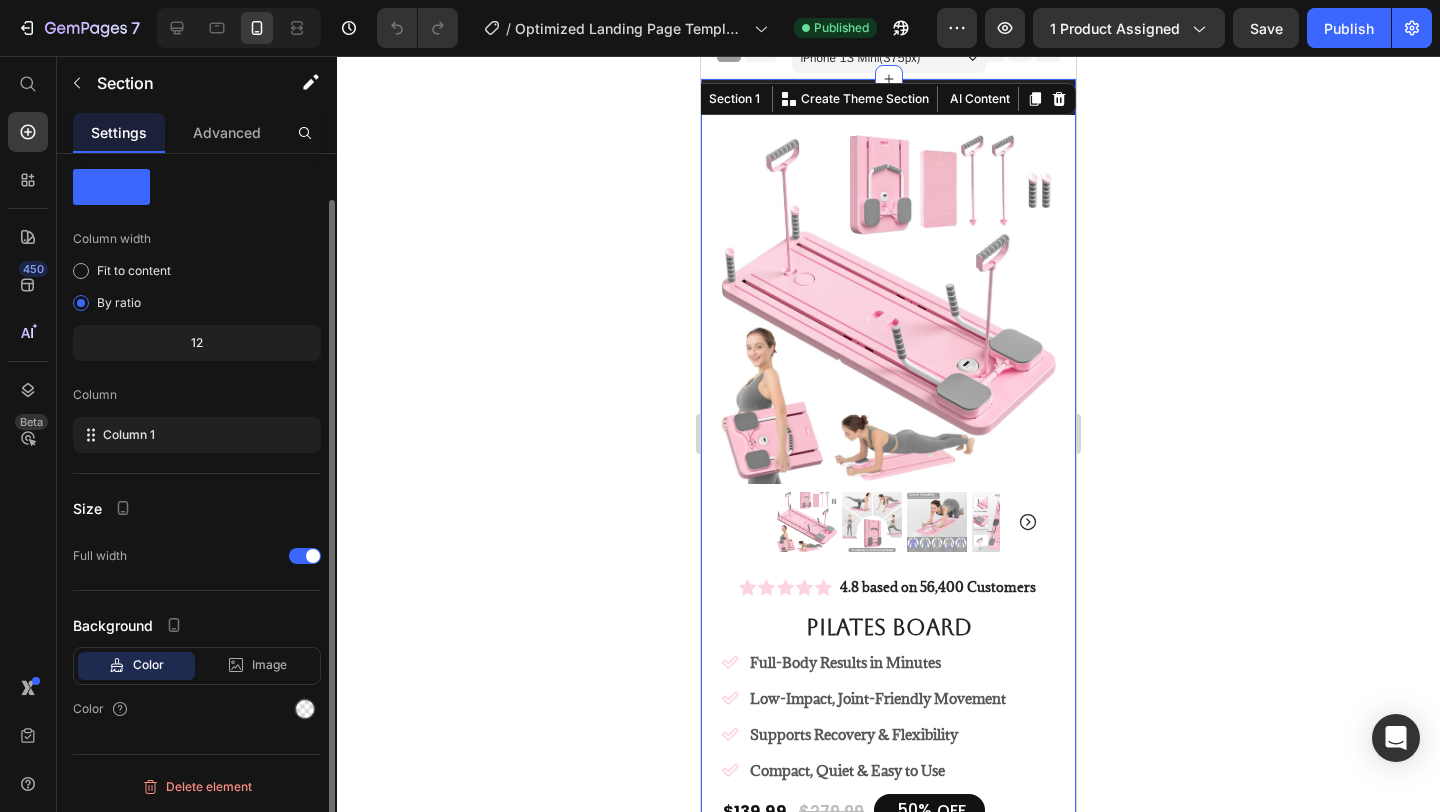 scroll, scrollTop: 0, scrollLeft: 0, axis: both 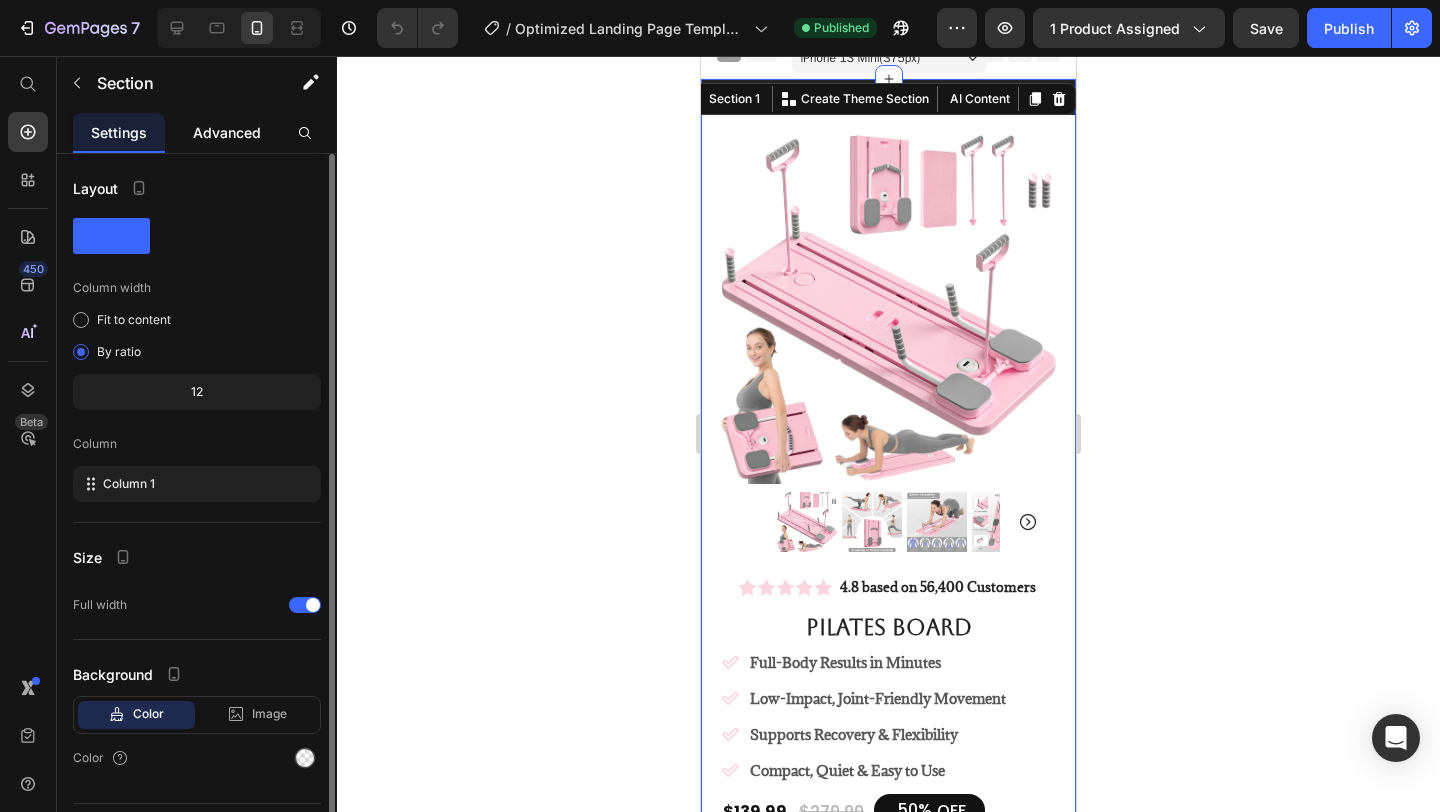 click on "Advanced" at bounding box center (227, 132) 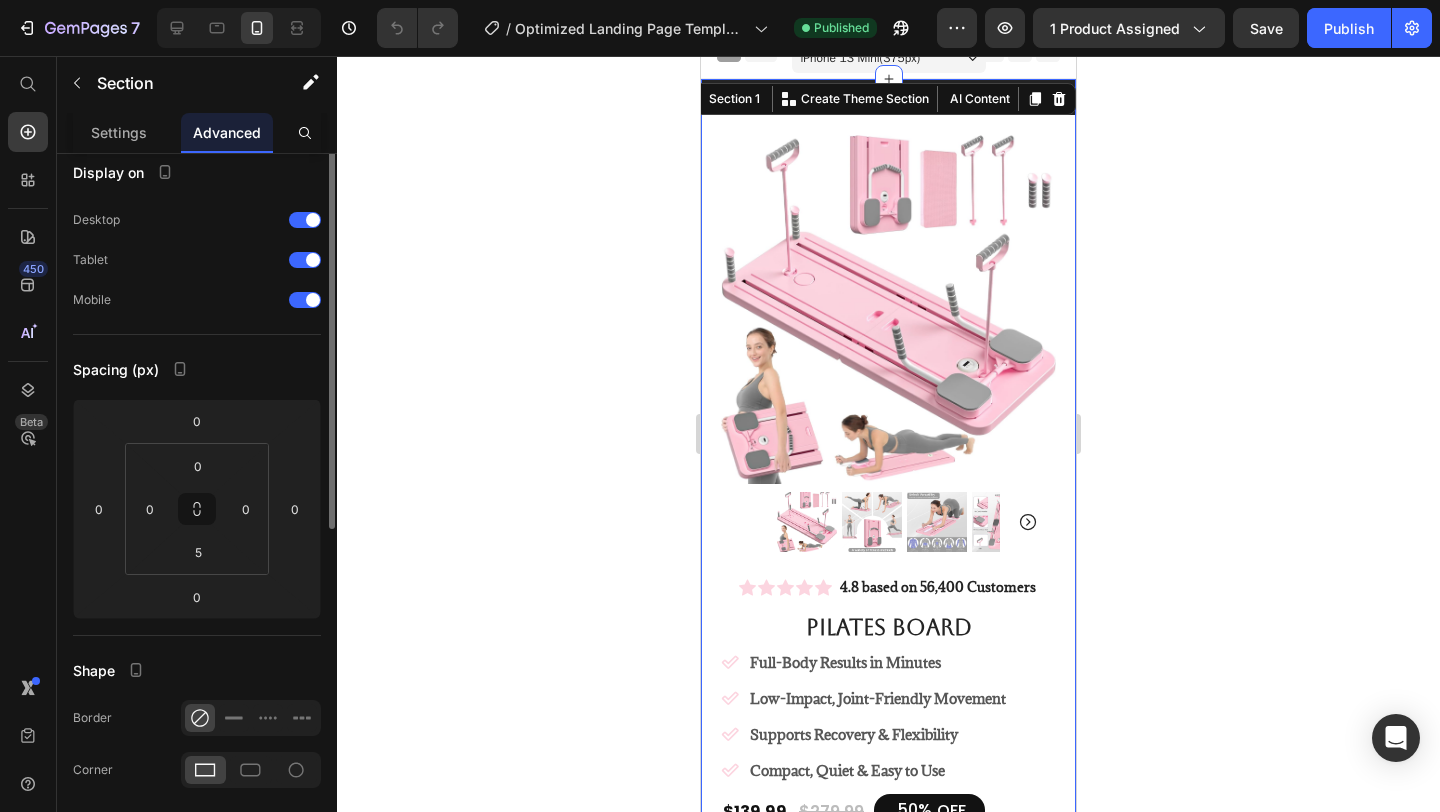 scroll, scrollTop: 0, scrollLeft: 0, axis: both 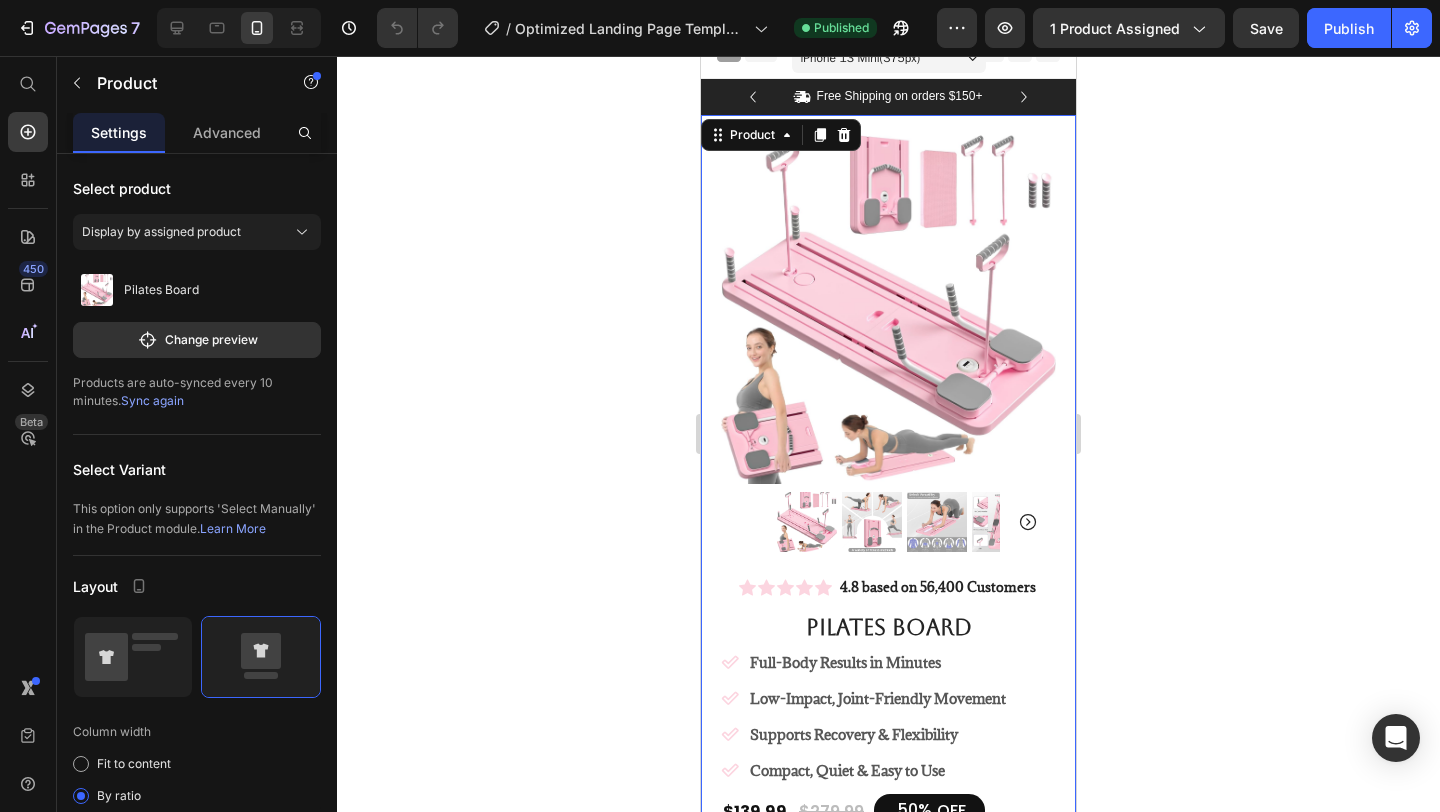 click on "Product Images Image Icon Icon Icon Icon Icon Icon List "I knew Kivara was different when I actually looked forward to my workouts. After just a few weeks, my posture improved, my core felt stronger, and my body looked more sculpted—especially through my abs and legs. It’s like having a boutique Pilates studio in my living room. Short sessions, big results!" Text Block
Icon Hannah N. ([CITY], [STATE]) Text Block Row Row Row Icon Icon Icon Icon Icon Icon List 4.8 based on 56,400 Customers Text Block Row Pilates Board Product Title
Full-Body Results in Minutes
Low-Impact, Joint-Friendly Movement
Supports Recovery & Flexibility
Compact, Quiet & Easy to Use Item List $[PRICE] Product Price $[PRICE] Product Price 50% OFF Discount Tag Row Color: Pink Pink Pink Pink Purple Purple Purple Product Variants & Swatches
Icon Sold out Twice | Limited Stock Available Text Block Row add to cart Add to Cart" at bounding box center (888, 879) 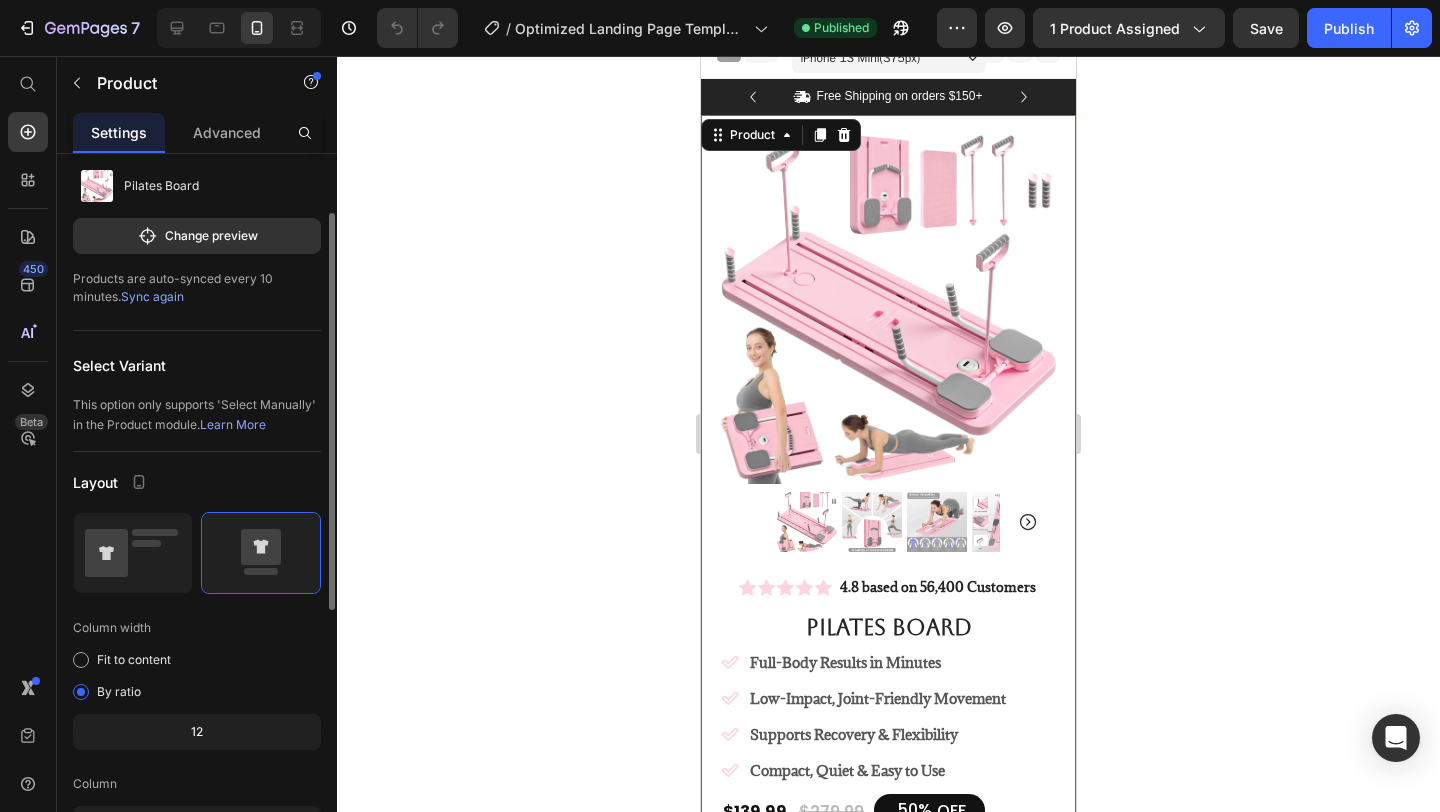 scroll, scrollTop: 0, scrollLeft: 0, axis: both 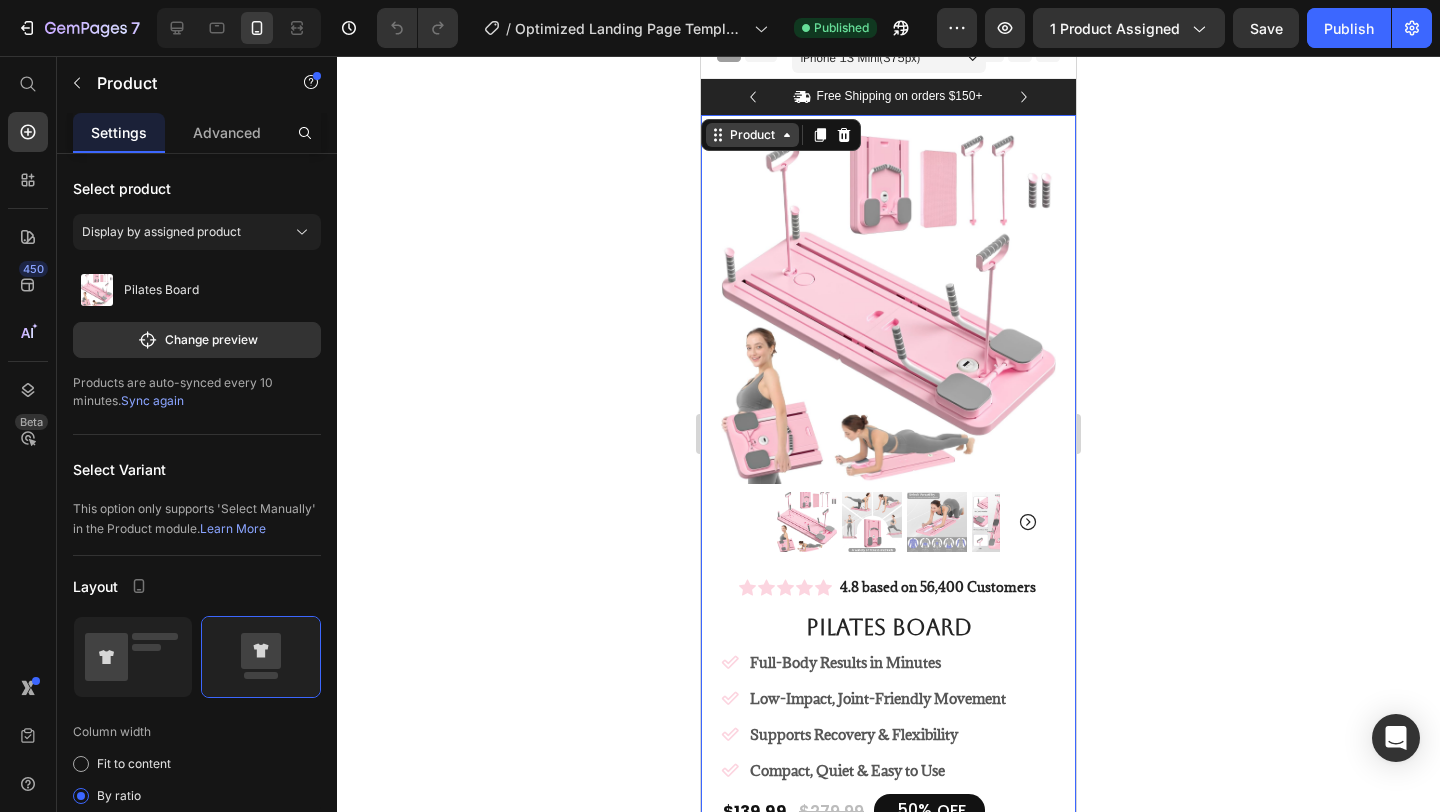 click on "Product" at bounding box center [752, 135] 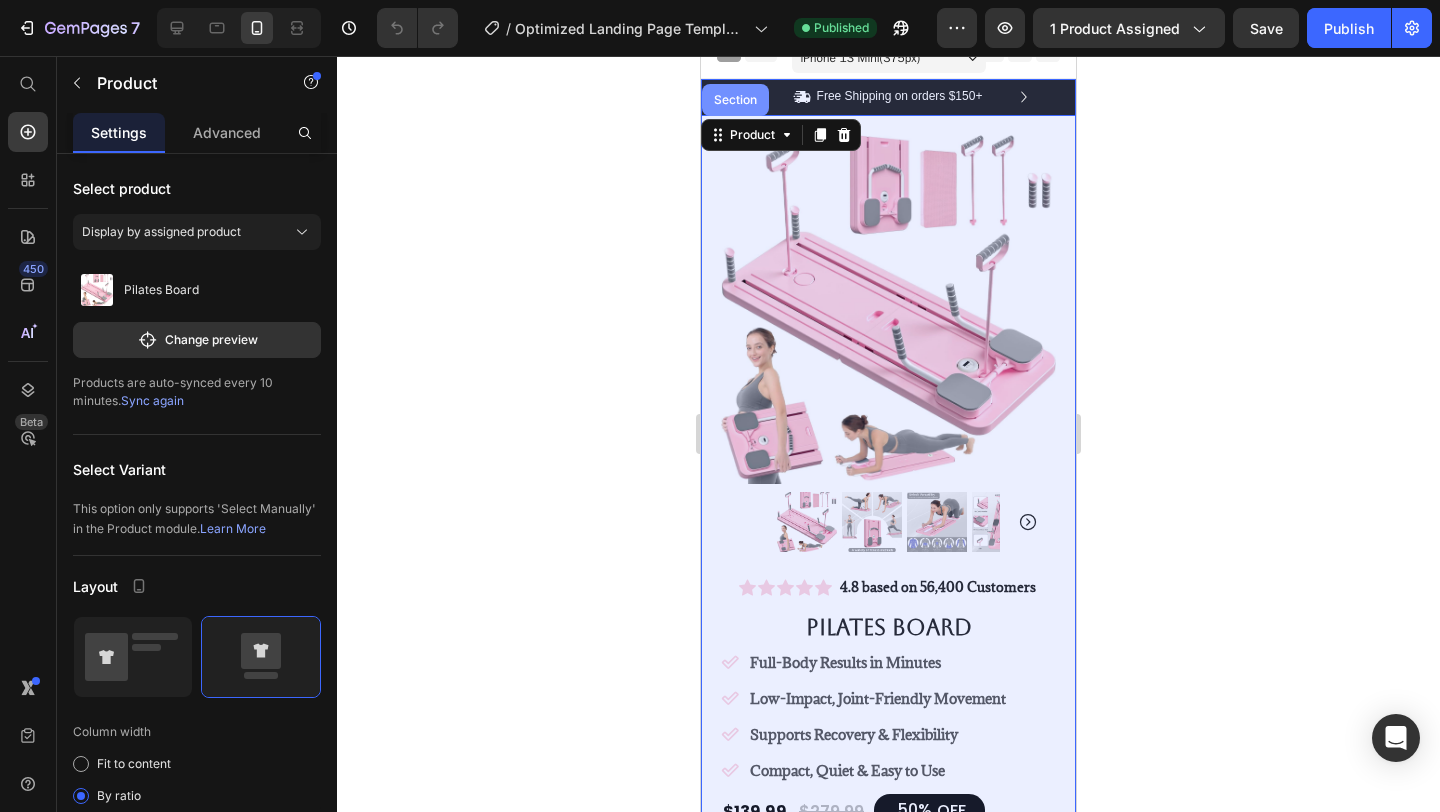 click on "Section" at bounding box center (735, 100) 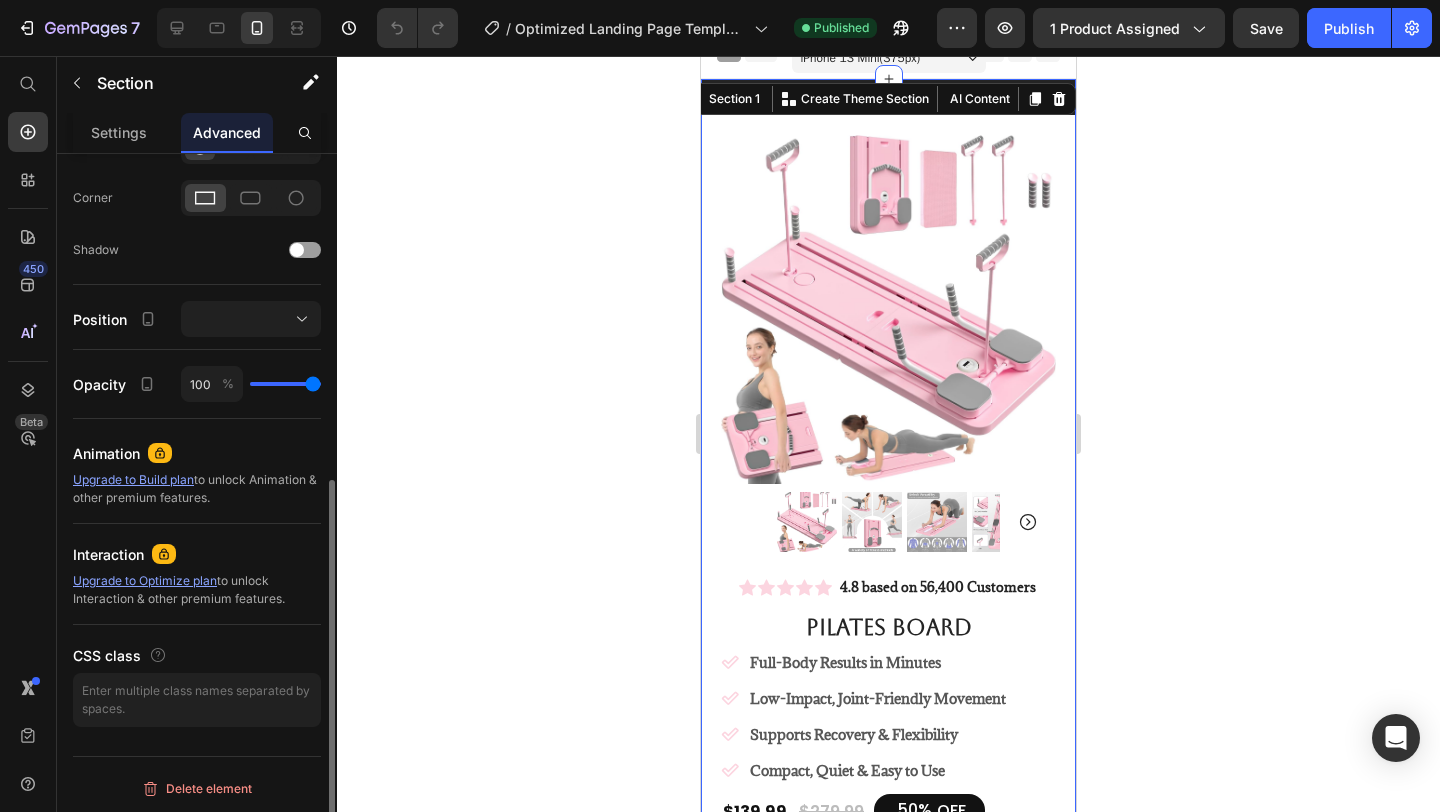 scroll, scrollTop: 590, scrollLeft: 0, axis: vertical 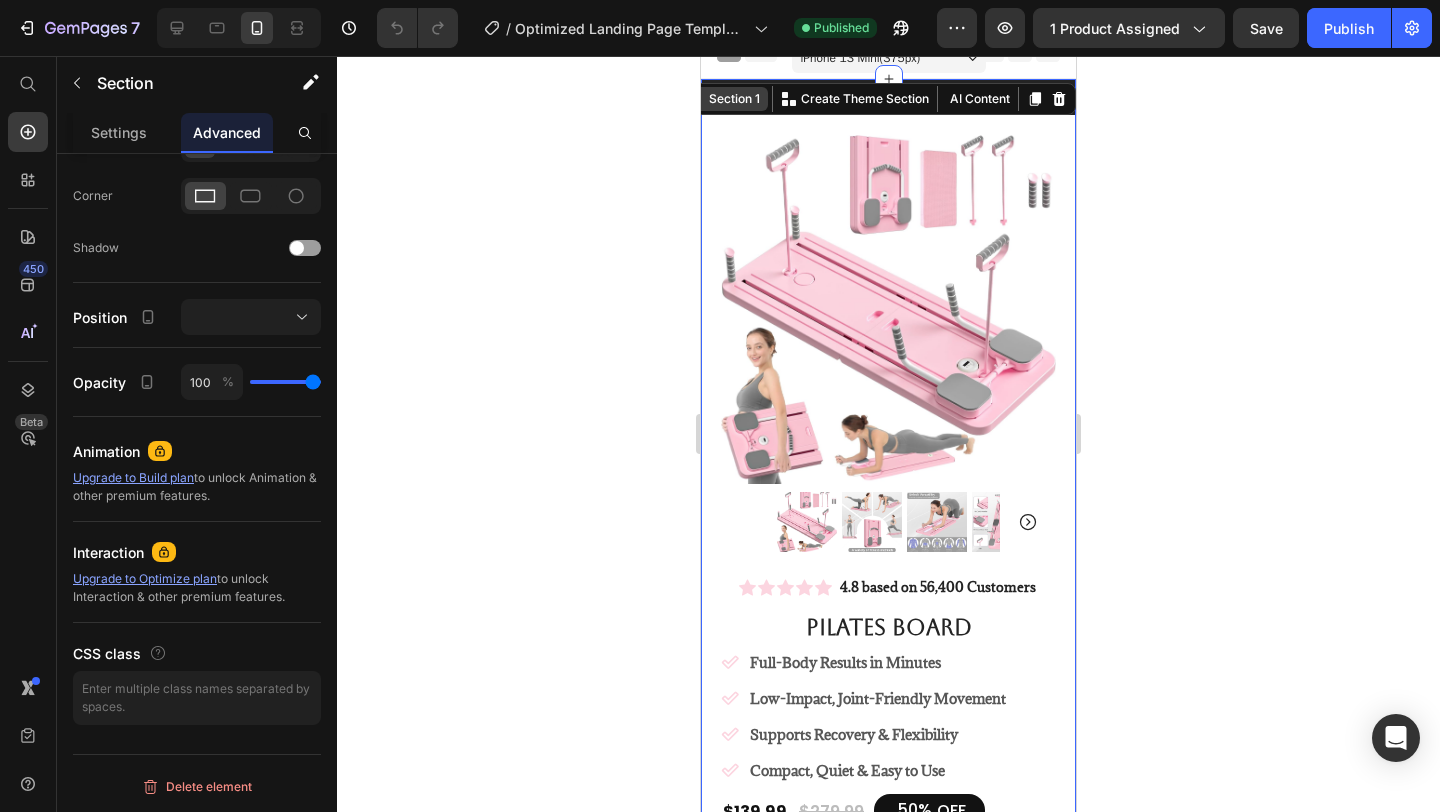 click on "Section 1" at bounding box center (734, 99) 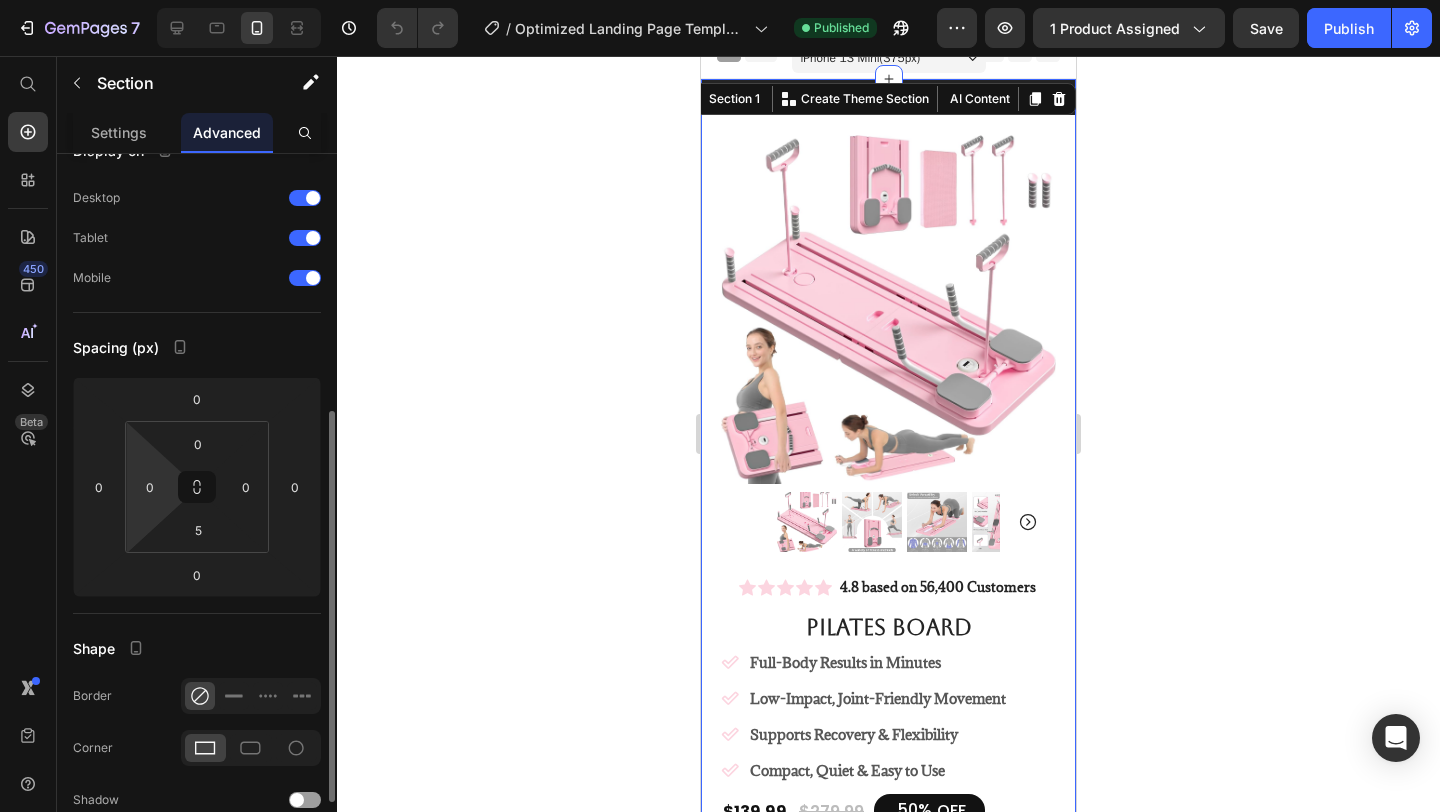 scroll, scrollTop: 0, scrollLeft: 0, axis: both 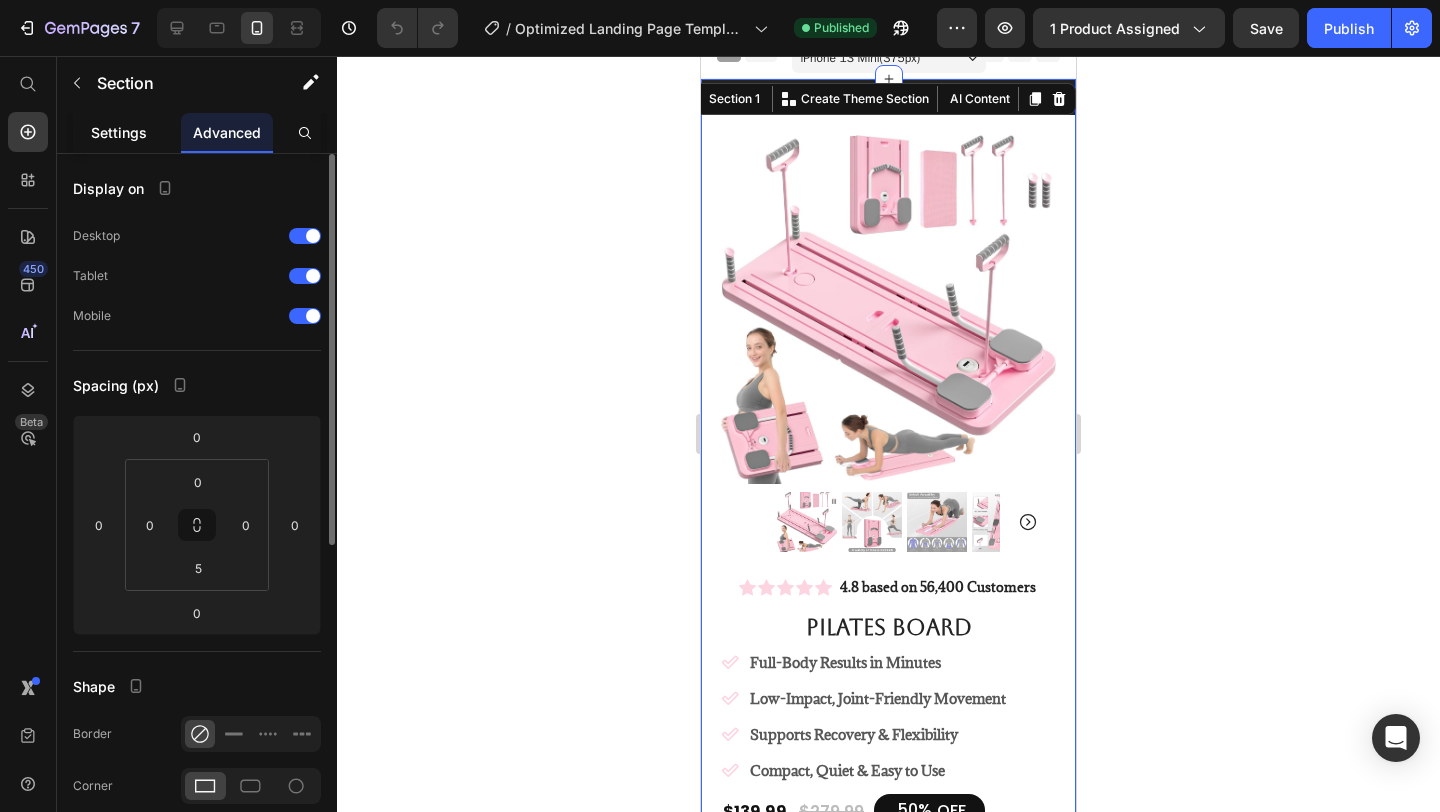 click on "Settings" at bounding box center (119, 132) 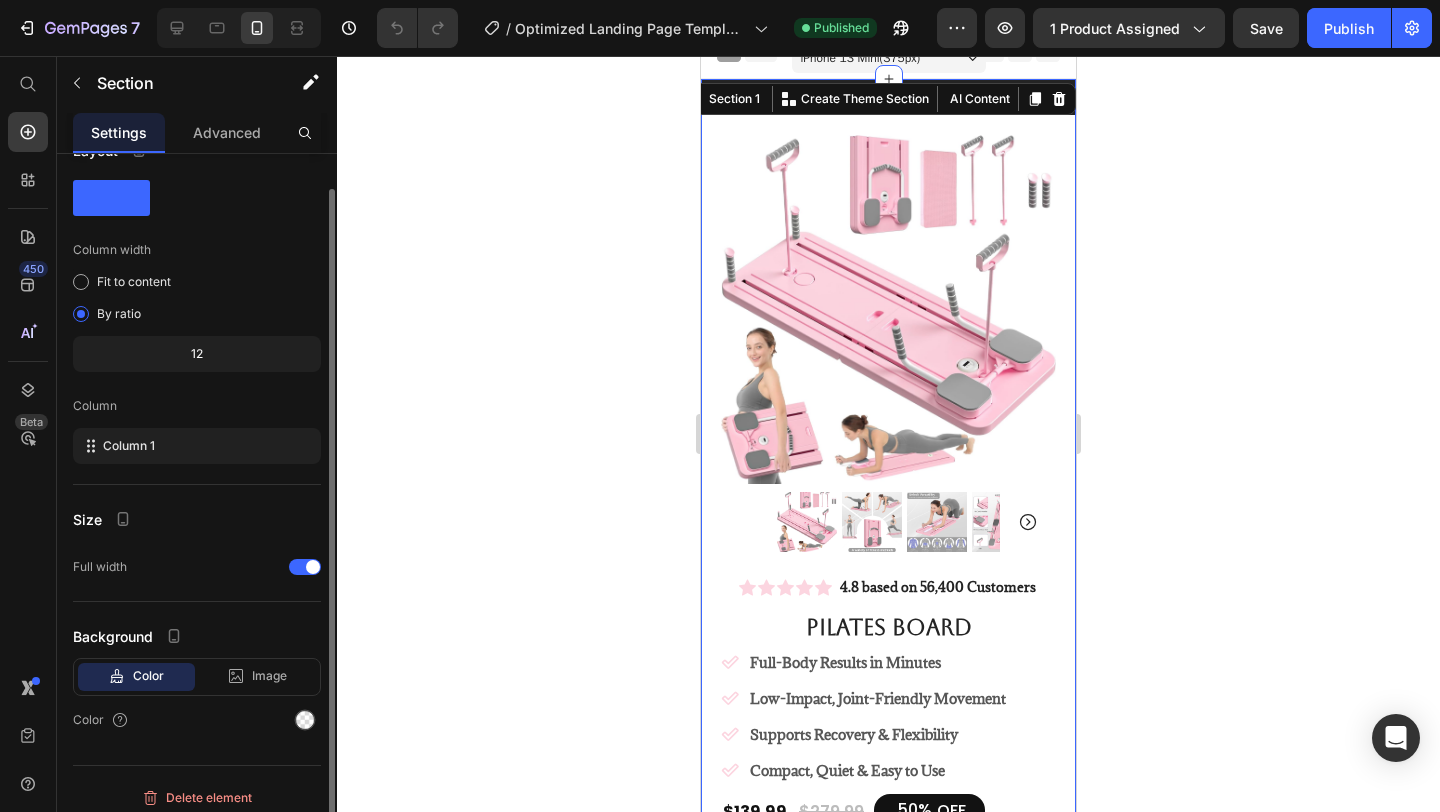 scroll, scrollTop: 49, scrollLeft: 0, axis: vertical 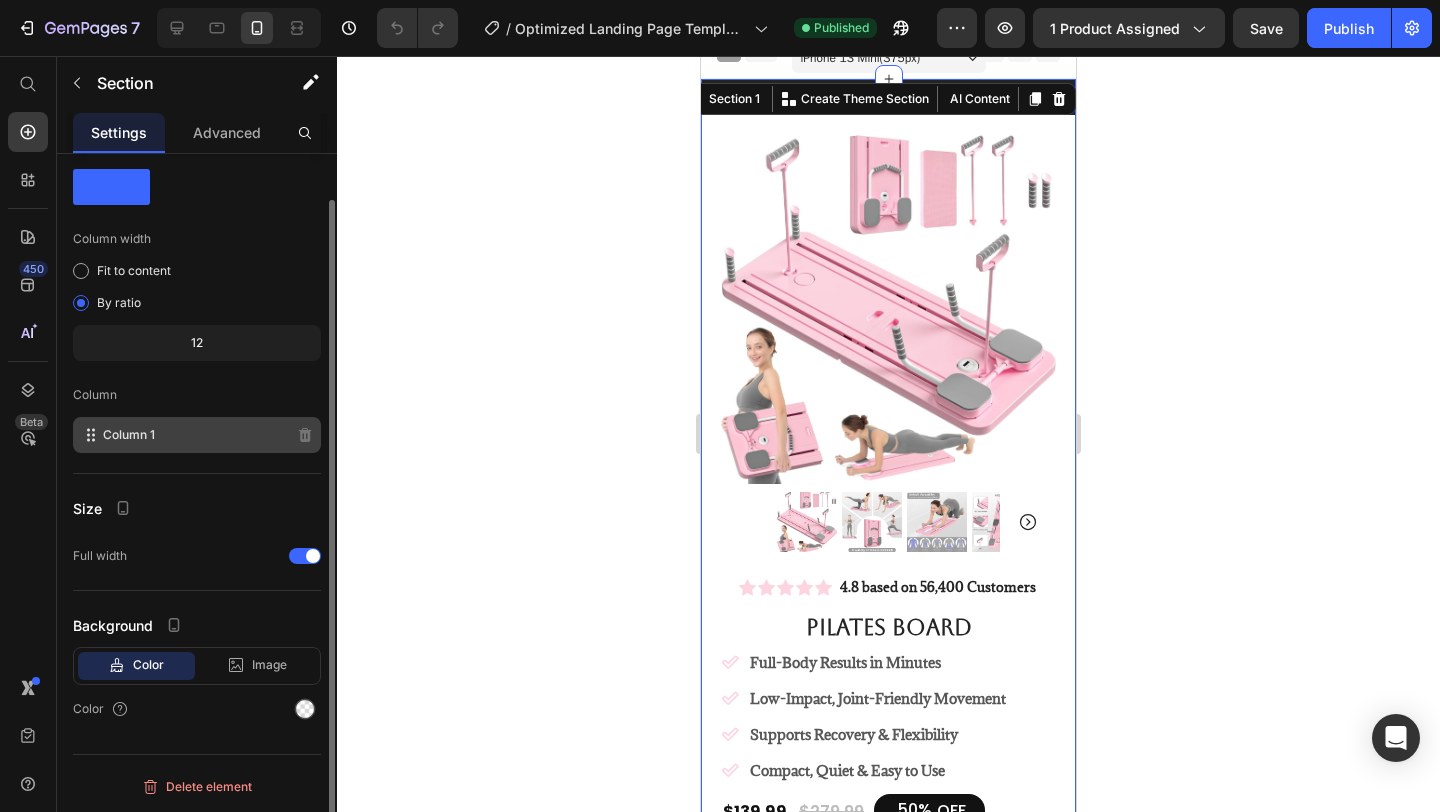click on "Column 1" at bounding box center (129, 435) 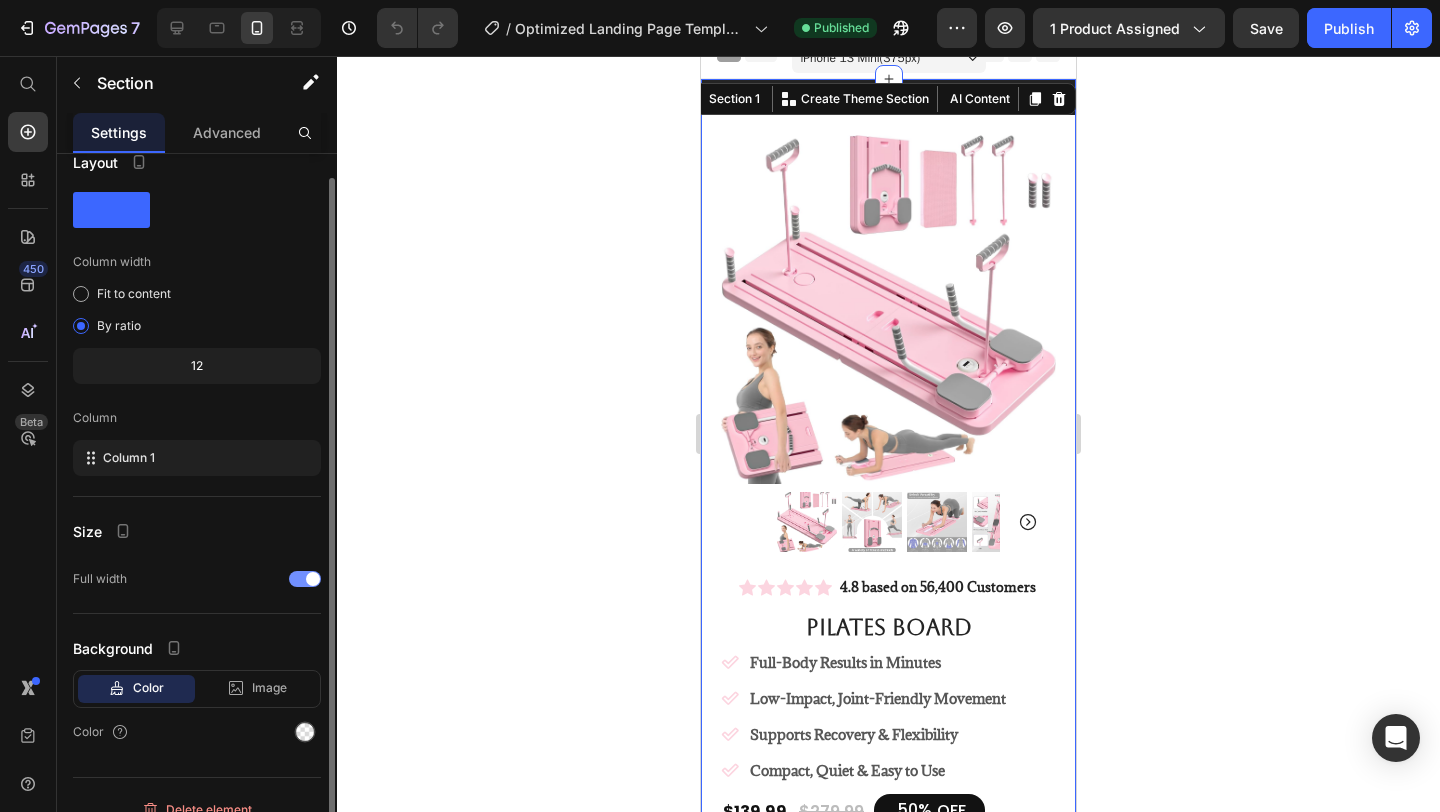 scroll, scrollTop: 28, scrollLeft: 0, axis: vertical 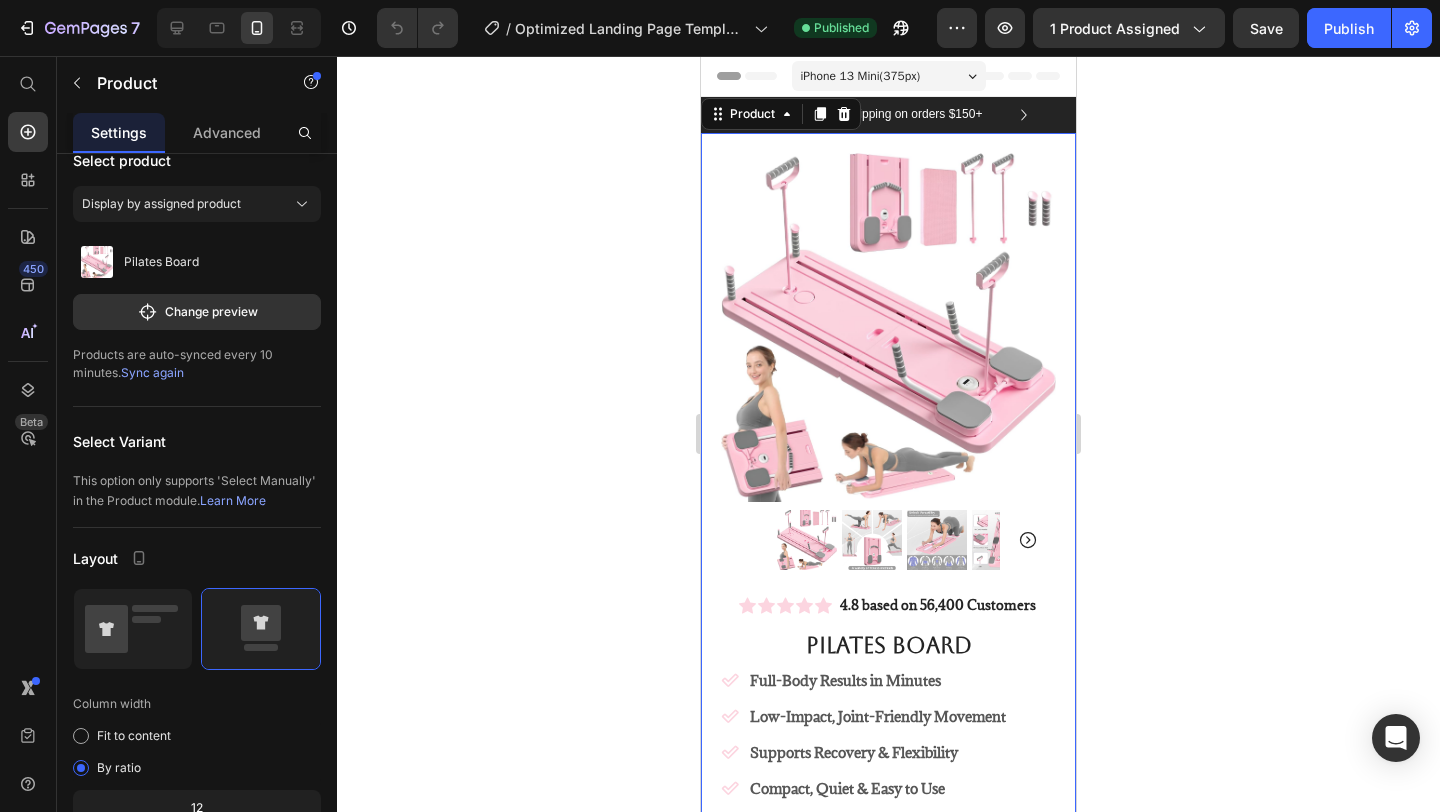 click on "Product Images Image Icon Icon Icon Icon Icon Icon List "I knew Kivara was different when I actually looked forward to my workouts. After just a few weeks, my posture improved, my core felt stronger, and my body looked more sculpted—especially through my abs and legs. It’s like having a boutique Pilates studio in my living room. Short sessions, big results!" Text Block
Icon Hannah N. ([CITY], [STATE]) Text Block Row Row Row Icon Icon Icon Icon Icon Icon List 4.8 based on 56,400 Customers Text Block Row Pilates Board Product Title
Full-Body Results in Minutes
Low-Impact, Joint-Friendly Movement
Supports Recovery & Flexibility
Compact, Quiet & Easy to Use Item List $[PRICE] Product Price $[PRICE] Product Price 50% OFF Discount Tag Row Color: Pink Pink Pink Pink Purple Purple Purple Product Variants & Swatches
Icon Sold out Twice | Limited Stock Available Text Block Row add to cart Add to Cart" at bounding box center (888, 897) 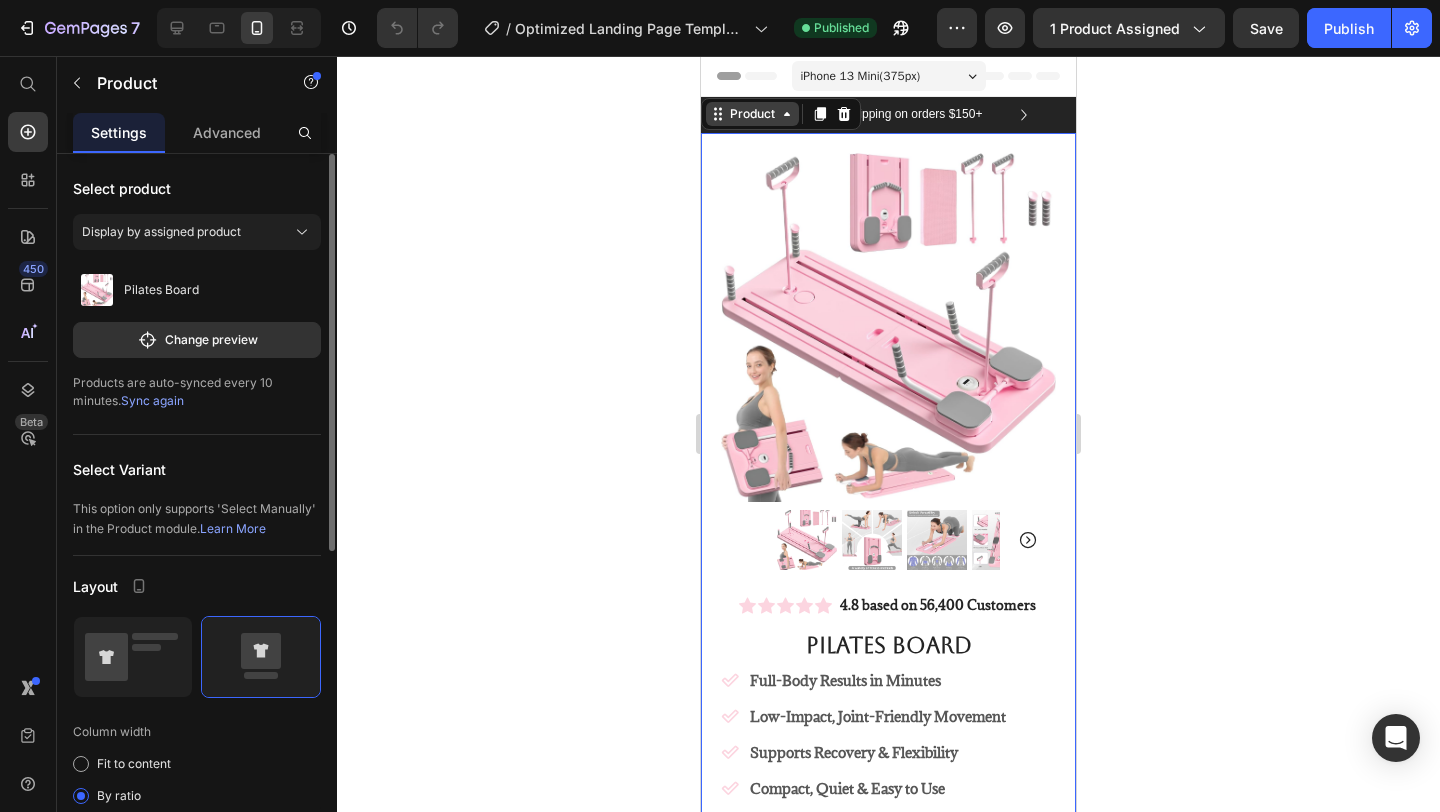 click on "Product" at bounding box center [752, 114] 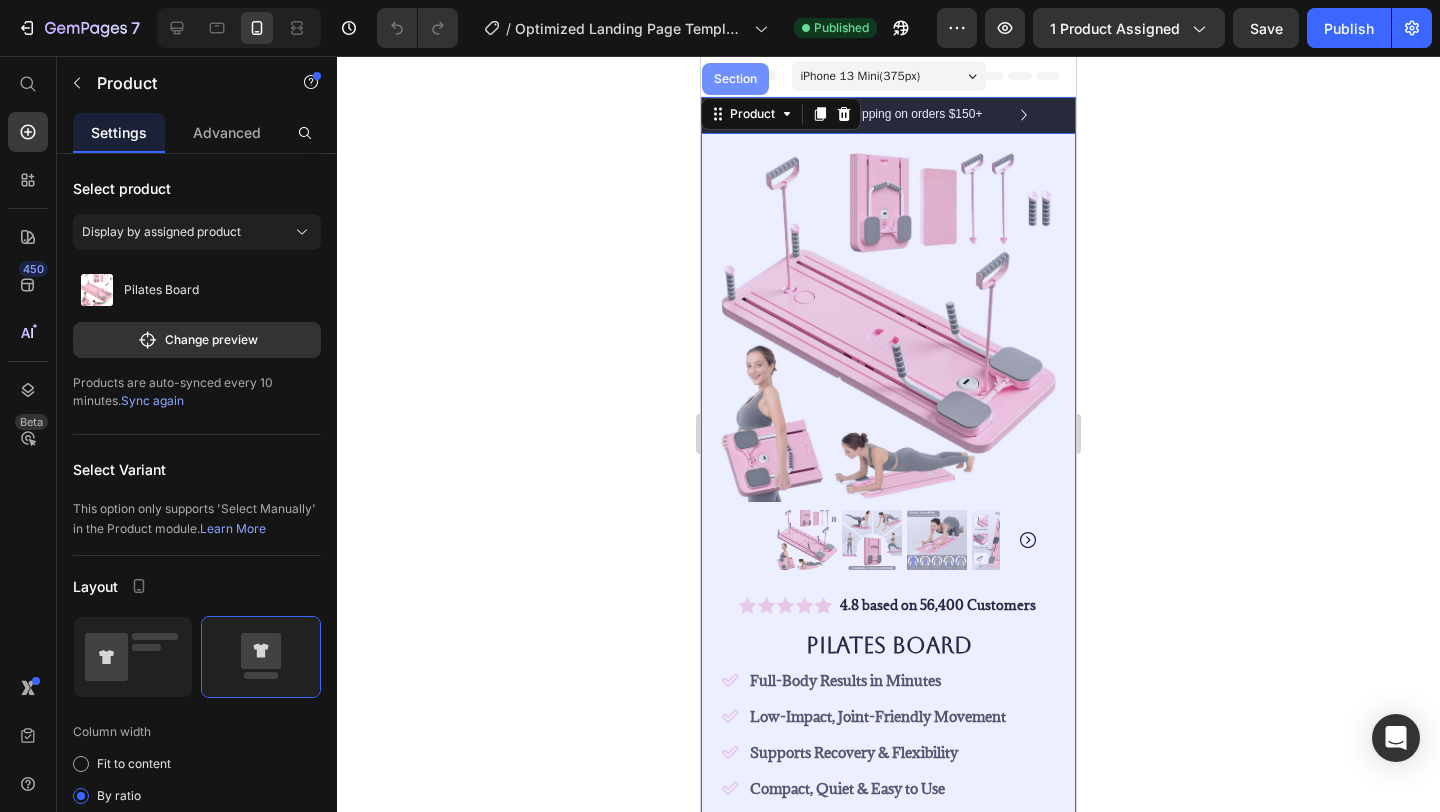 click on "Section" at bounding box center (735, 79) 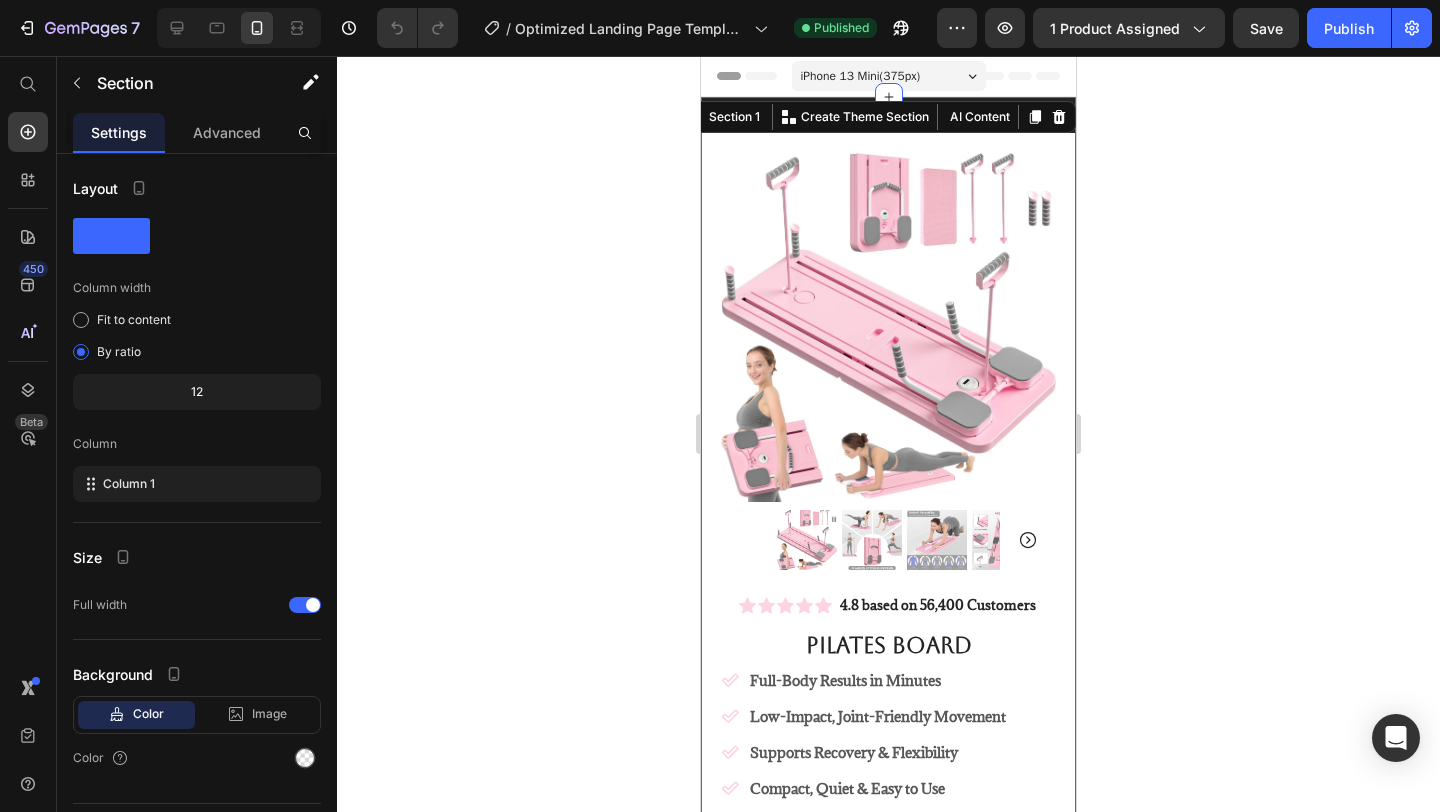 scroll, scrollTop: 743, scrollLeft: 0, axis: vertical 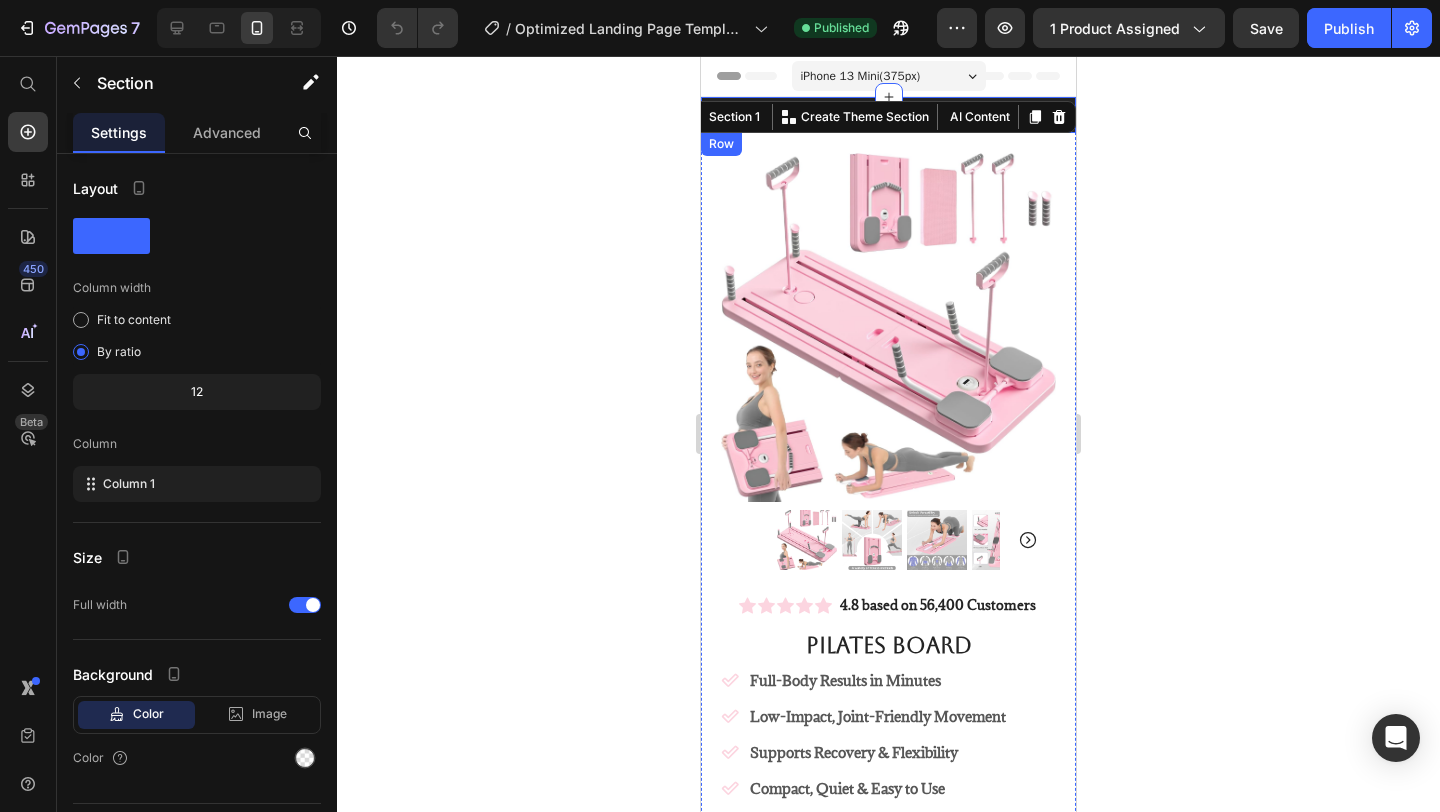 click 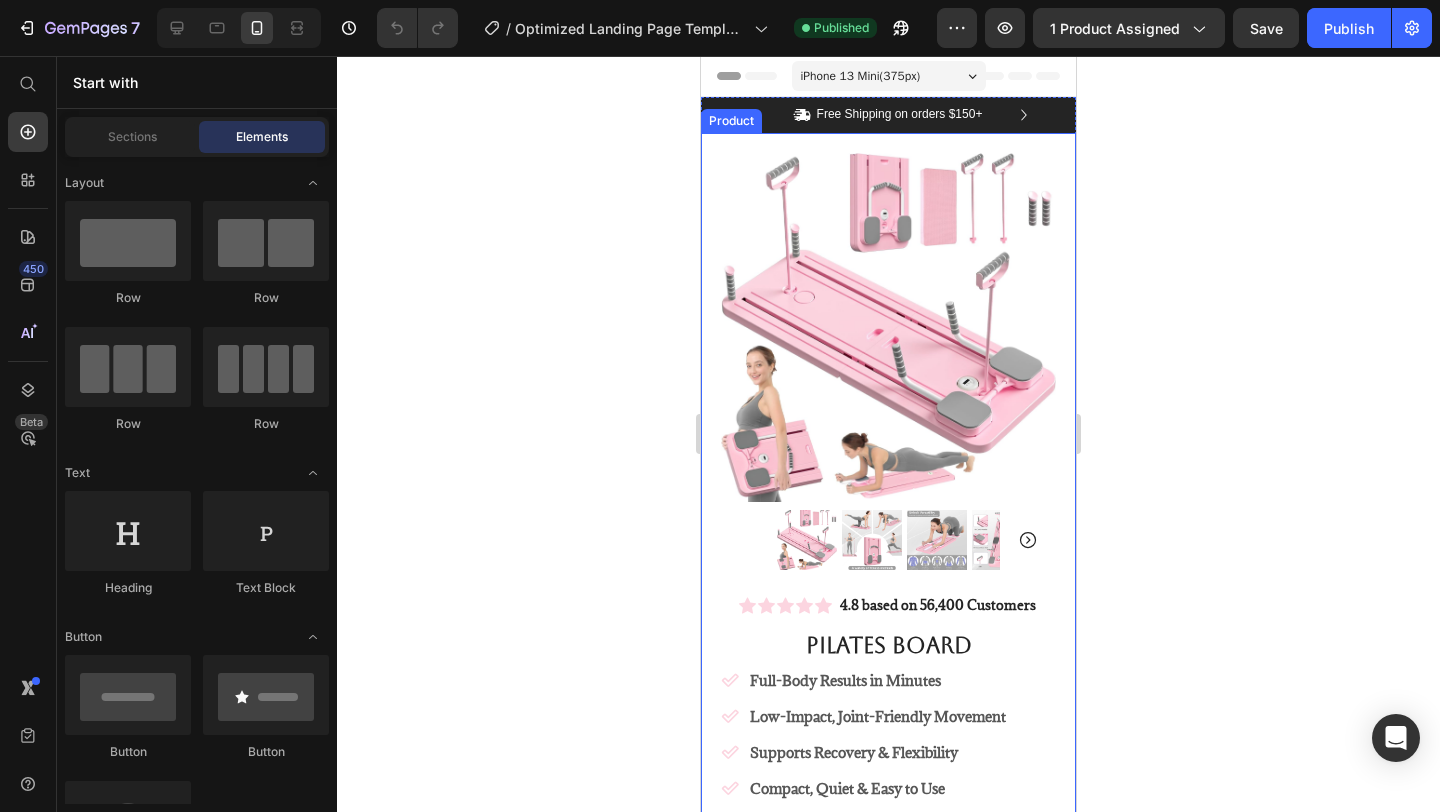 click on "Product Images Image Icon Icon Icon Icon Icon Icon List "I knew Kivara was different when I actually looked forward to my workouts. After just a few weeks, my posture improved, my core felt stronger, and my body looked more sculpted—especially through my abs and legs. It’s like having a boutique Pilates studio in my living room. Short sessions, big results!" Text Block
Icon Hannah N. ([CITY], [STATE]) Text Block Row Row Row Icon Icon Icon Icon Icon Icon List 4.8 based on 56,400 Customers Text Block Row Pilates Board Product Title
Full-Body Results in Minutes
Low-Impact, Joint-Friendly Movement
Supports Recovery & Flexibility
Compact, Quiet & Easy to Use Item List $[PRICE] Product Price $[PRICE] Product Price 50% OFF Discount Tag Row Color: Pink Pink Pink Pink Purple Purple Purple Product Variants & Swatches
Icon Sold out Twice | Limited Stock Available Text Block Row add to cart Add to Cart" at bounding box center (888, 897) 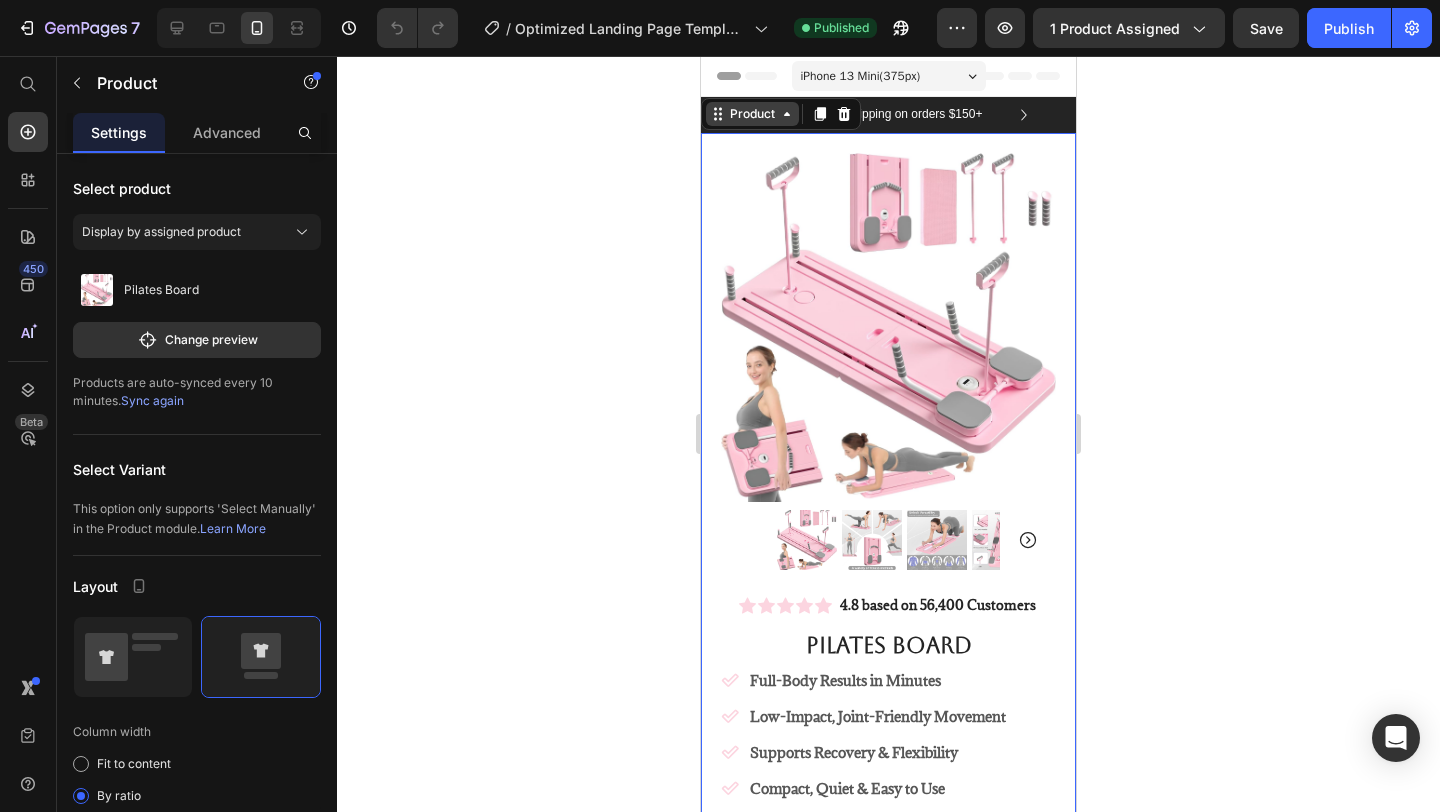 click 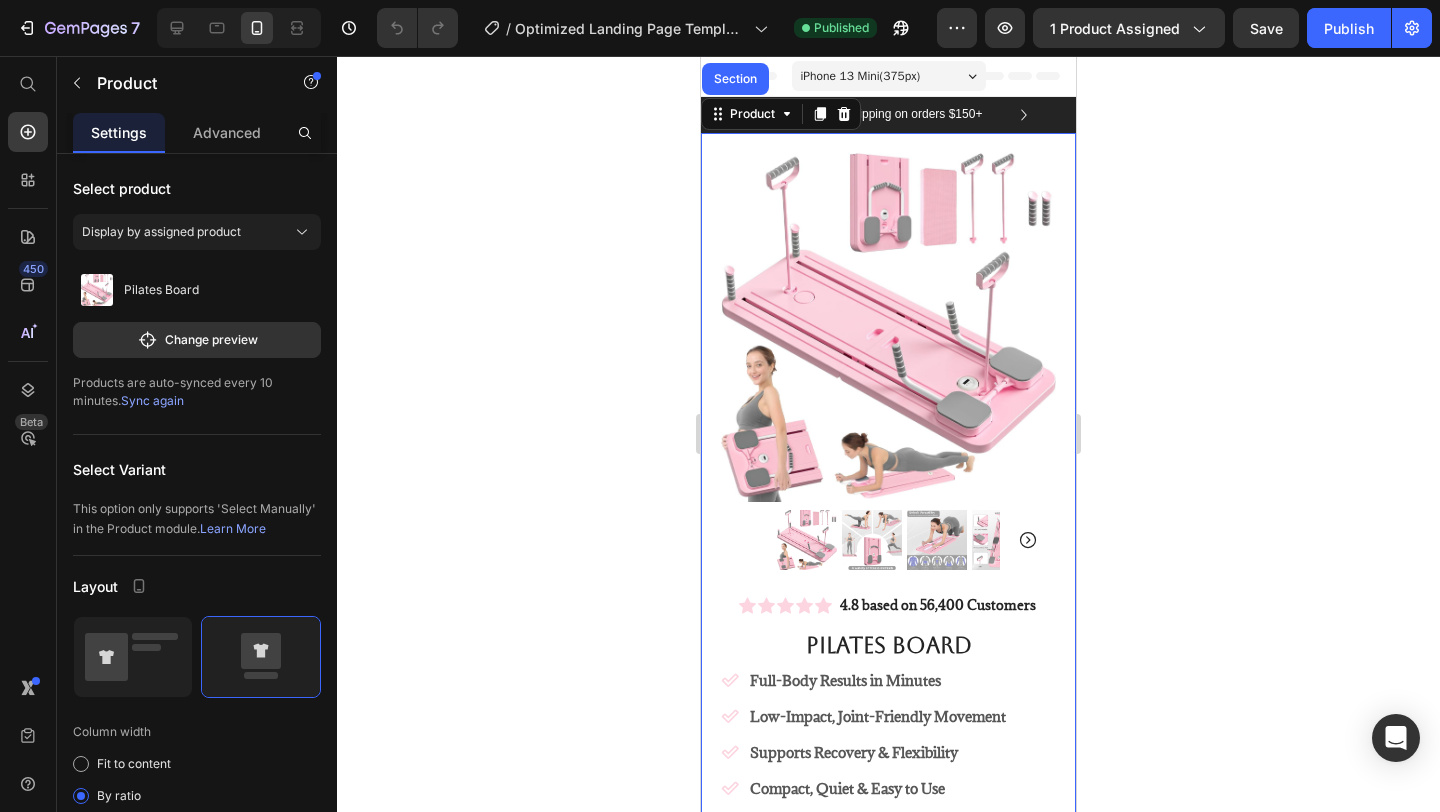 click 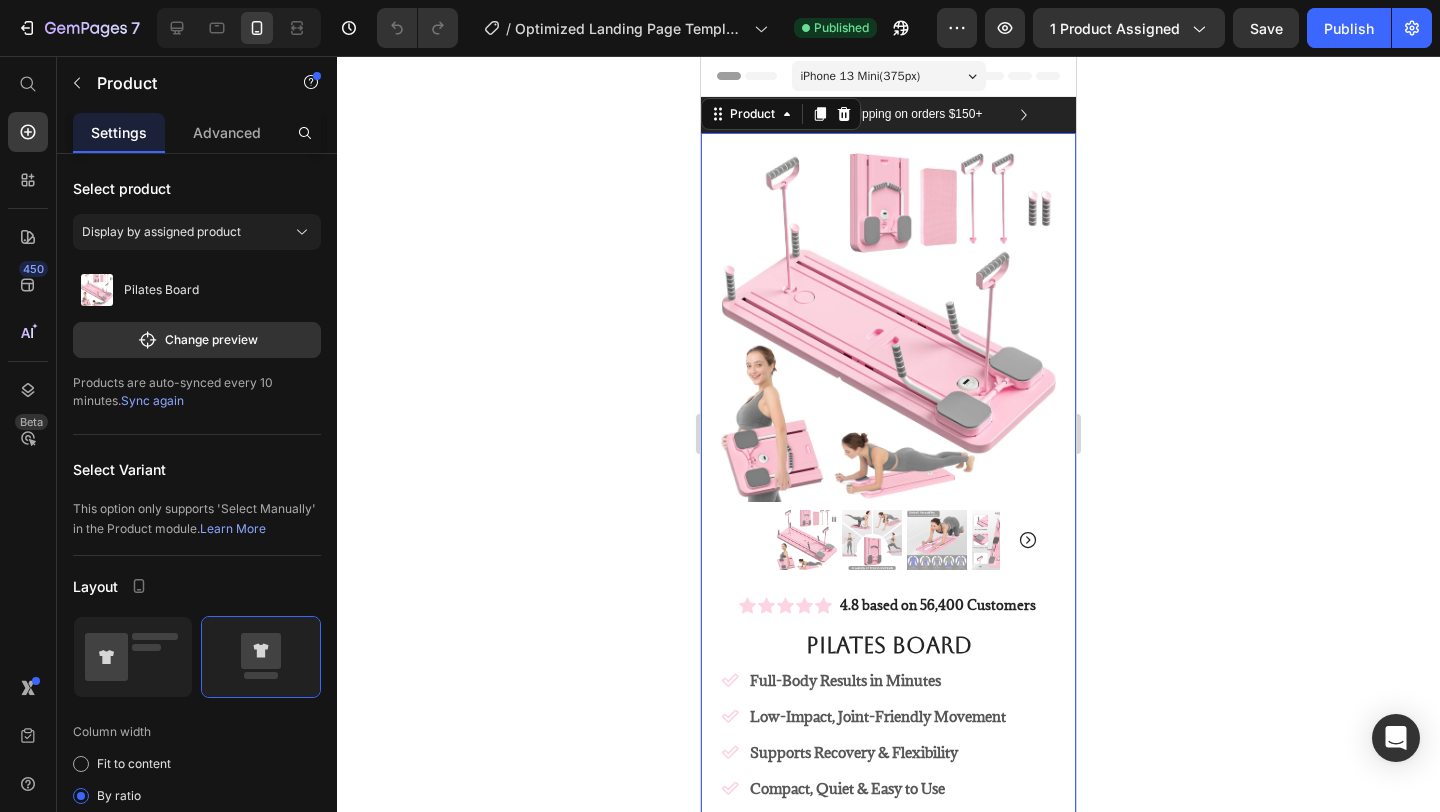click on "Product Images Image Icon Icon Icon Icon Icon Icon List "I knew Kivara was different when I actually looked forward to my workouts. After just a few weeks, my posture improved, my core felt stronger, and my body looked more sculpted—especially through my abs and legs. It’s like having a boutique Pilates studio in my living room. Short sessions, big results!" Text Block
Icon Hannah N. ([CITY], [STATE]) Text Block Row Row Row Icon Icon Icon Icon Icon Icon List 4.8 based on 56,400 Customers Text Block Row Pilates Board Product Title
Full-Body Results in Minutes
Low-Impact, Joint-Friendly Movement
Supports Recovery & Flexibility
Compact, Quiet & Easy to Use Item List $[PRICE] Product Price $[PRICE] Product Price 50% OFF Discount Tag Row Color: Pink Pink Pink Pink Purple Purple Purple Product Variants & Swatches
Icon Sold out Twice | Limited Stock Available Text Block Row add to cart Add to Cart" at bounding box center (888, 897) 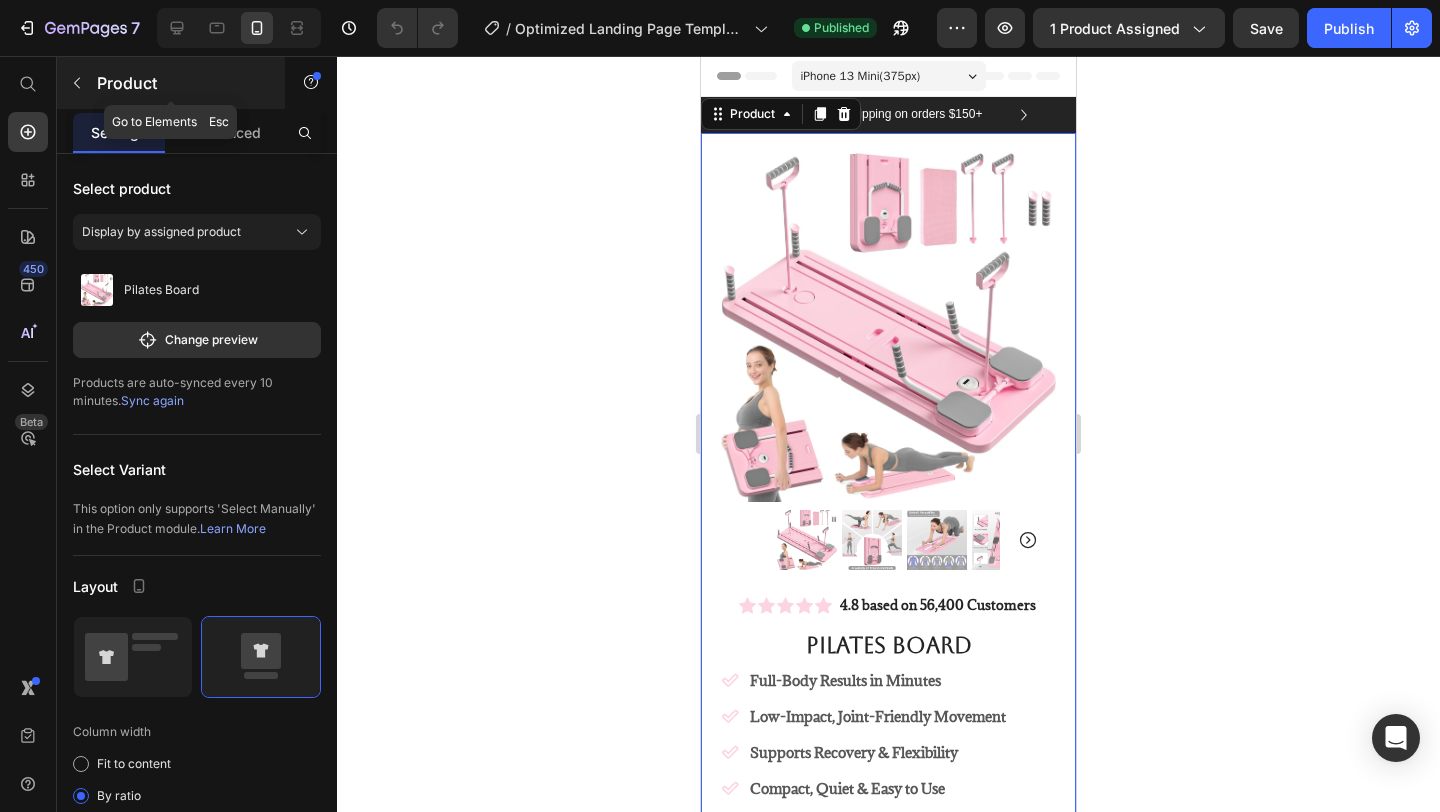click 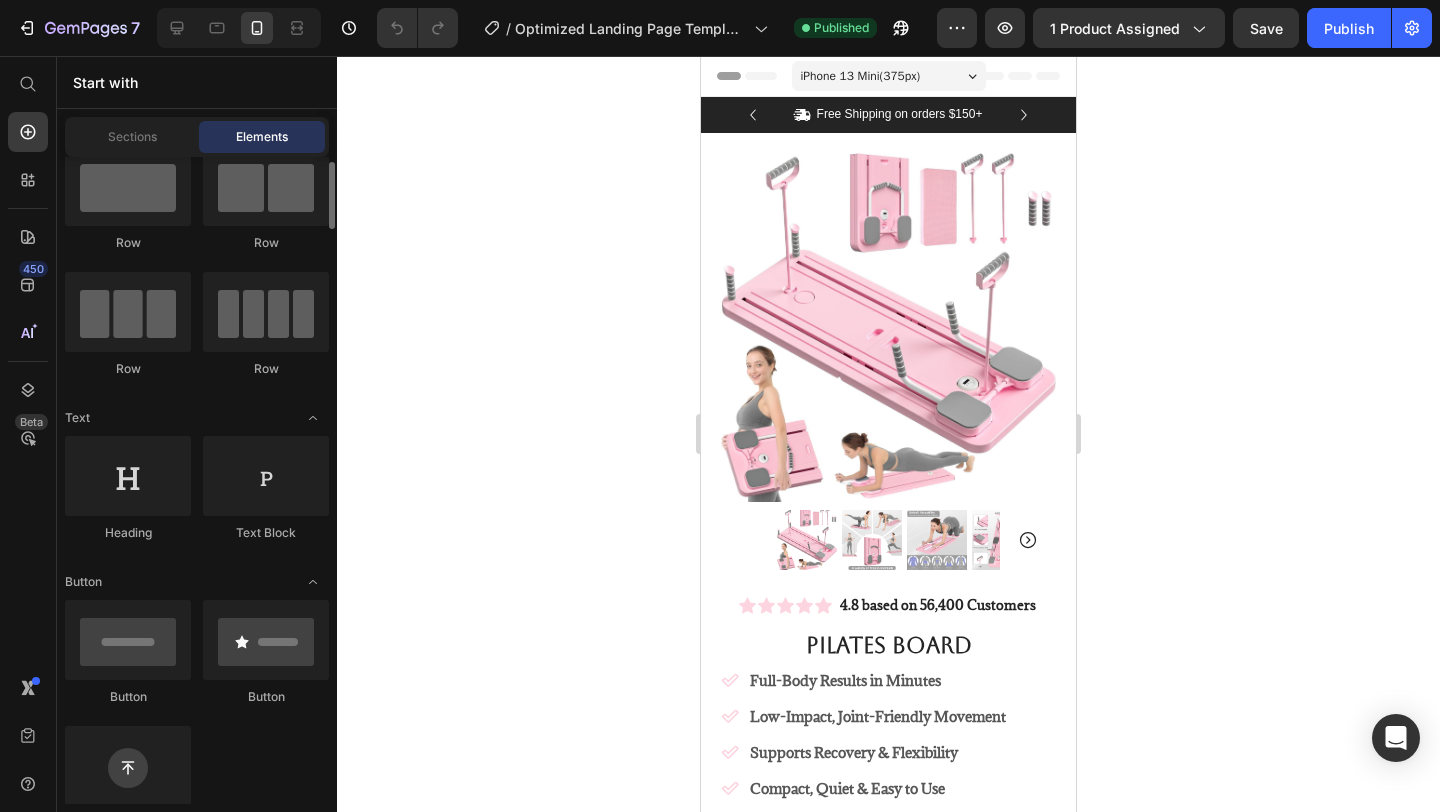 scroll, scrollTop: 0, scrollLeft: 0, axis: both 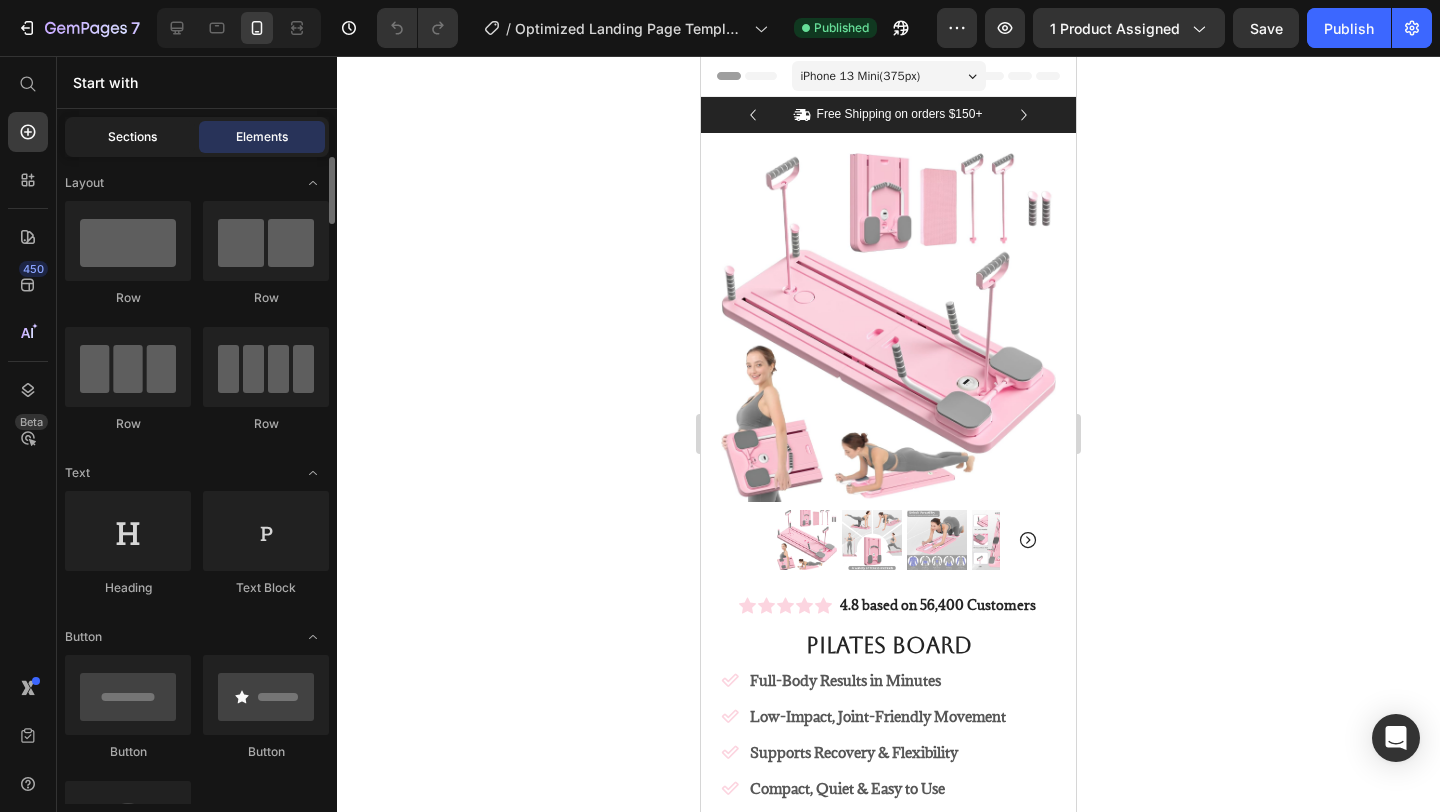 click on "Sections" 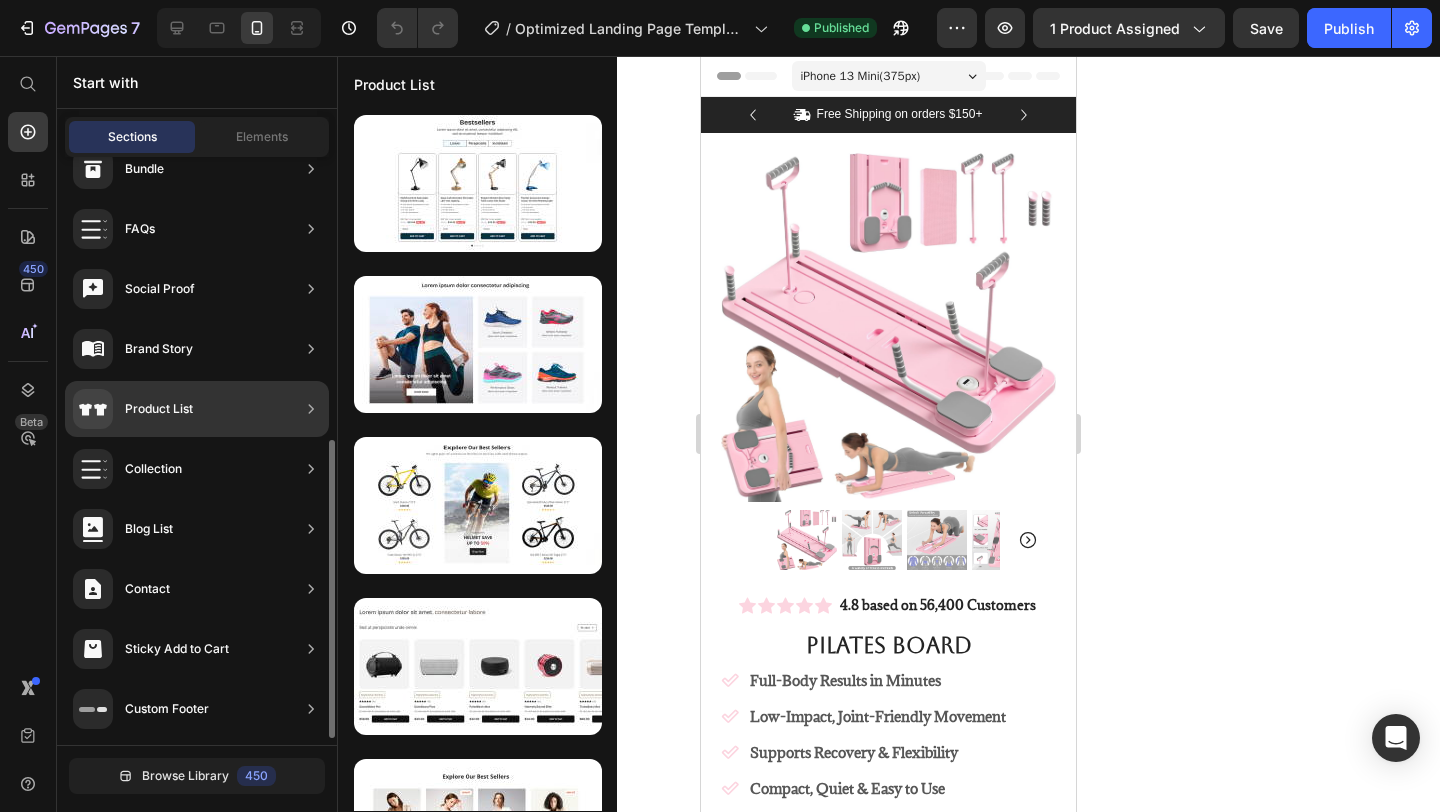 scroll, scrollTop: 0, scrollLeft: 0, axis: both 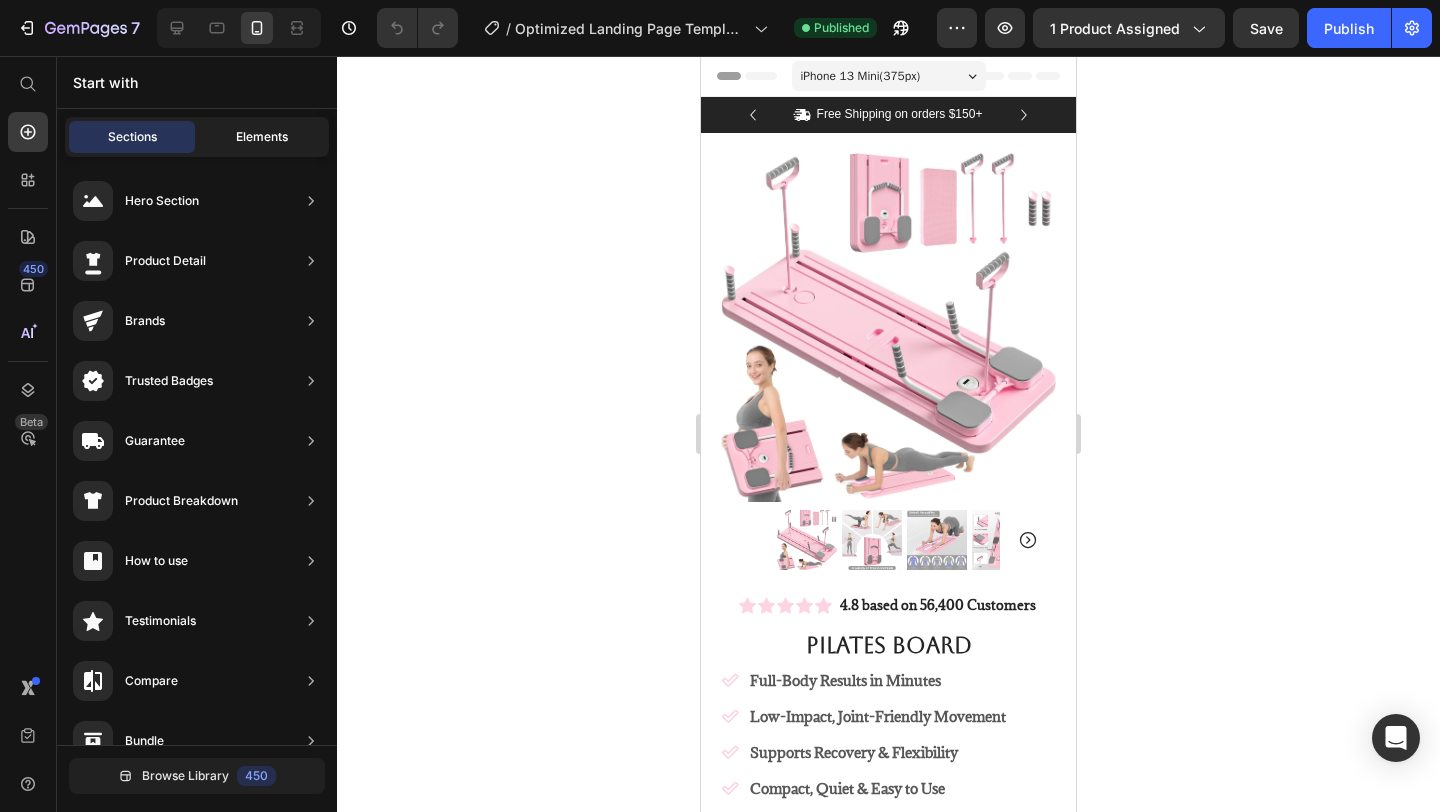 click on "Elements" at bounding box center [262, 137] 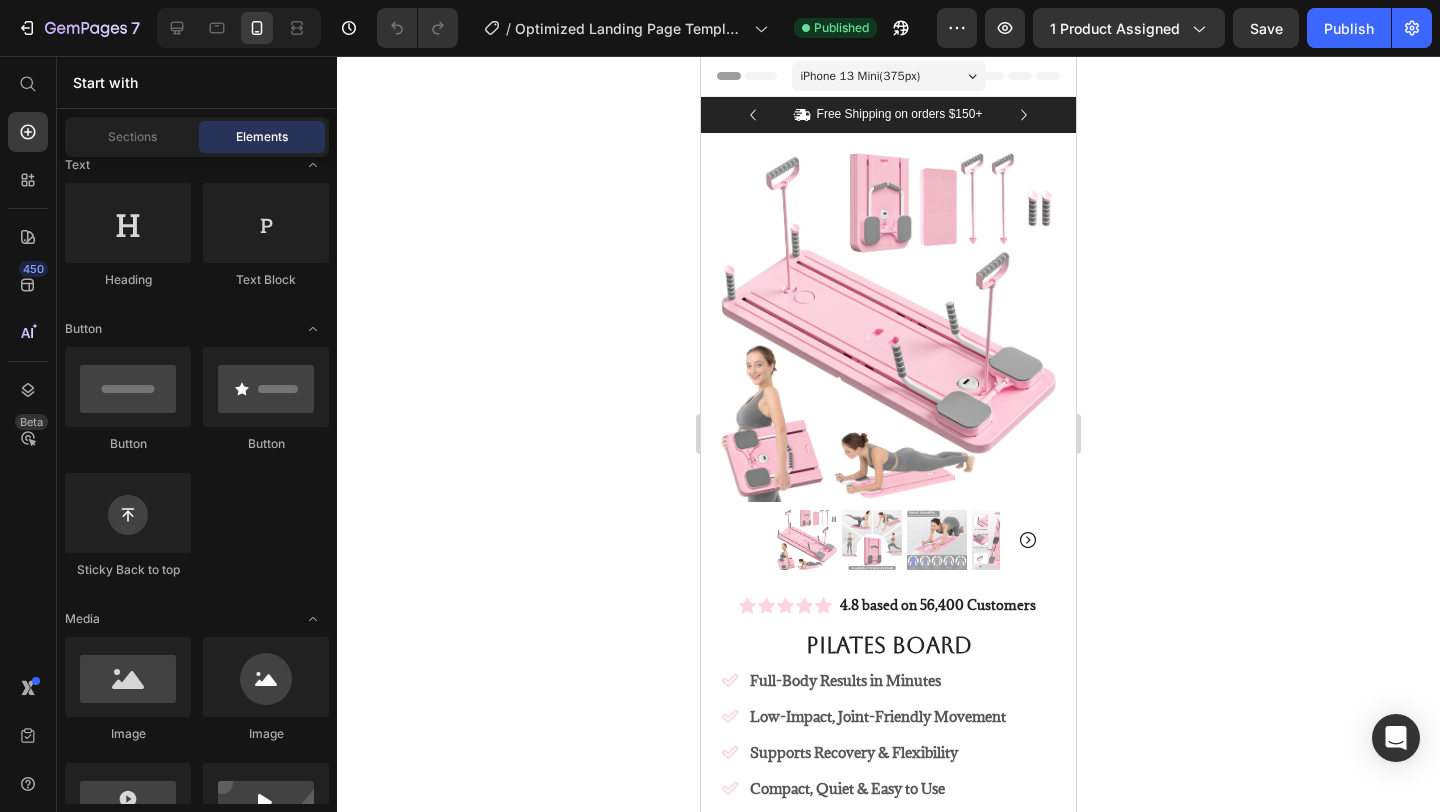 scroll, scrollTop: 0, scrollLeft: 0, axis: both 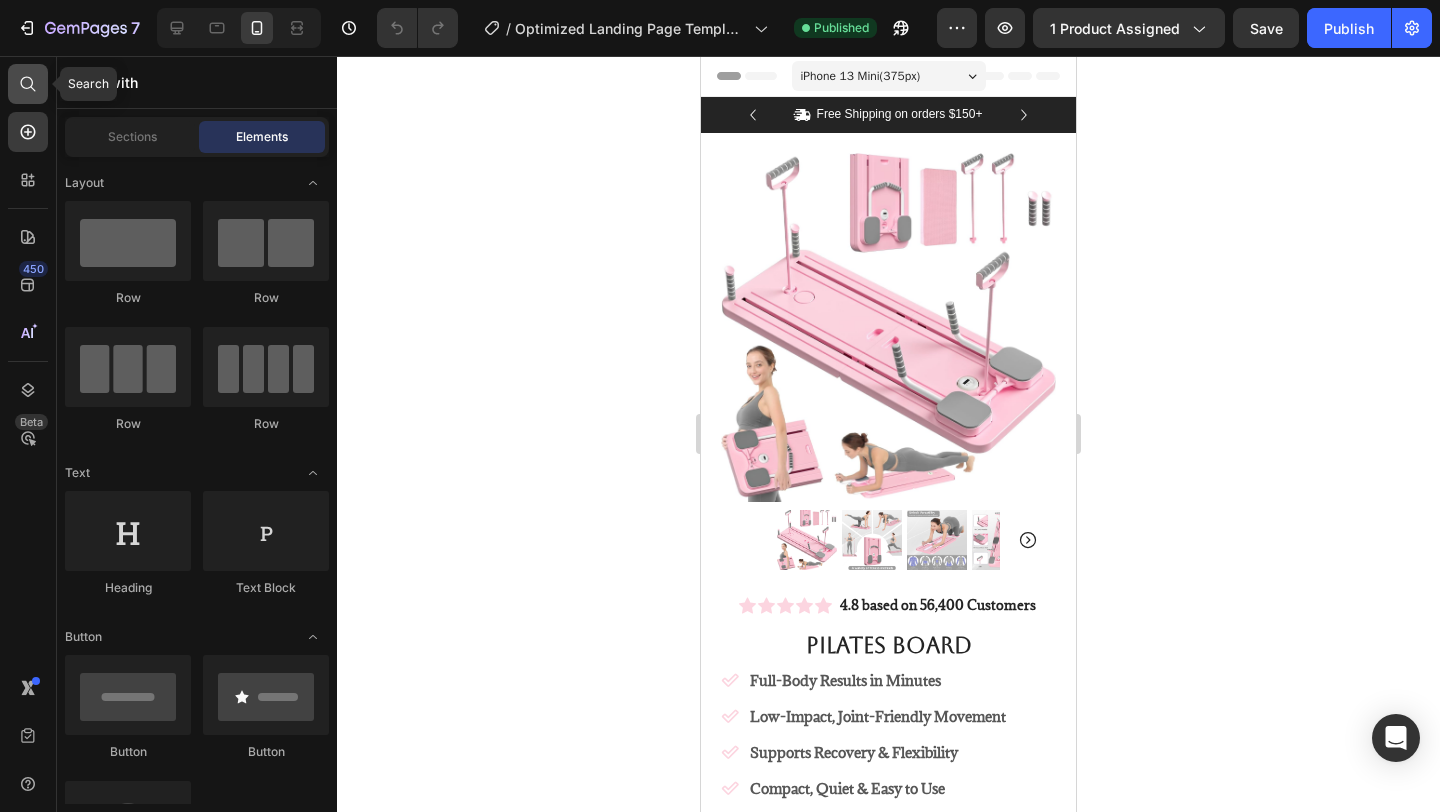 click 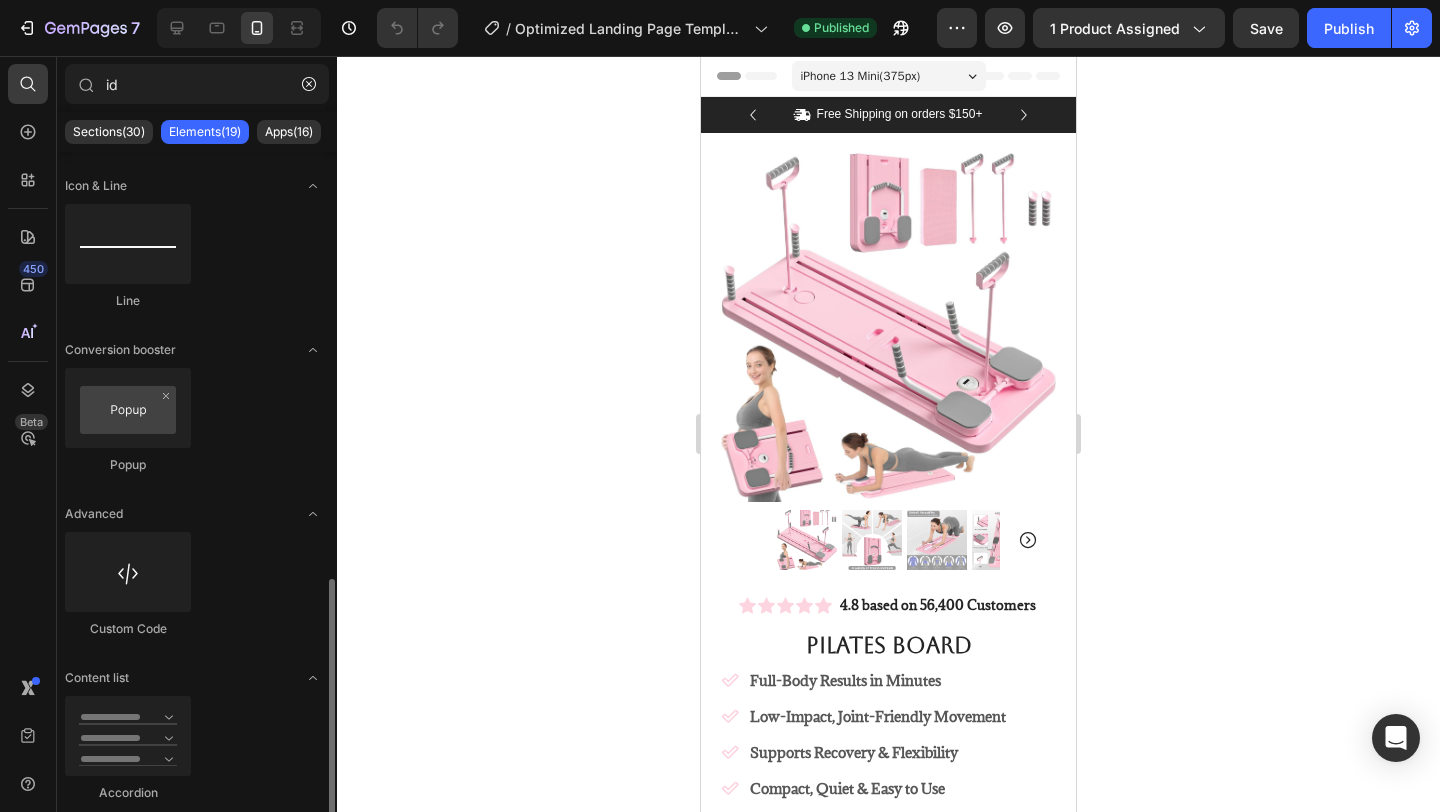 scroll, scrollTop: 0, scrollLeft: 0, axis: both 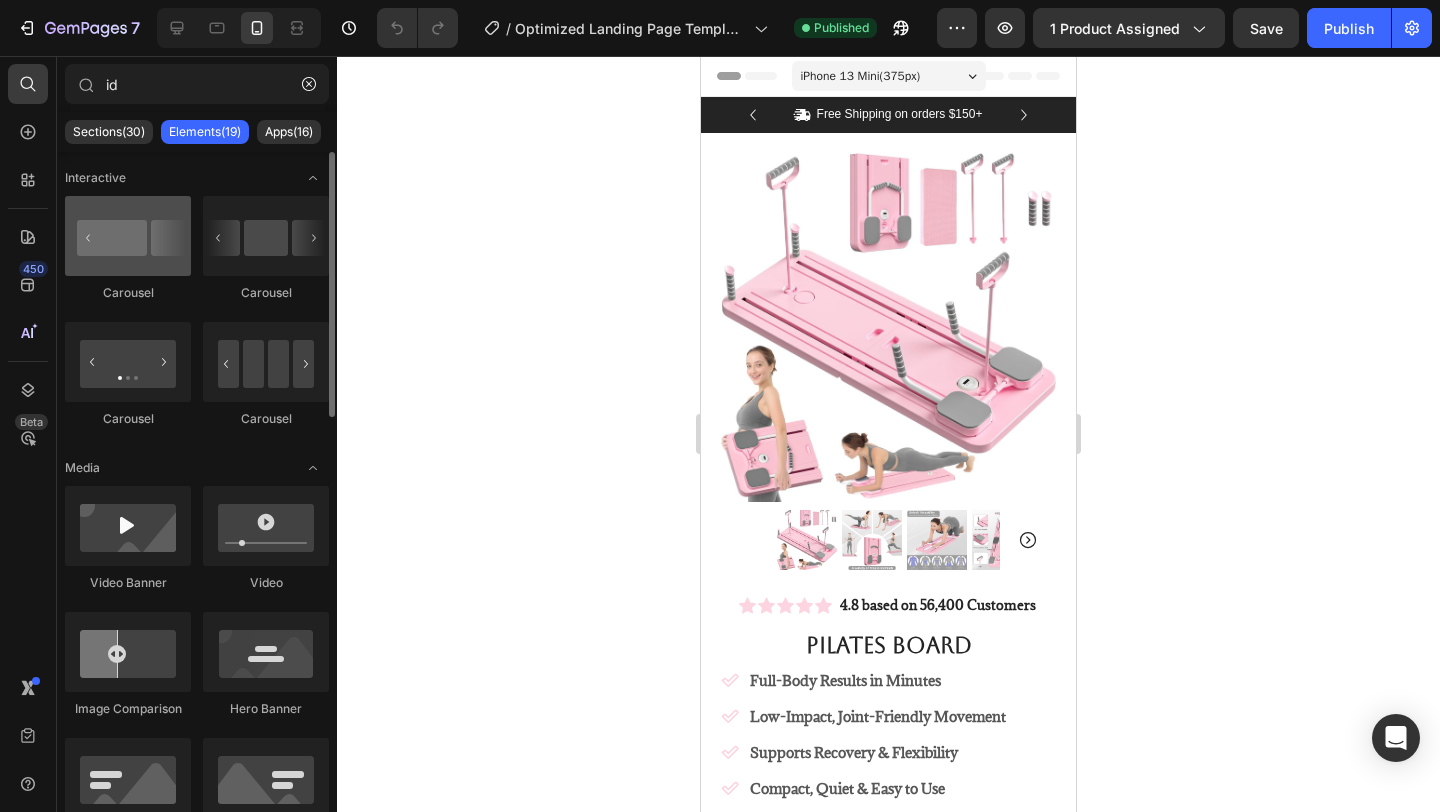 type on "i" 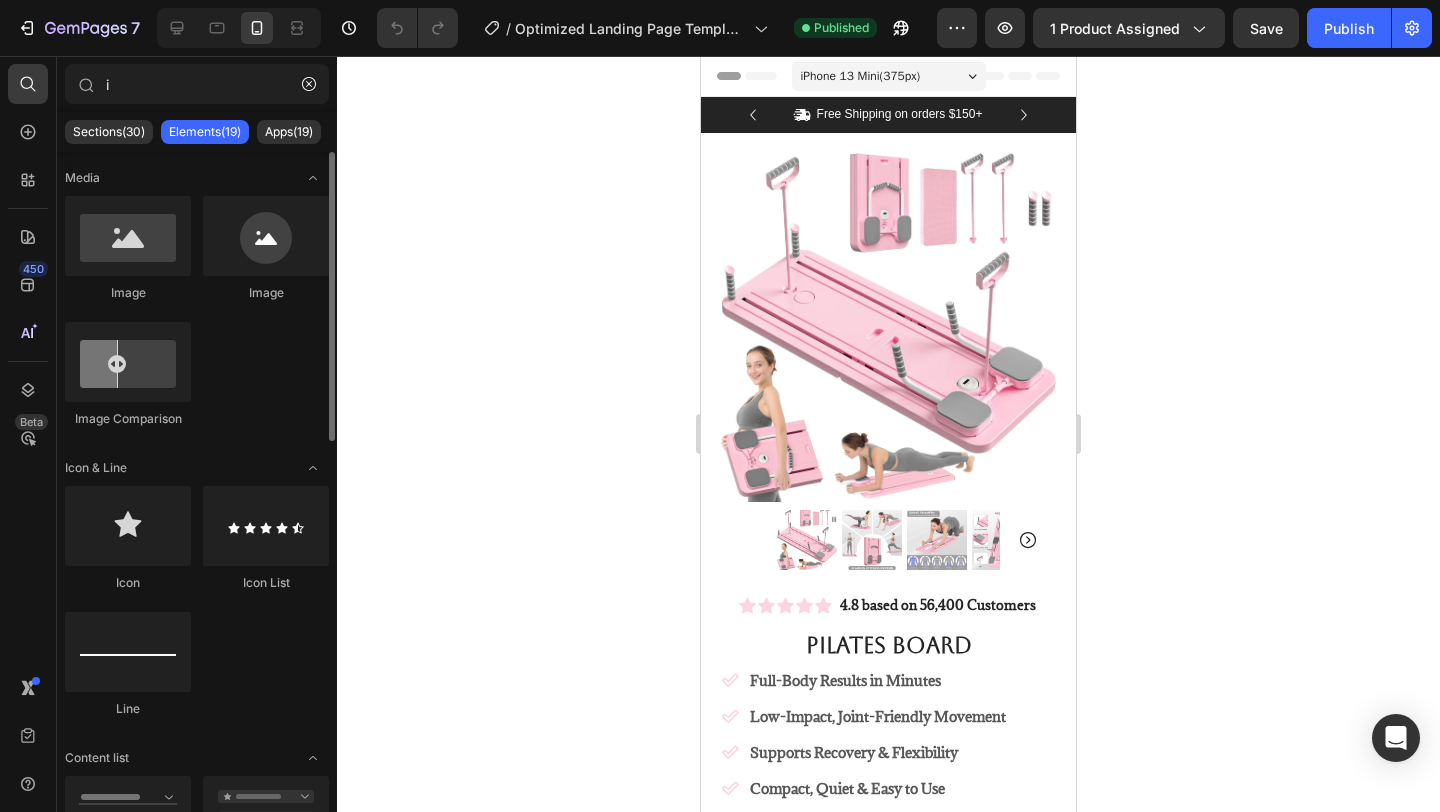 type 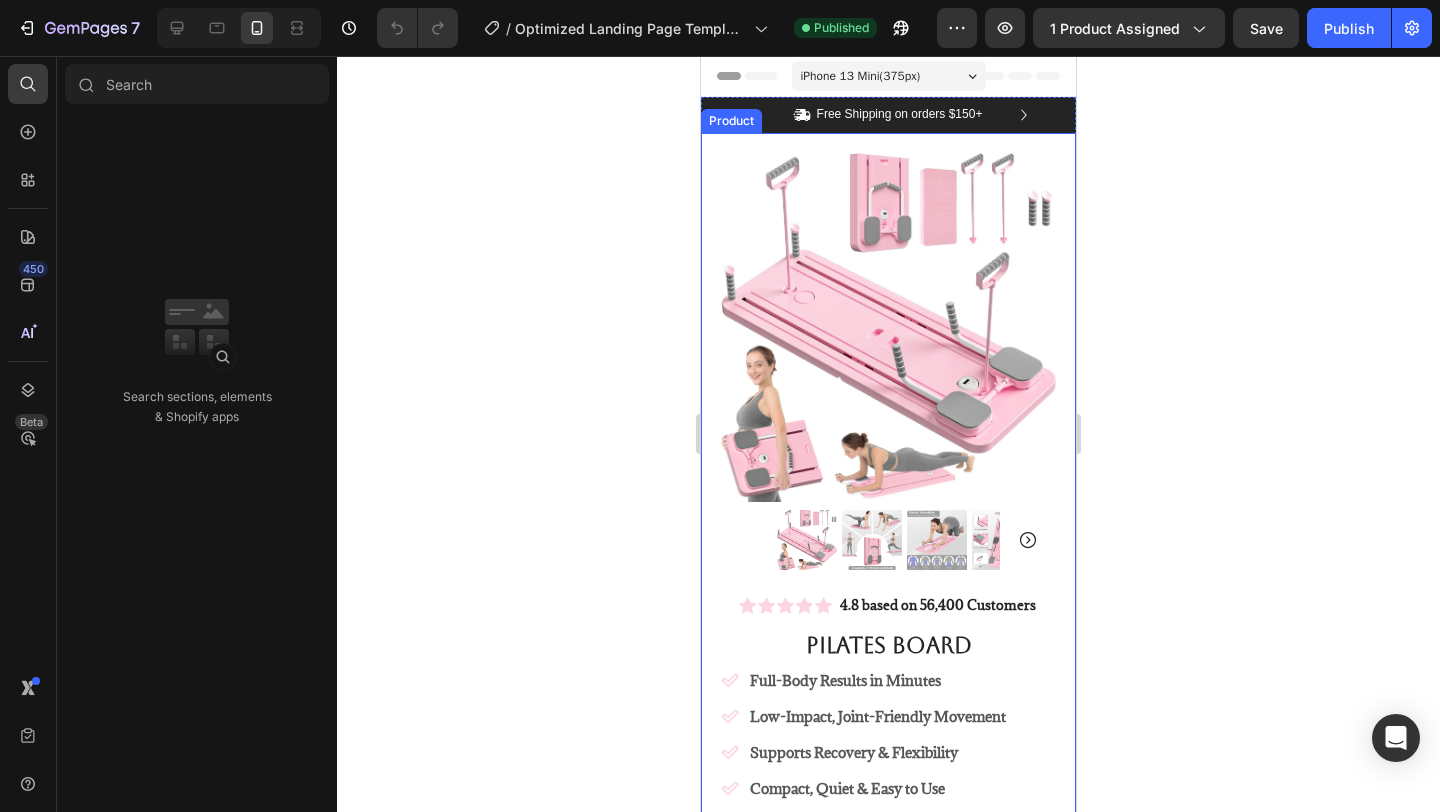 click on "Product Images Image Icon Icon Icon Icon Icon Icon List "I knew Kivara was different when I actually looked forward to my workouts. After just a few weeks, my posture improved, my core felt stronger, and my body looked more sculpted—especially through my abs and legs. It’s like having a boutique Pilates studio in my living room. Short sessions, big results!" Text Block
Icon Hannah N. ([CITY], [STATE]) Text Block Row Row Row Icon Icon Icon Icon Icon Icon List 4.8 based on 56,400 Customers Text Block Row Pilates Board Product Title
Full-Body Results in Minutes
Low-Impact, Joint-Friendly Movement
Supports Recovery & Flexibility
Compact, Quiet & Easy to Use Item List $[PRICE] Product Price $[PRICE] Product Price 50% OFF Discount Tag Row Color: Pink Pink Pink Pink Purple Purple Purple Product Variants & Swatches
Icon Sold out Twice | Limited Stock Available Text Block Row add to cart Add to Cart" at bounding box center [888, 897] 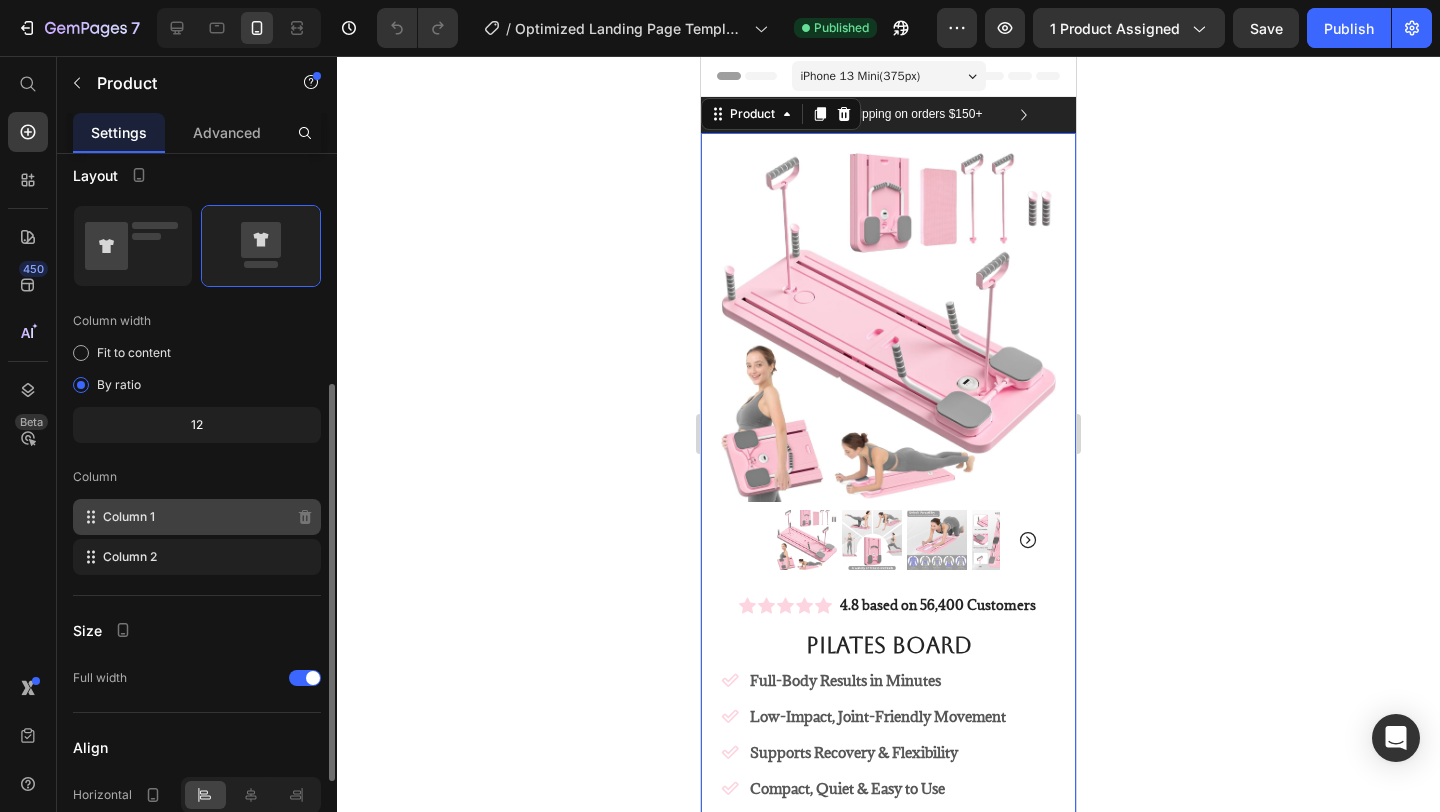 scroll, scrollTop: 572, scrollLeft: 0, axis: vertical 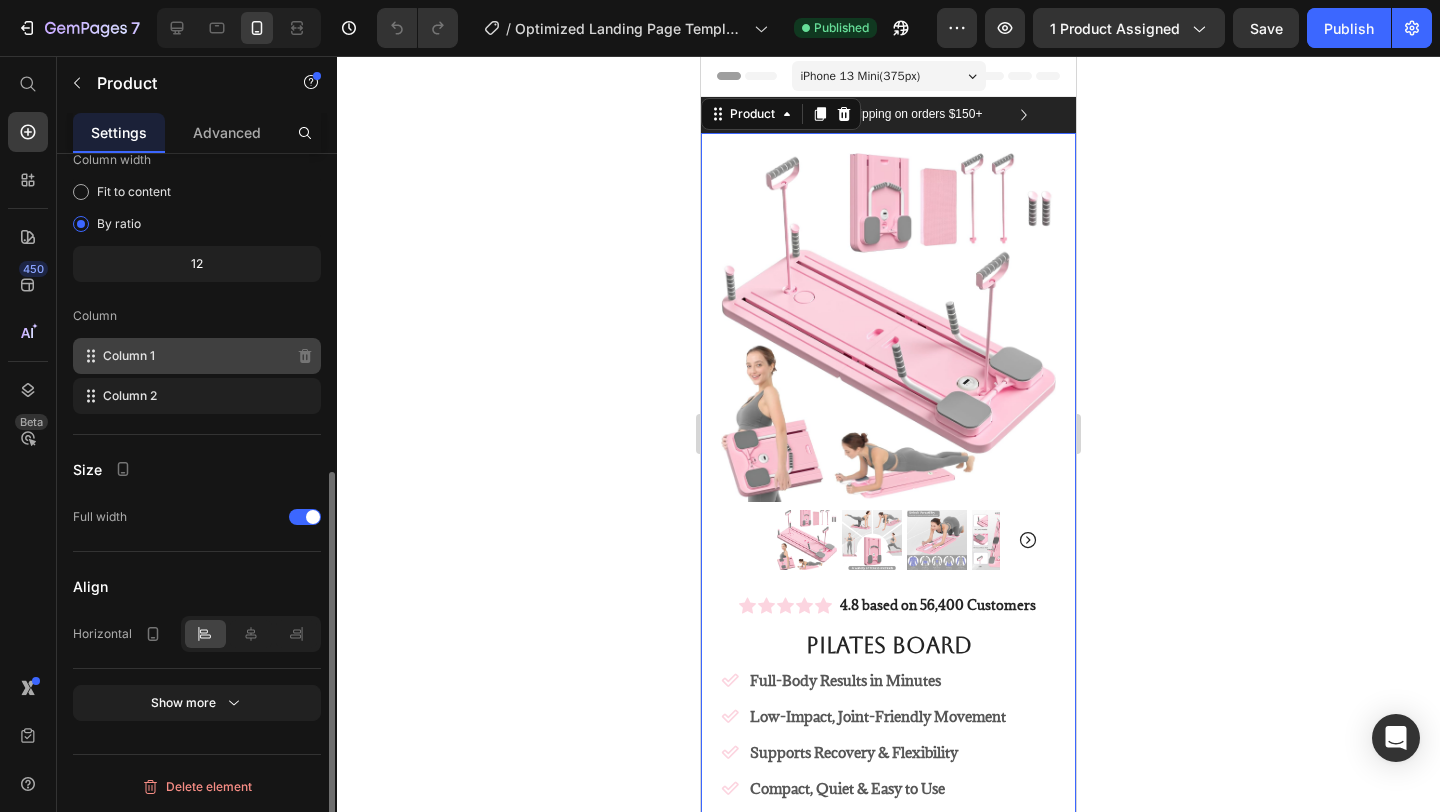 click on "Column 1" at bounding box center [129, 356] 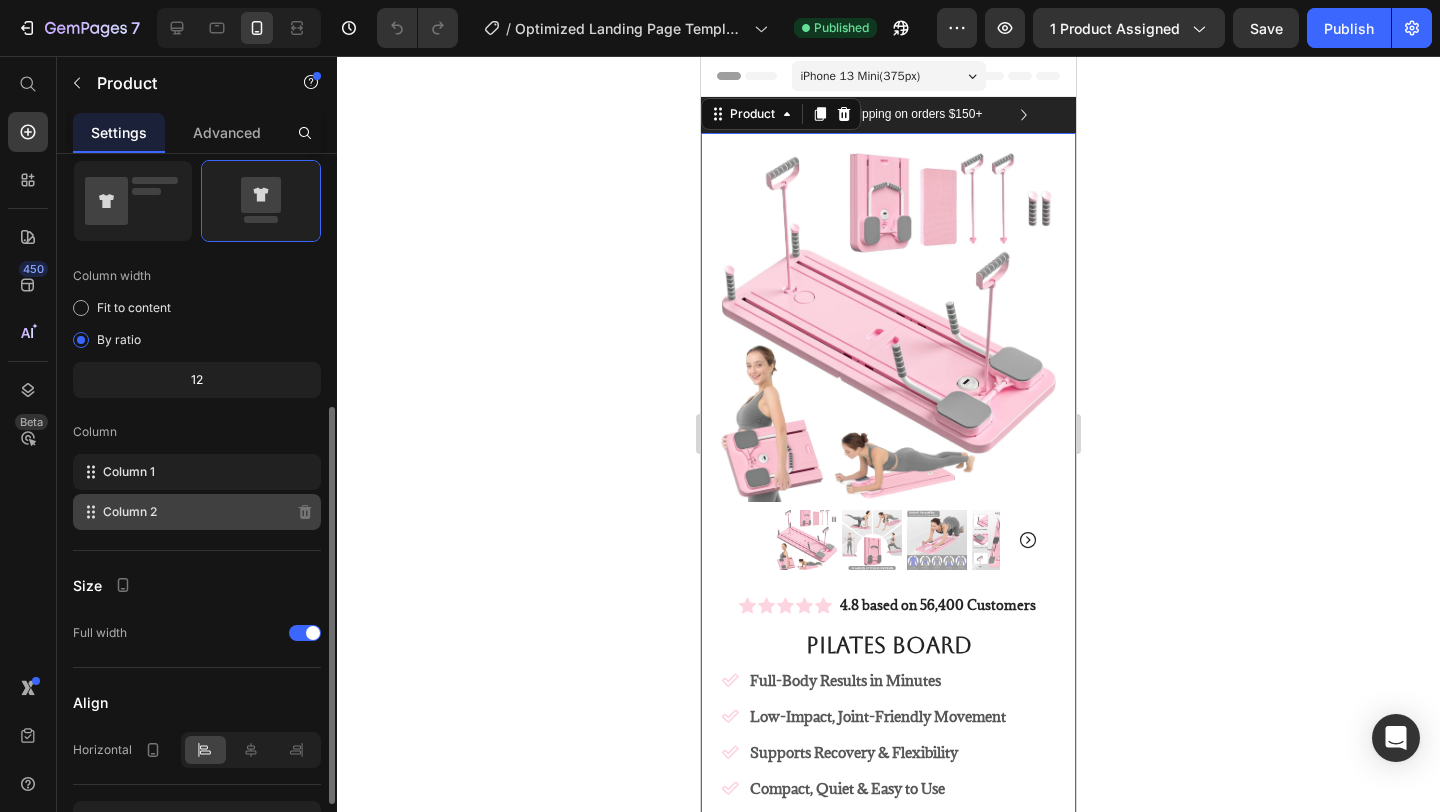scroll, scrollTop: 572, scrollLeft: 0, axis: vertical 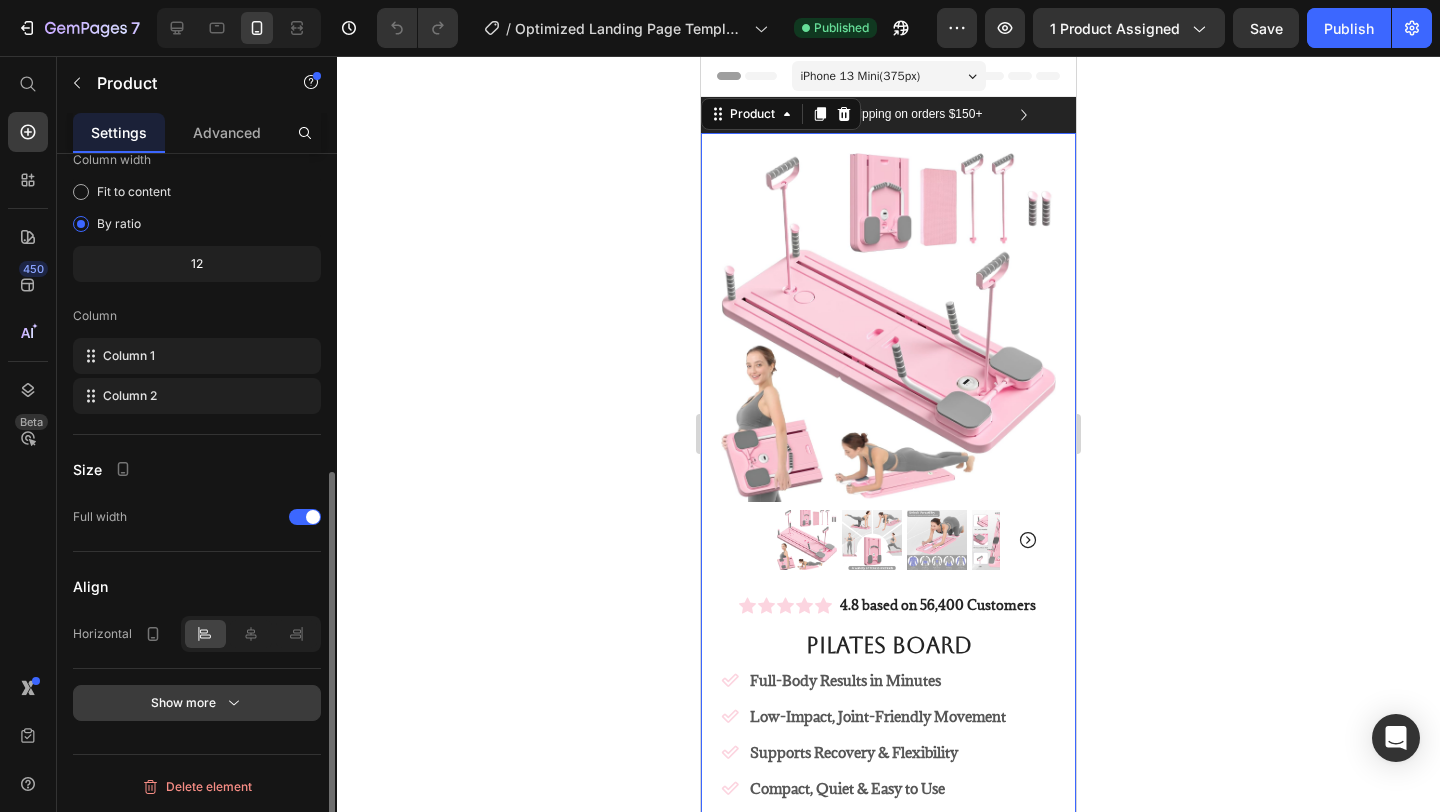 click 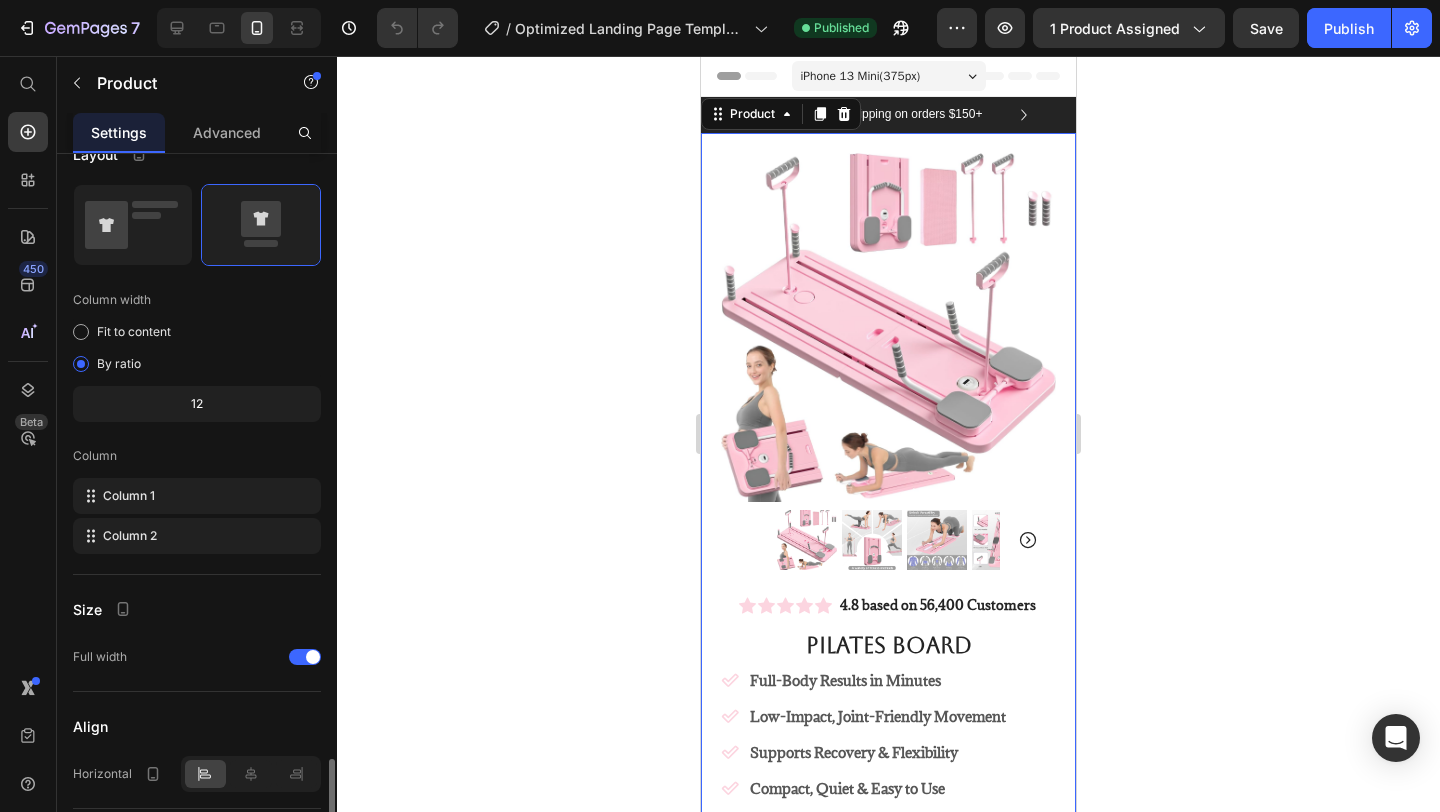 scroll, scrollTop: 0, scrollLeft: 0, axis: both 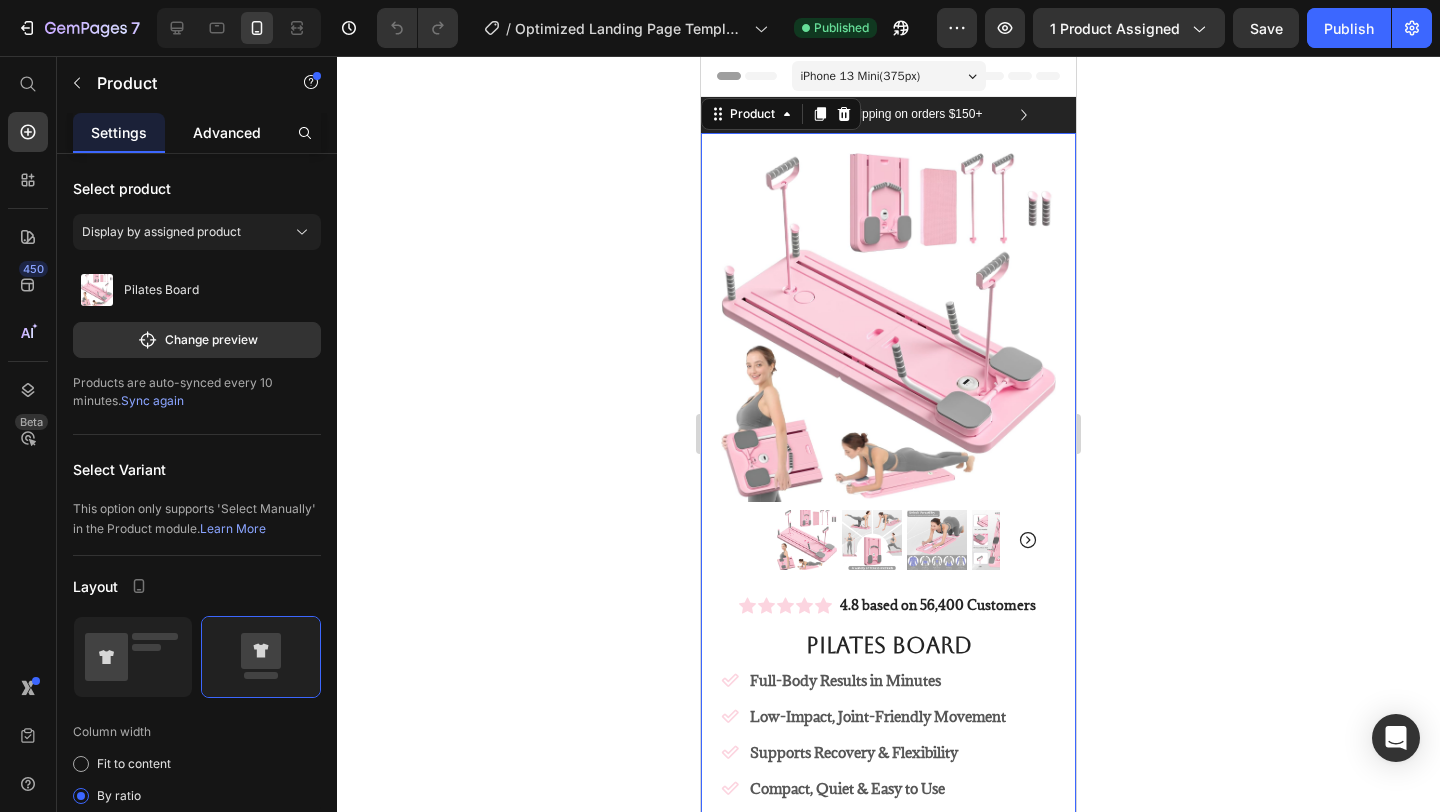 click on "Advanced" at bounding box center [227, 132] 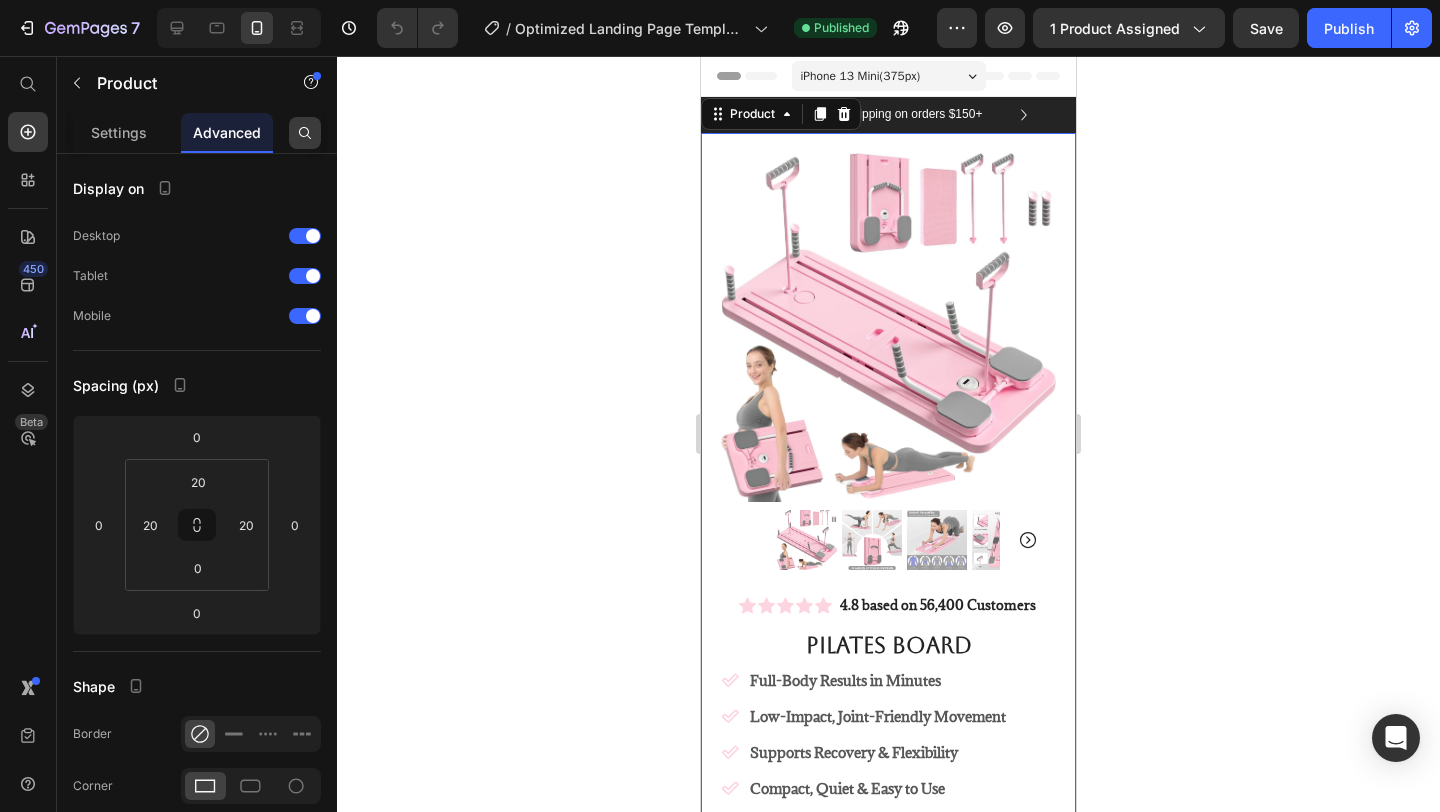 click 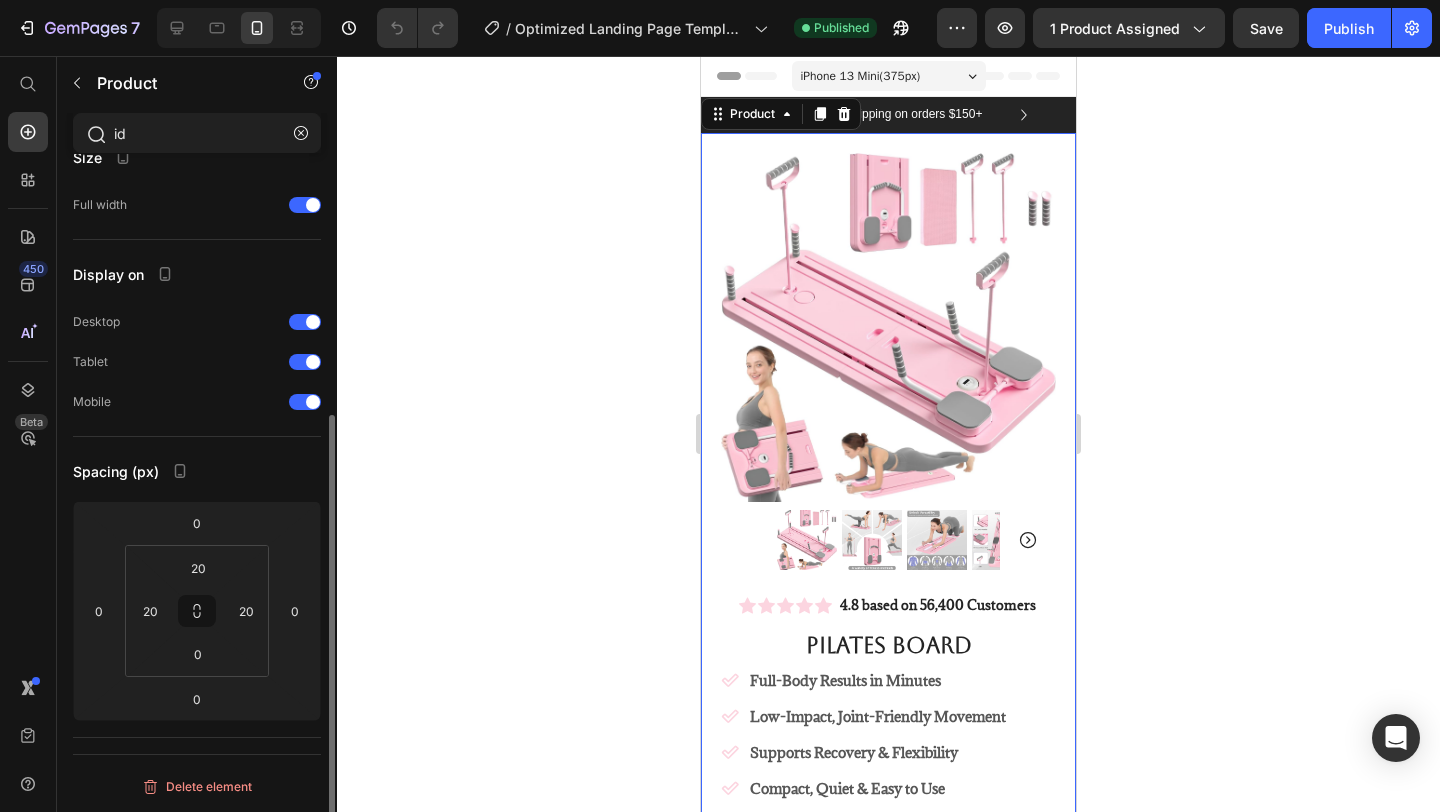 scroll, scrollTop: 0, scrollLeft: 0, axis: both 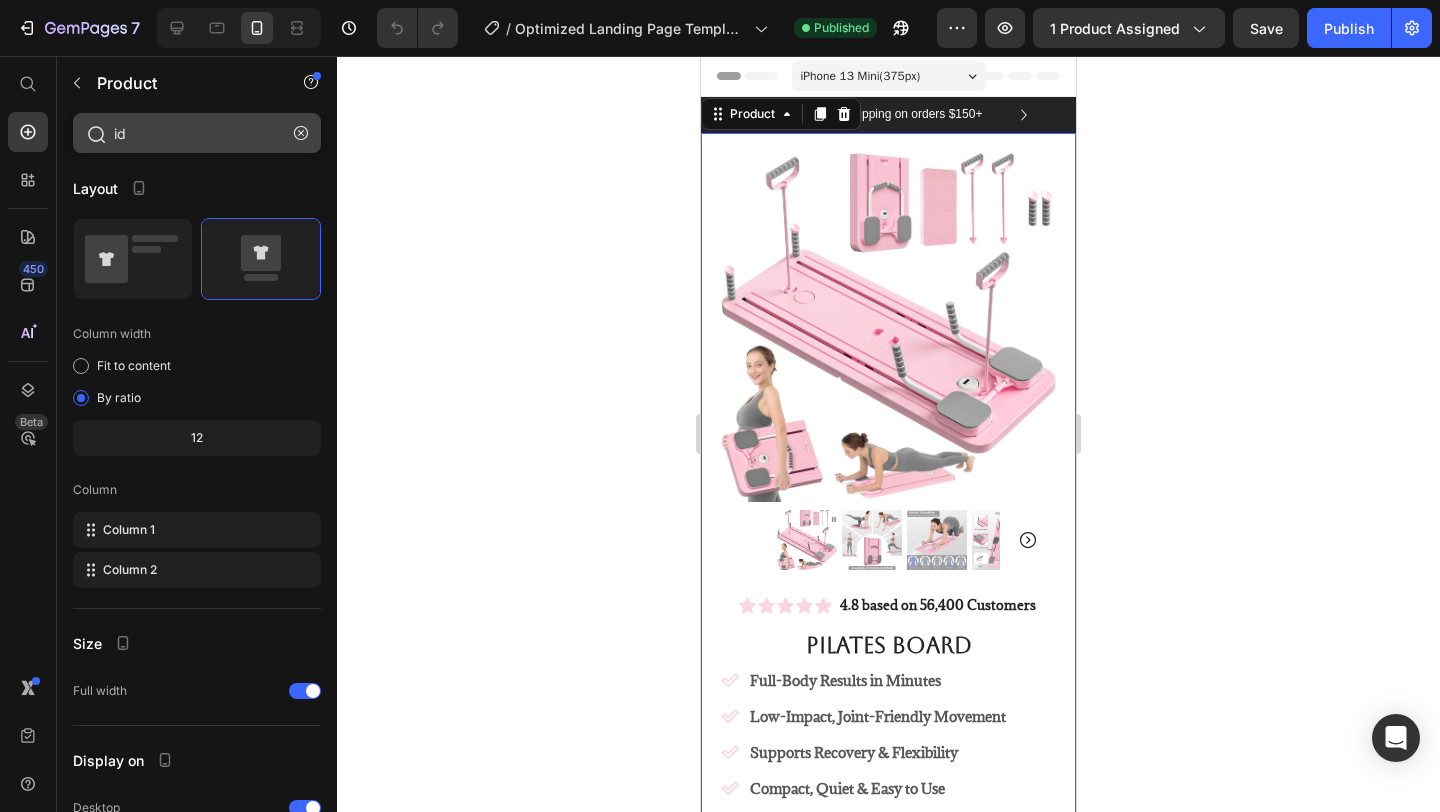 type on "i" 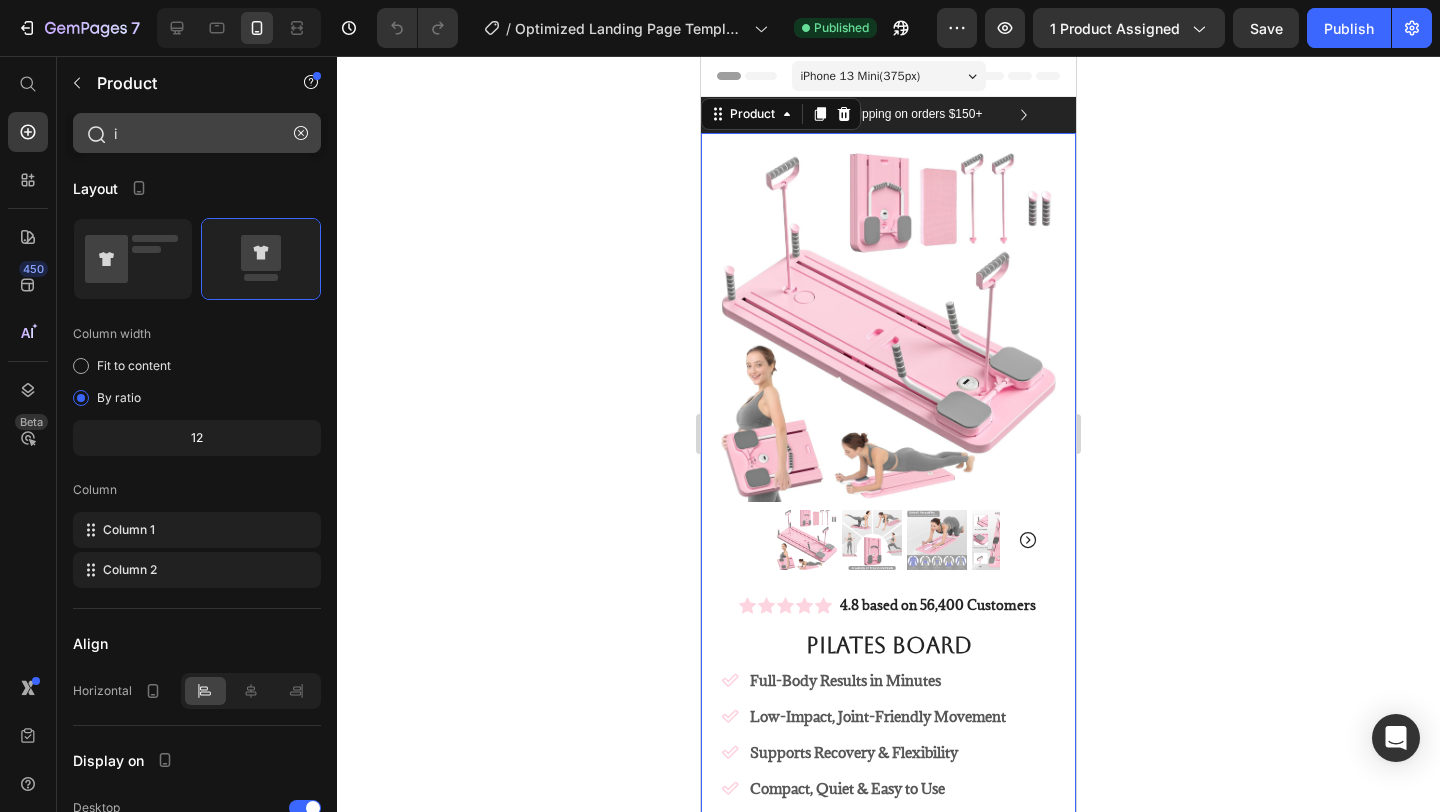 type 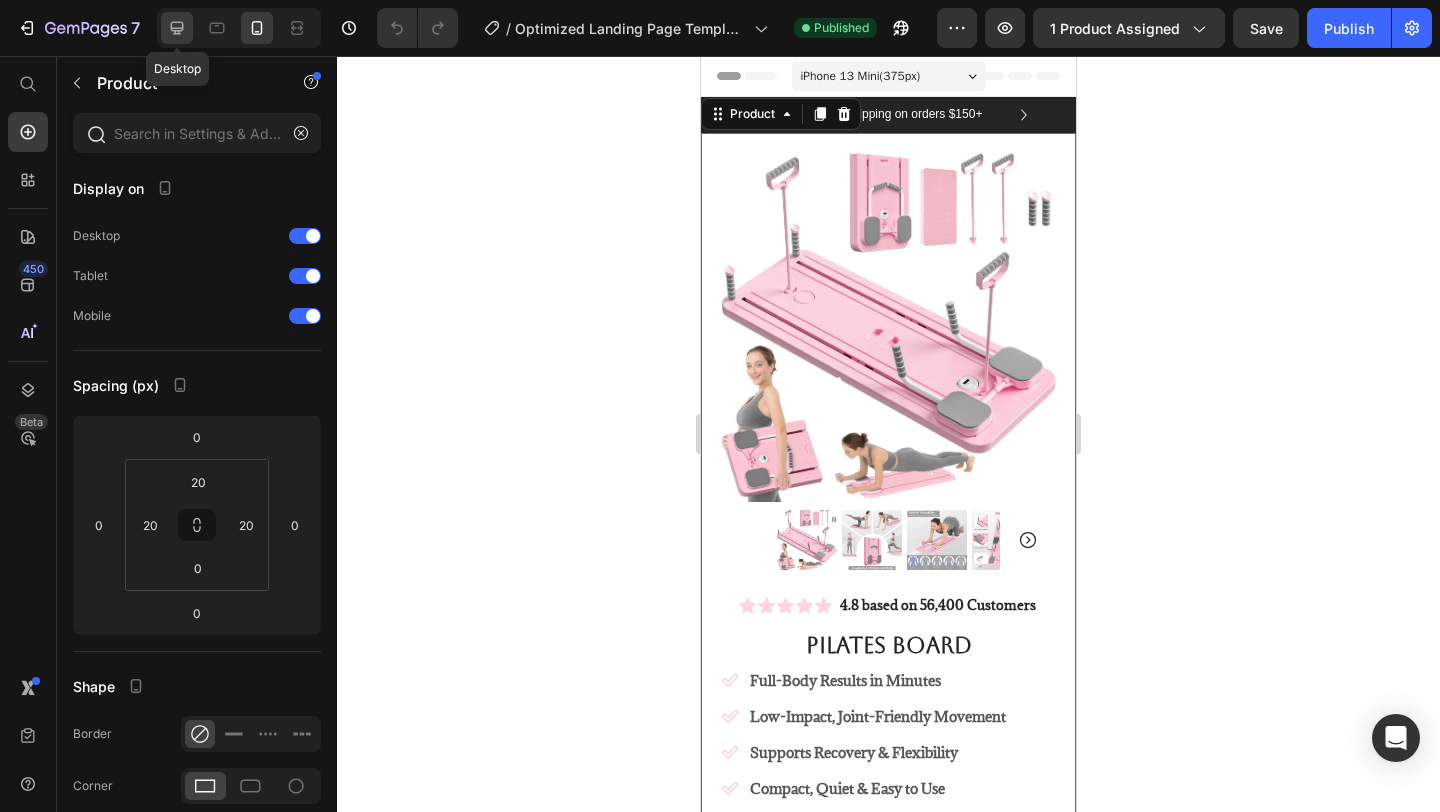 click 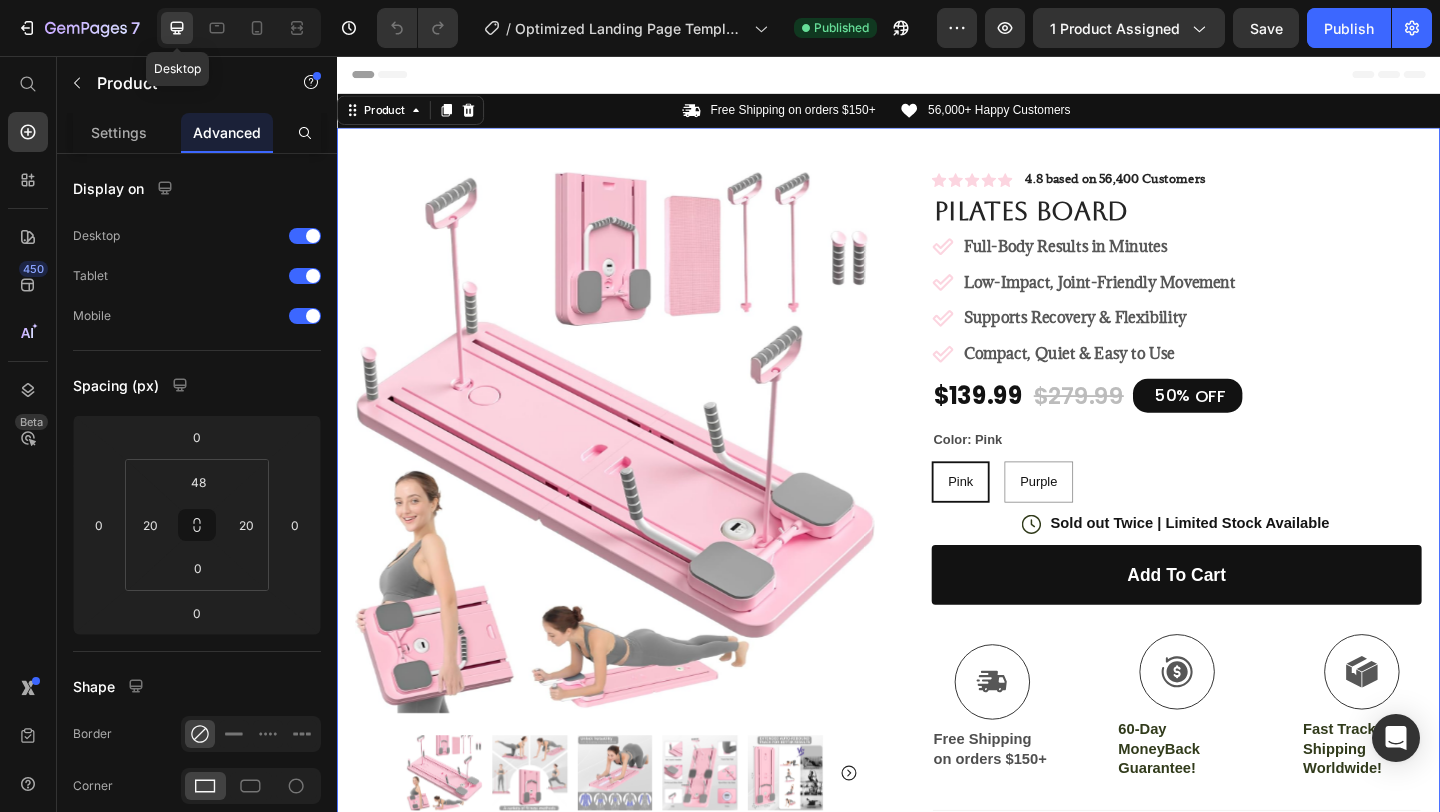 scroll, scrollTop: 8, scrollLeft: 0, axis: vertical 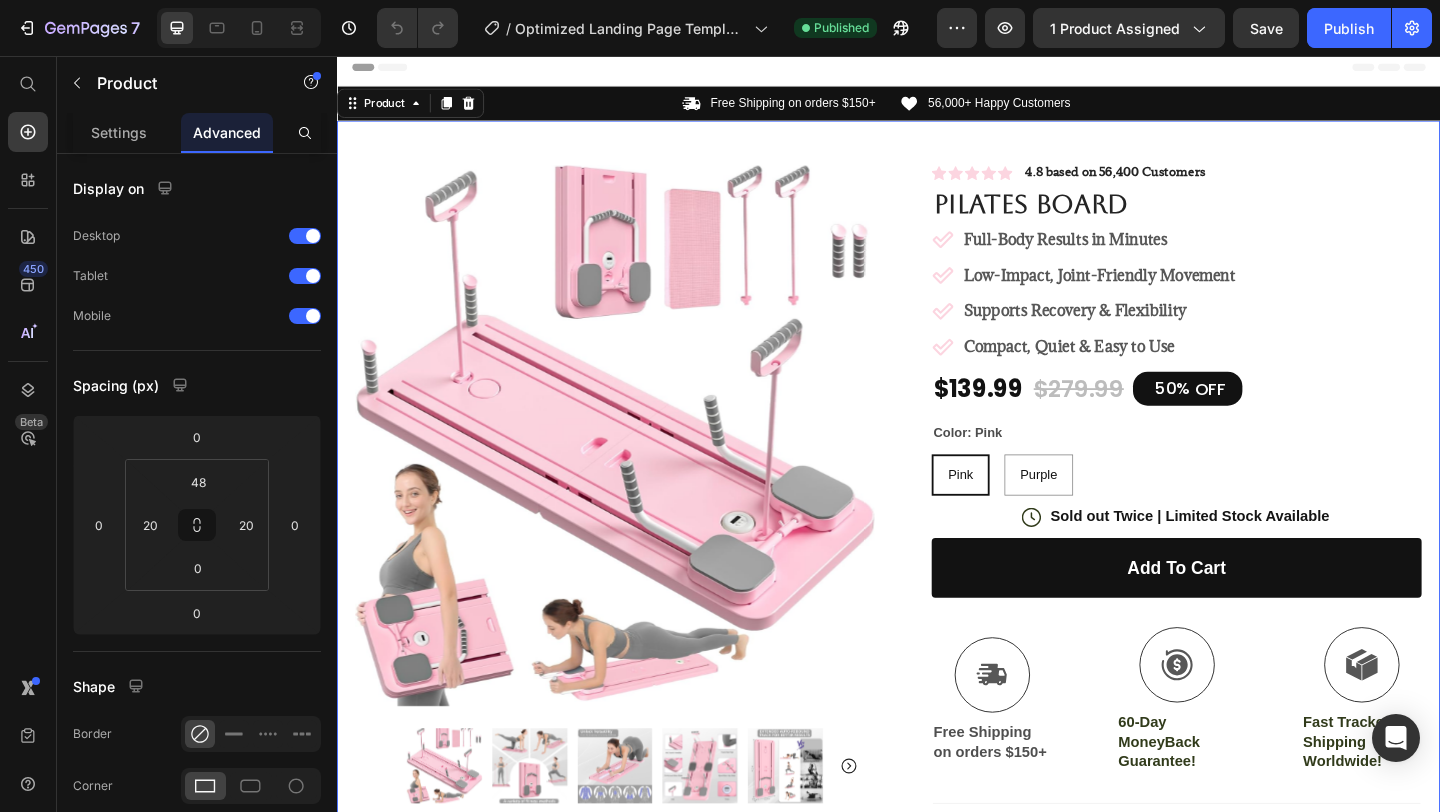 click on "Product Images Image Icon Icon Icon Icon Icon Icon List "I knew Kivara was different when I actually looked forward to my workouts. After just a few weeks, my posture improved, my core felt stronger, and my body looked more sculpted—especially through my abs and legs. It’s like having a boutique Pilates studio in my living room. Short sessions, big results!" Text Block
Icon Hannah N. ([CITY], [STATE]) Text Block Row Row Row Icon Icon Icon Icon Icon Icon List 4.8 based on 56,400 Customers Text Block Row Pilates Board Product Title
Full-Body Results in Minutes
Low-Impact, Joint-Friendly Movement
Supports Recovery & Flexibility
Compact, Quiet & Easy to Use Item List $[PRICE] Product Price $[PRICE] Product Price 50% OFF Discount Tag Row Color: Pink Pink Pink Pink Purple Purple Purple Product Variants & Swatches
Icon Sold out Twice | Limited Stock Available Text Block Row add to cart Add to Cart" at bounding box center [937, 662] 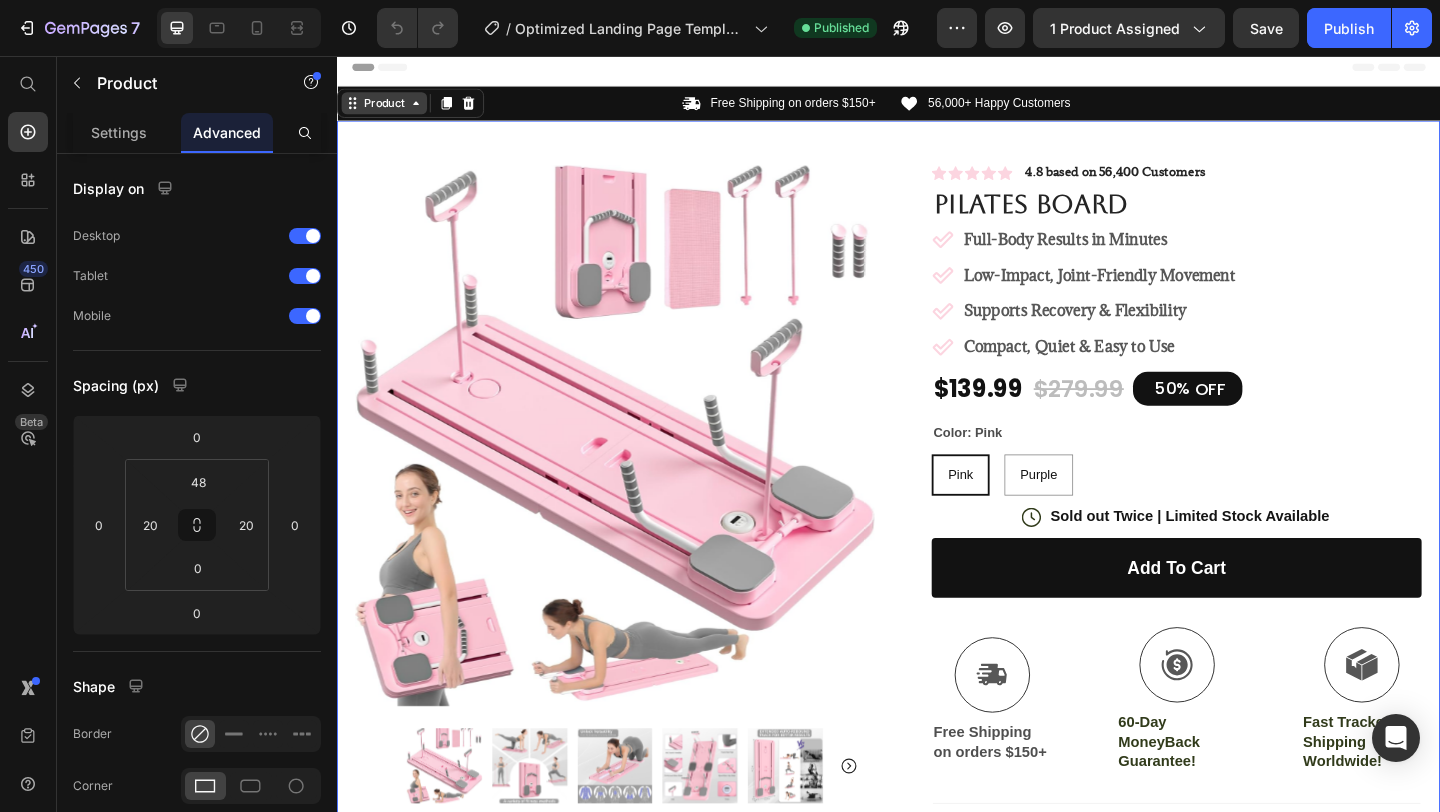 click on "Product" at bounding box center (388, 107) 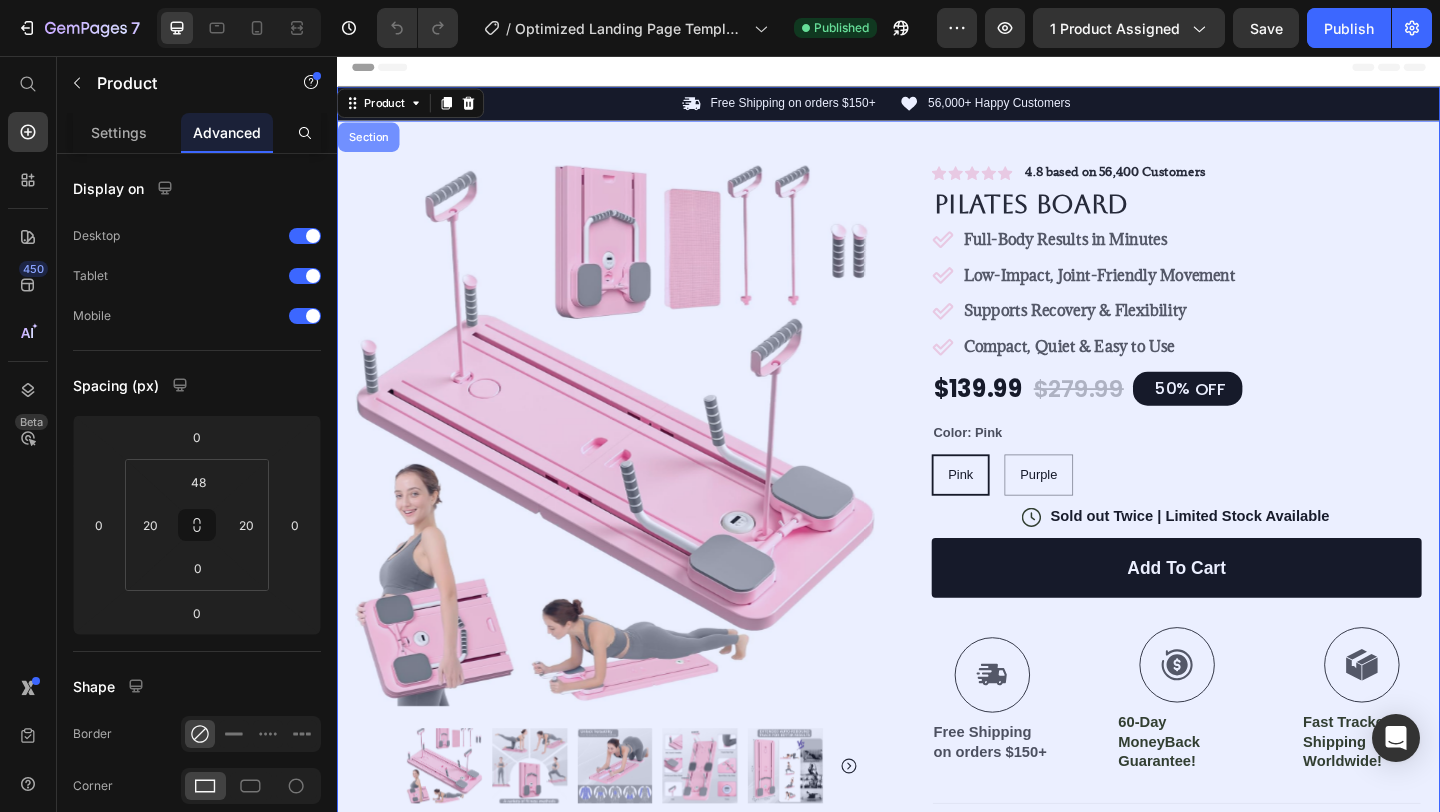 click on "Section" at bounding box center (371, 144) 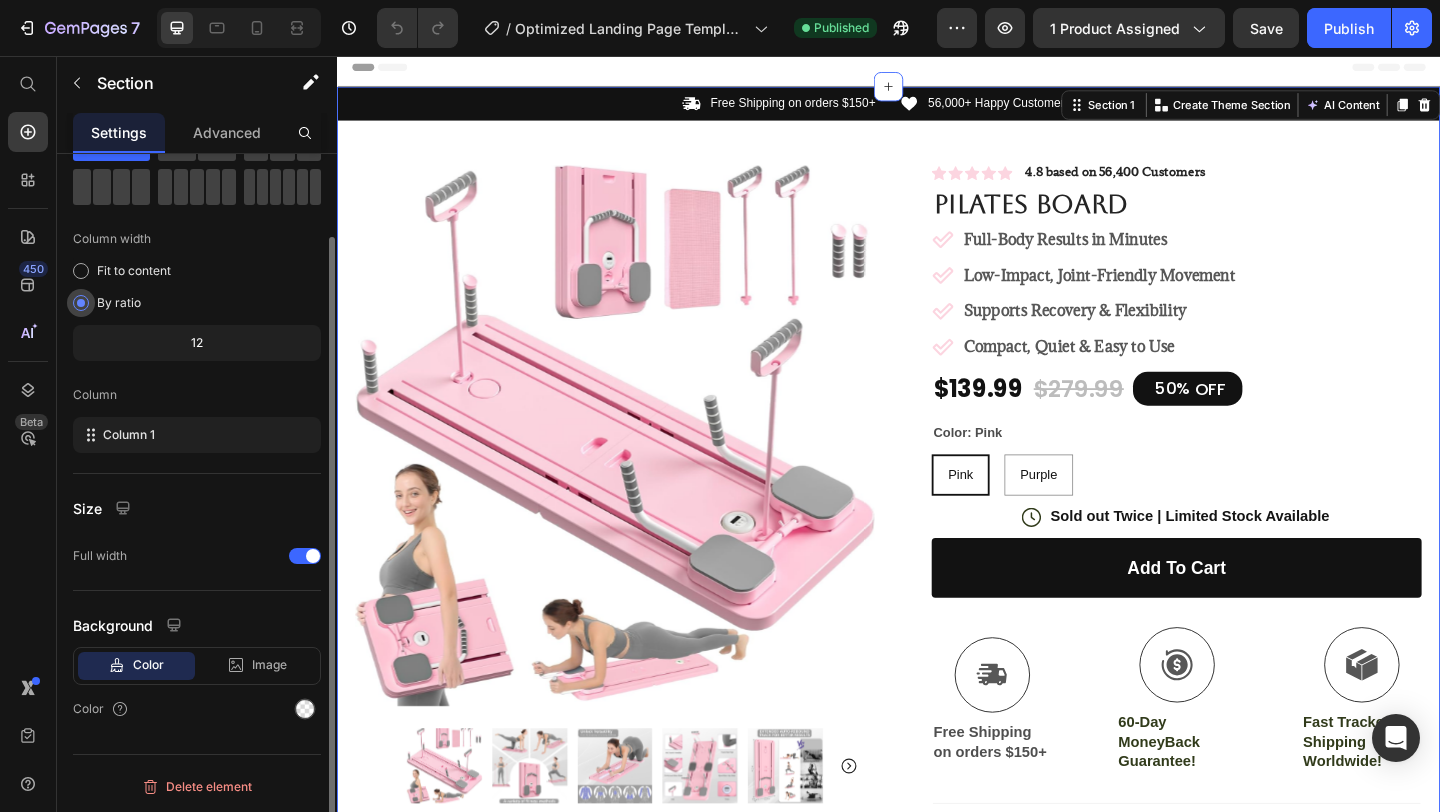 scroll, scrollTop: 0, scrollLeft: 0, axis: both 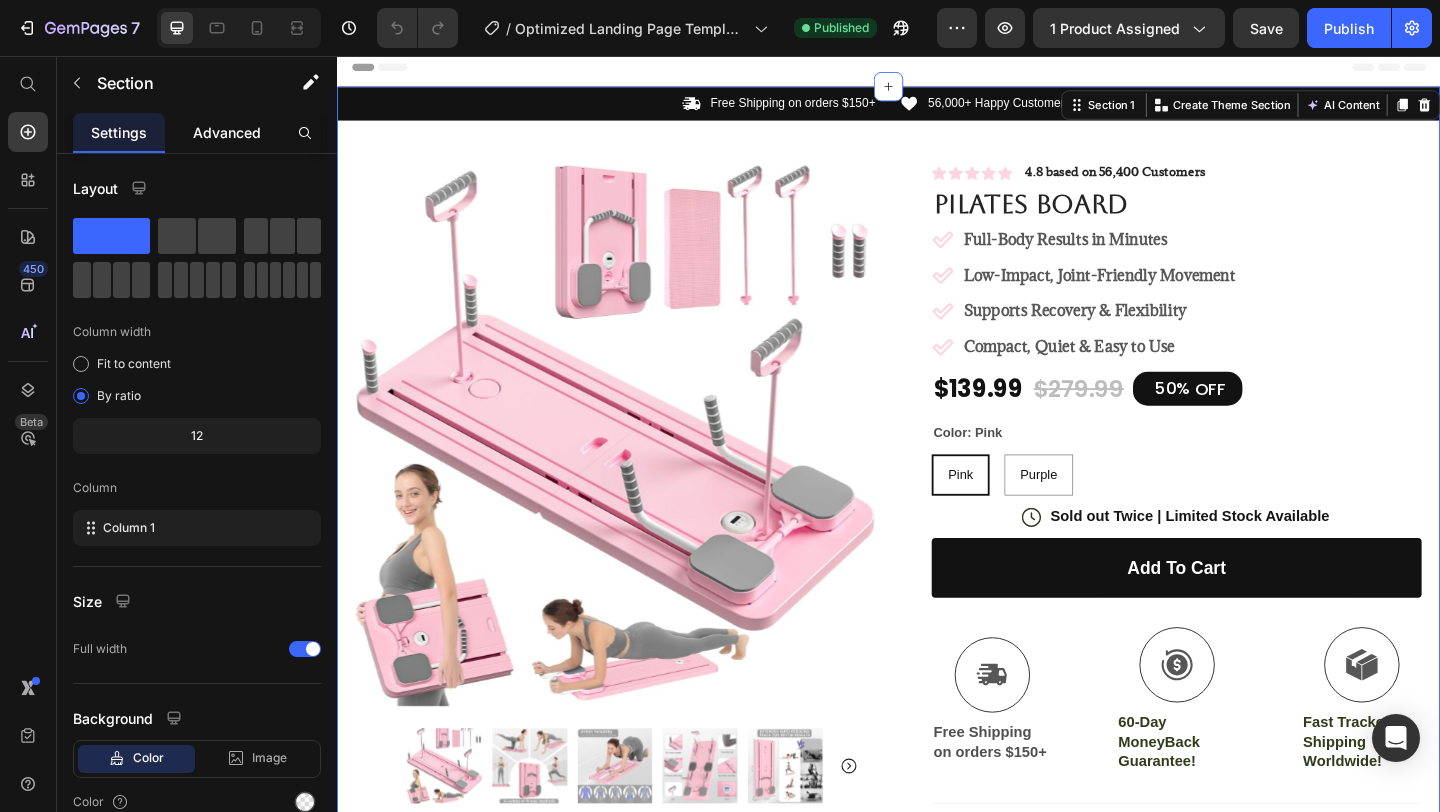 click on "Advanced" at bounding box center (227, 132) 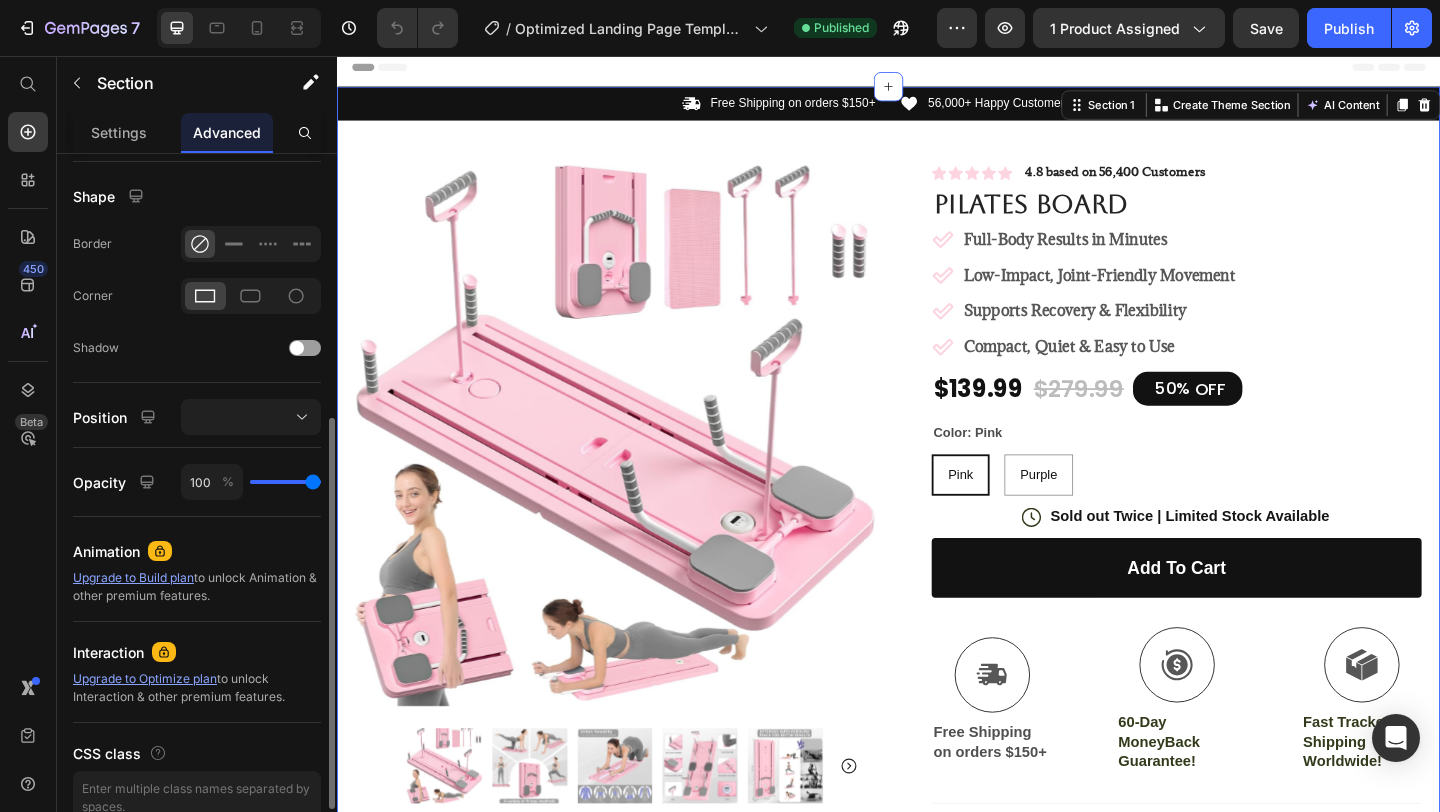 scroll, scrollTop: 491, scrollLeft: 0, axis: vertical 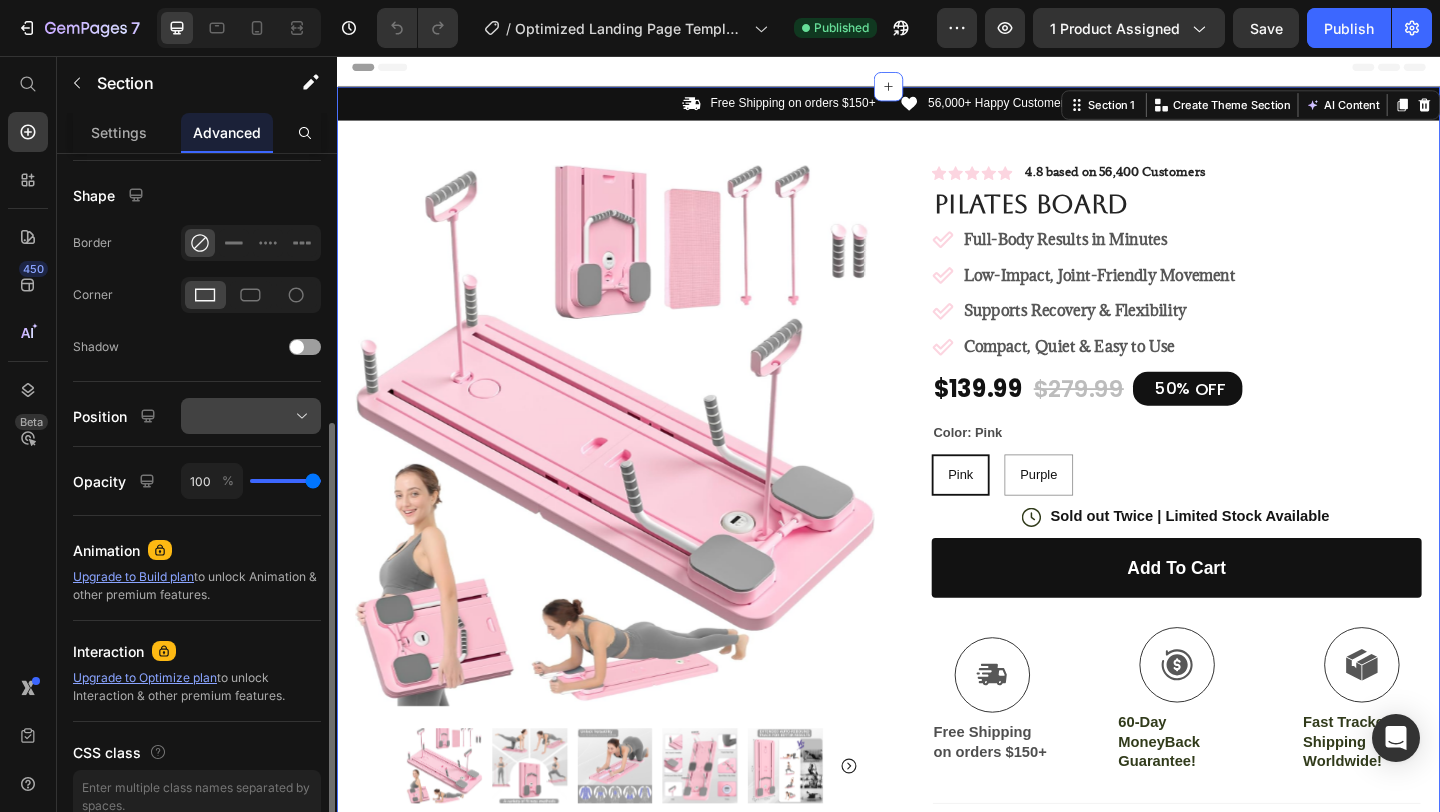 click 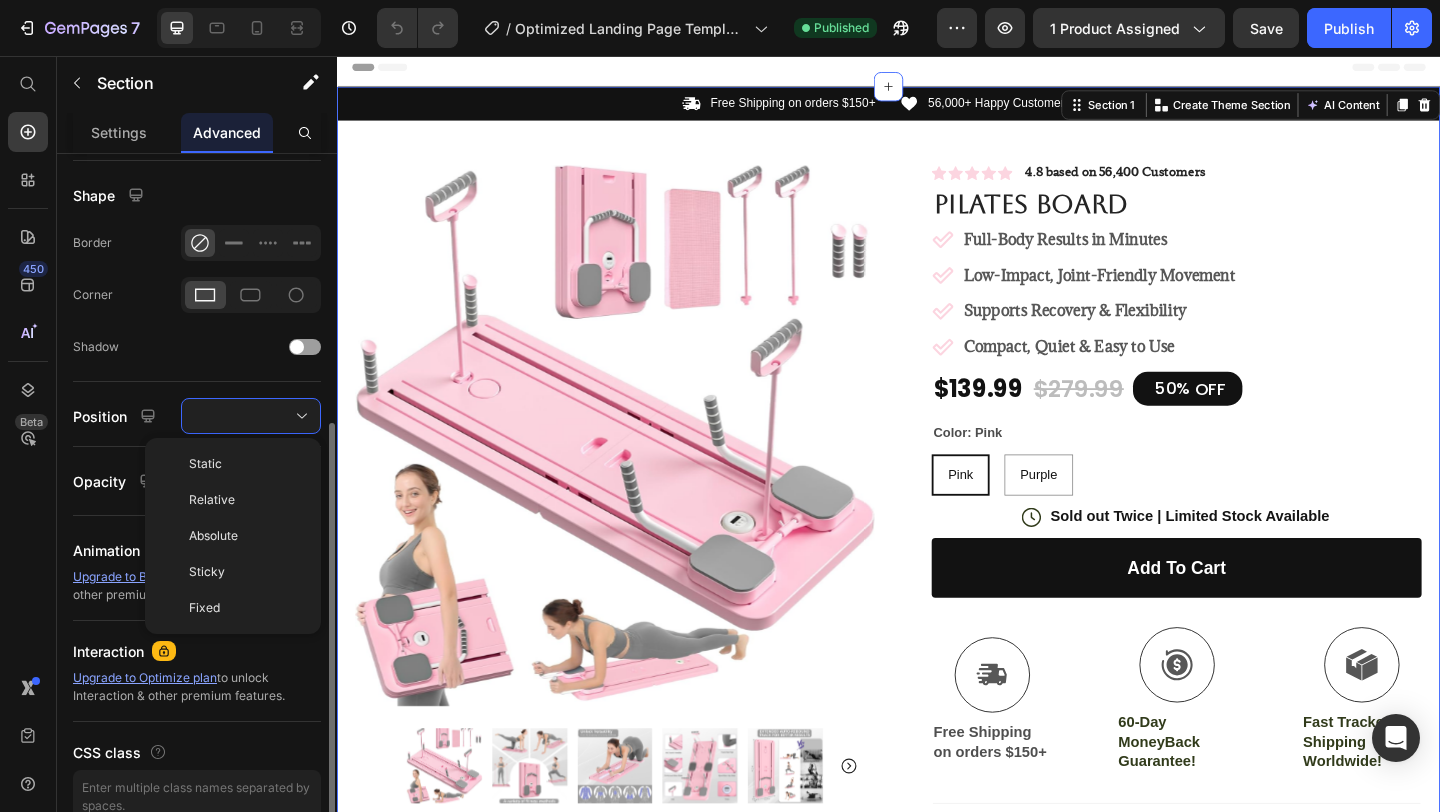 click on "Shape Border Corner Shadow" 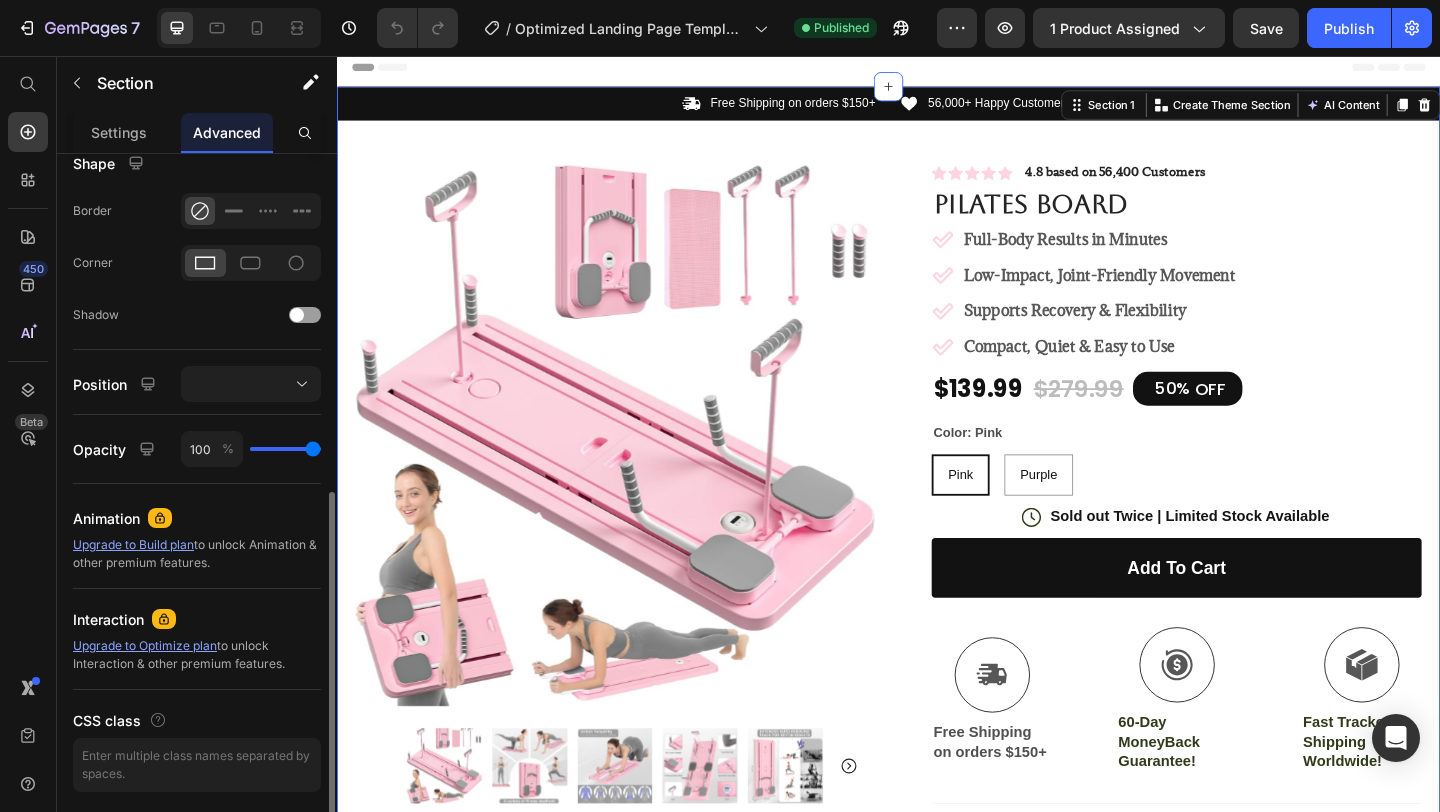 scroll, scrollTop: 590, scrollLeft: 0, axis: vertical 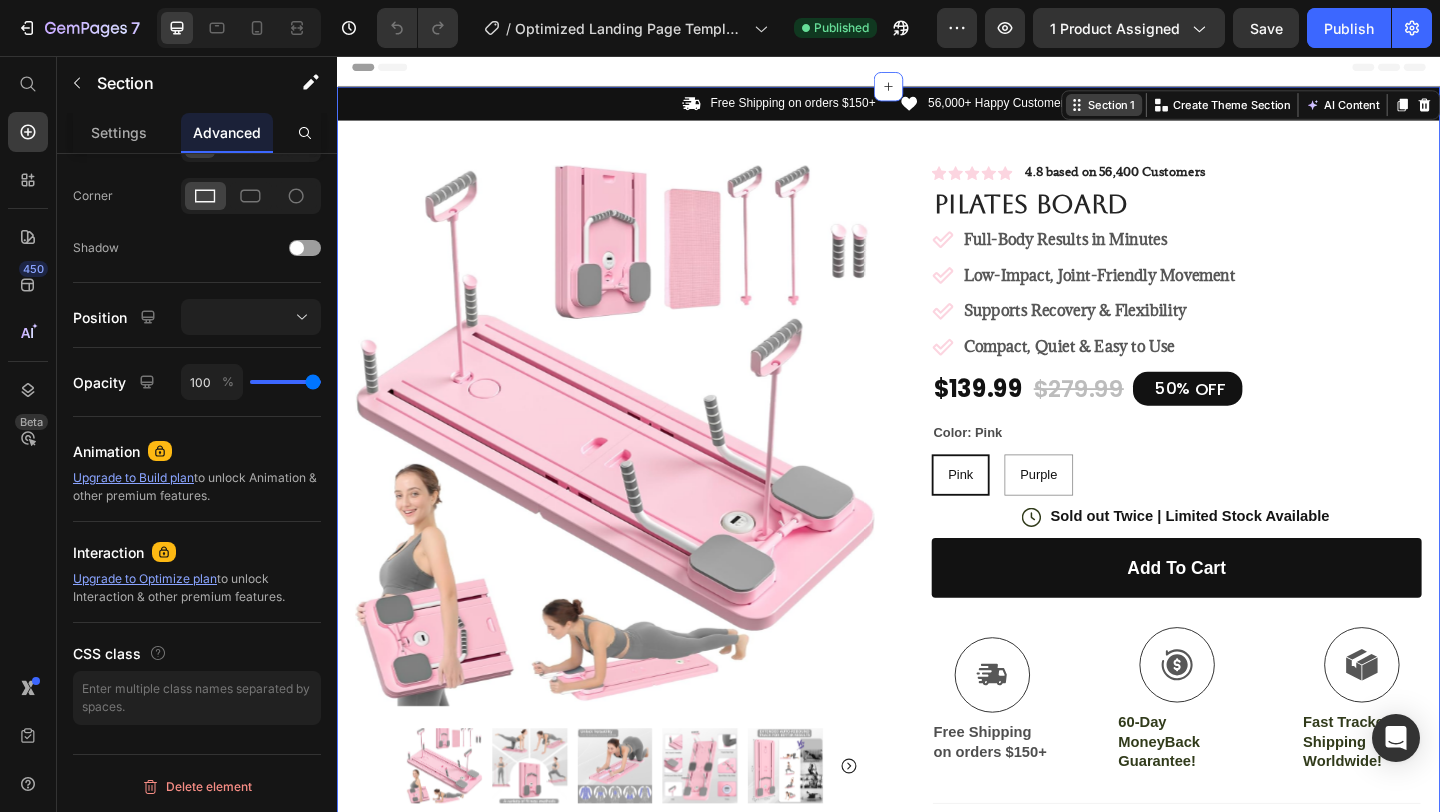 click on "Section 1" at bounding box center [1179, 109] 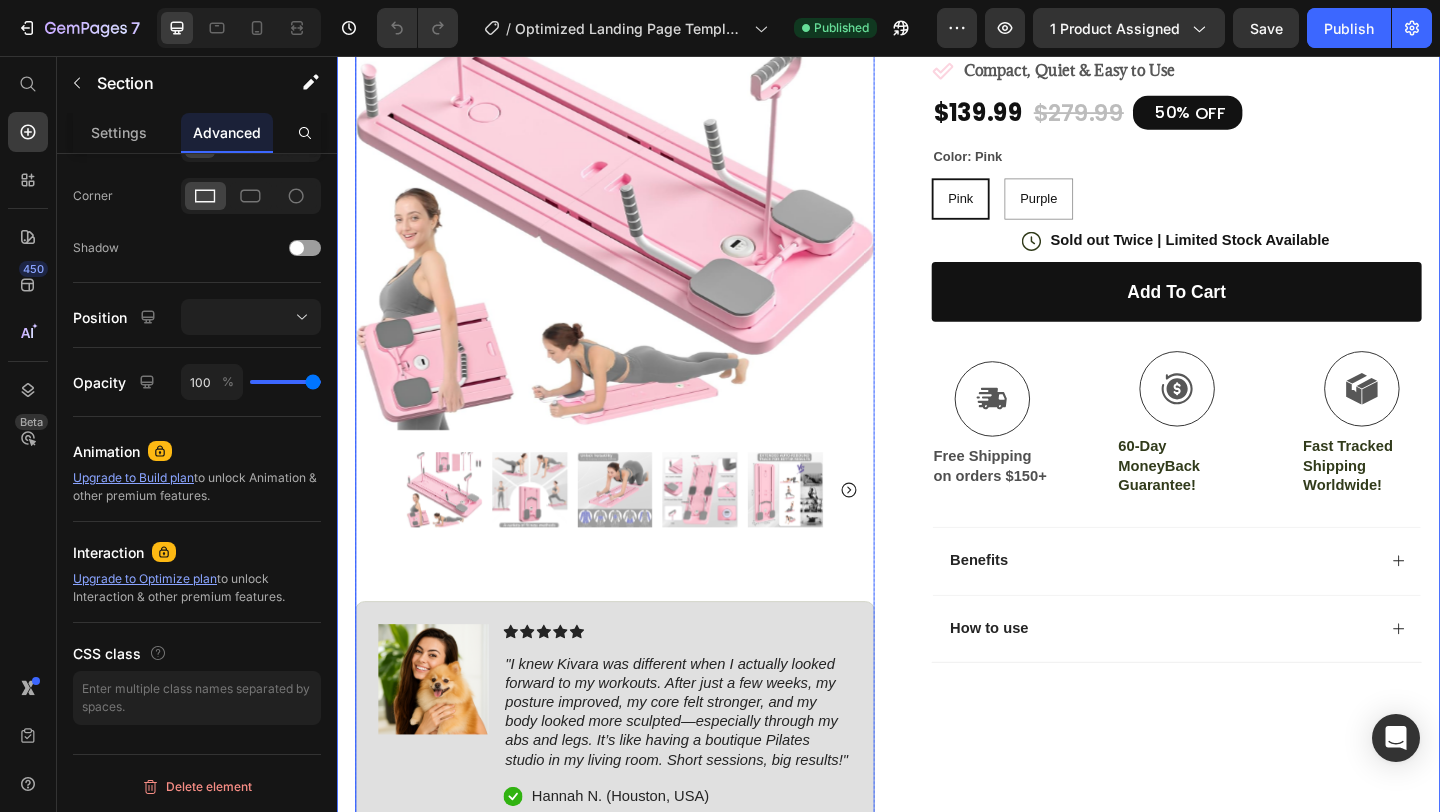 scroll, scrollTop: 0, scrollLeft: 0, axis: both 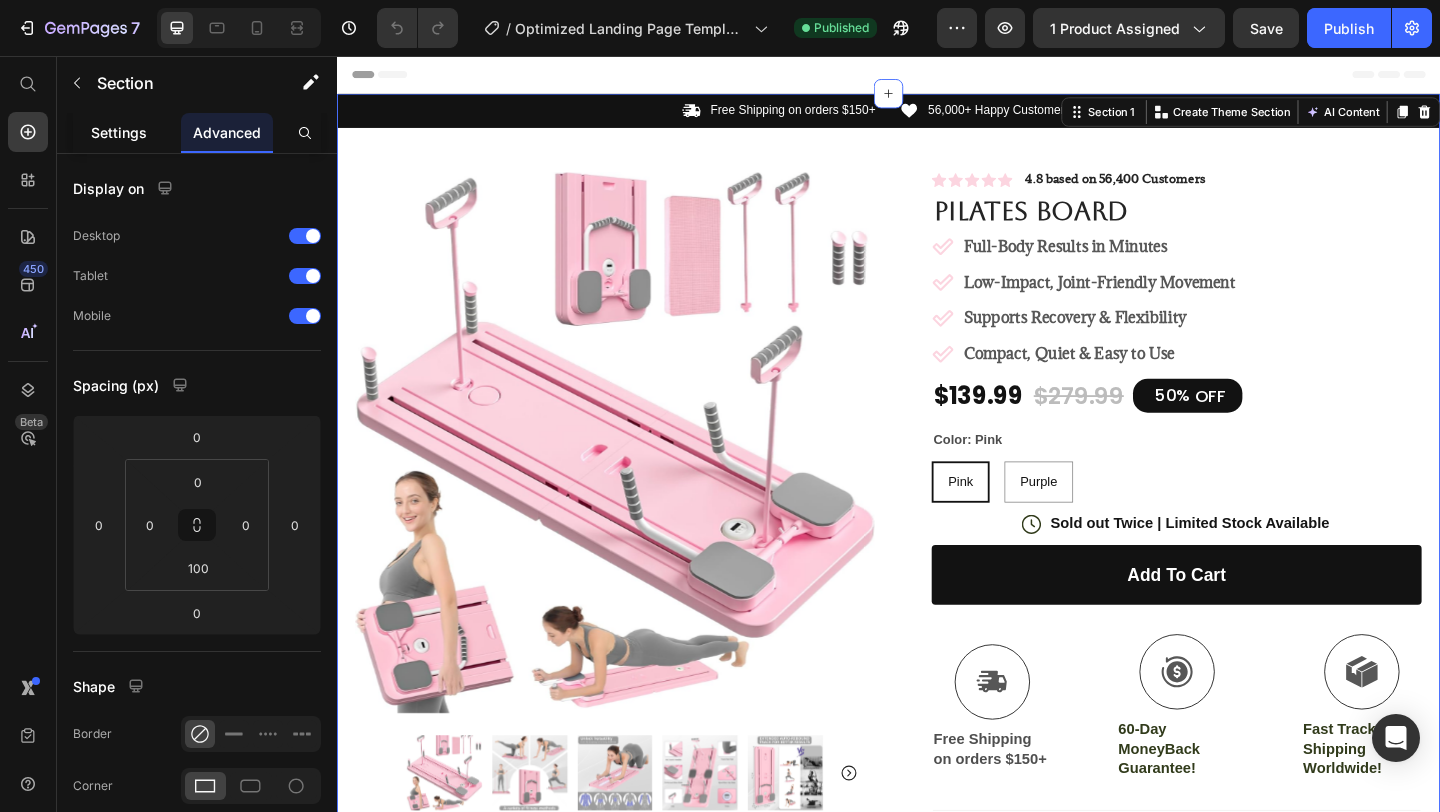 click on "Settings" at bounding box center (119, 132) 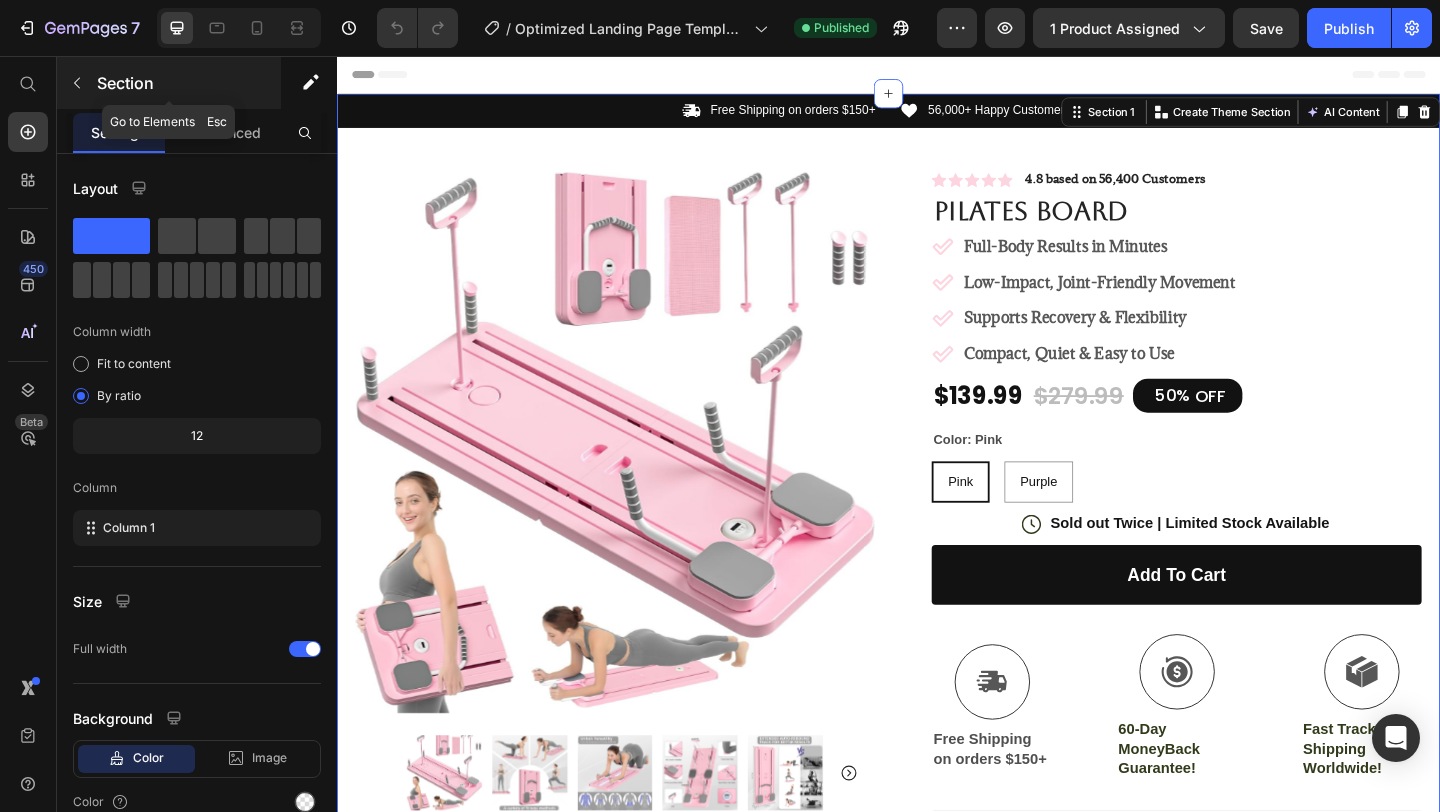 click 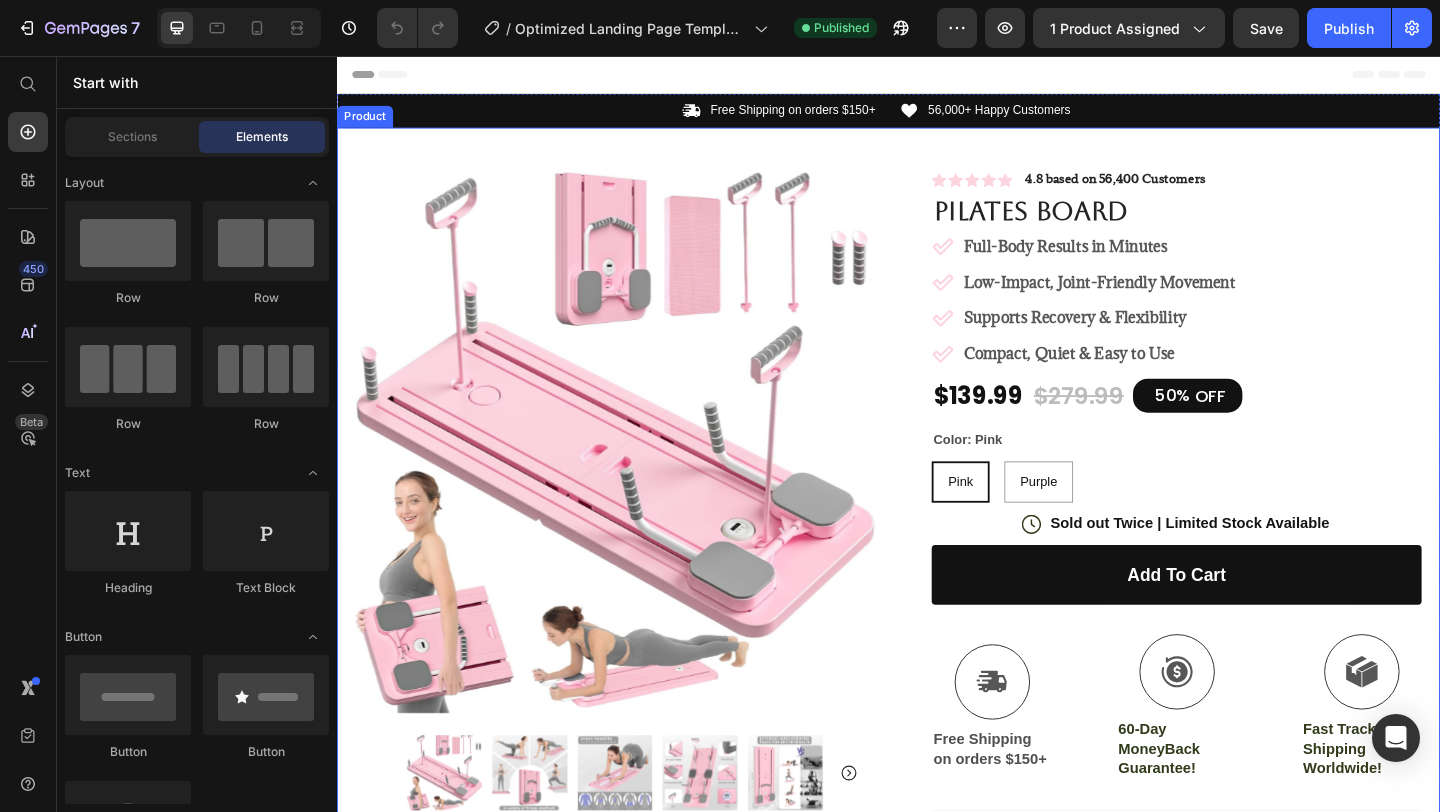 click on "Product Images Image Icon Icon Icon Icon Icon Icon List "I knew Kivara was different when I actually looked forward to my workouts. After just a few weeks, my posture improved, my core felt stronger, and my body looked more sculpted—especially through my abs and legs. It’s like having a boutique Pilates studio in my living room. Short sessions, big results!" Text Block
Icon Hannah N. ([CITY], [STATE]) Text Block Row Row Row Icon Icon Icon Icon Icon Icon List 4.8 based on 56,400 Customers Text Block Row Pilates Board Product Title
Full-Body Results in Minutes
Low-Impact, Joint-Friendly Movement
Supports Recovery & Flexibility
Compact, Quiet & Easy to Use Item List $[PRICE] Product Price $[PRICE] Product Price 50% OFF Discount Tag Row Color: Pink Pink Pink Pink Purple Purple Purple Product Variants & Swatches
Icon Sold out Twice | Limited Stock Available Text Block Row add to cart Add to Cart" at bounding box center [937, 670] 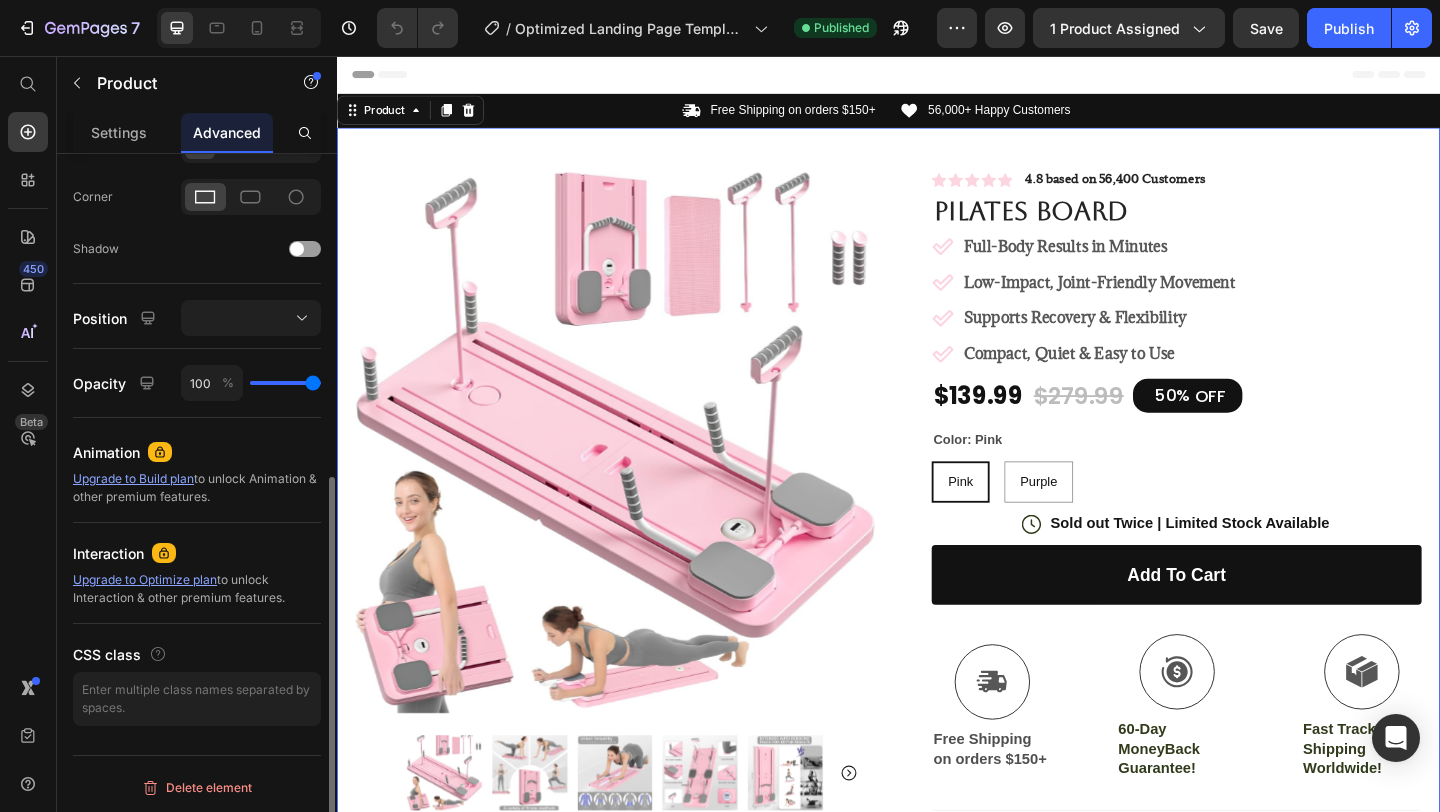 scroll, scrollTop: 590, scrollLeft: 0, axis: vertical 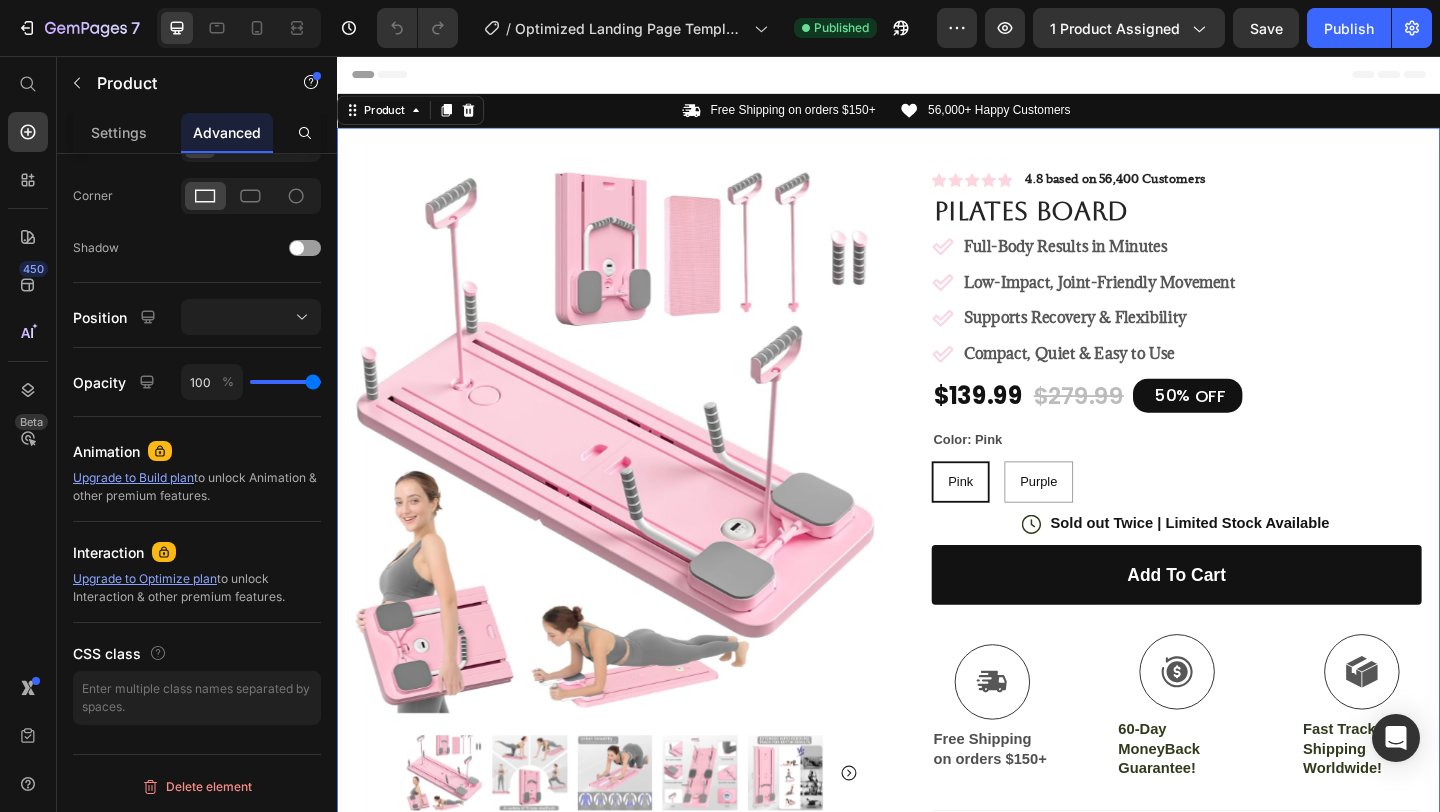 click on "Product Images Image Icon Icon Icon Icon Icon Icon List "I knew Kivara was different when I actually looked forward to my workouts. After just a few weeks, my posture improved, my core felt stronger, and my body looked more sculpted—especially through my abs and legs. It’s like having a boutique Pilates studio in my living room. Short sessions, big results!" Text Block
Icon Hannah N. ([CITY], [STATE]) Text Block Row Row Row Icon Icon Icon Icon Icon Icon List 4.8 based on 56,400 Customers Text Block Row Pilates Board Product Title
Full-Body Results in Minutes
Low-Impact, Joint-Friendly Movement
Supports Recovery & Flexibility
Compact, Quiet & Easy to Use Item List $[PRICE] Product Price $[PRICE] Product Price 50% OFF Discount Tag Row Color: Pink Pink Pink Pink Purple Purple Purple Product Variants & Swatches
Icon Sold out Twice | Limited Stock Available Text Block Row add to cart Add to Cart" at bounding box center (937, 670) 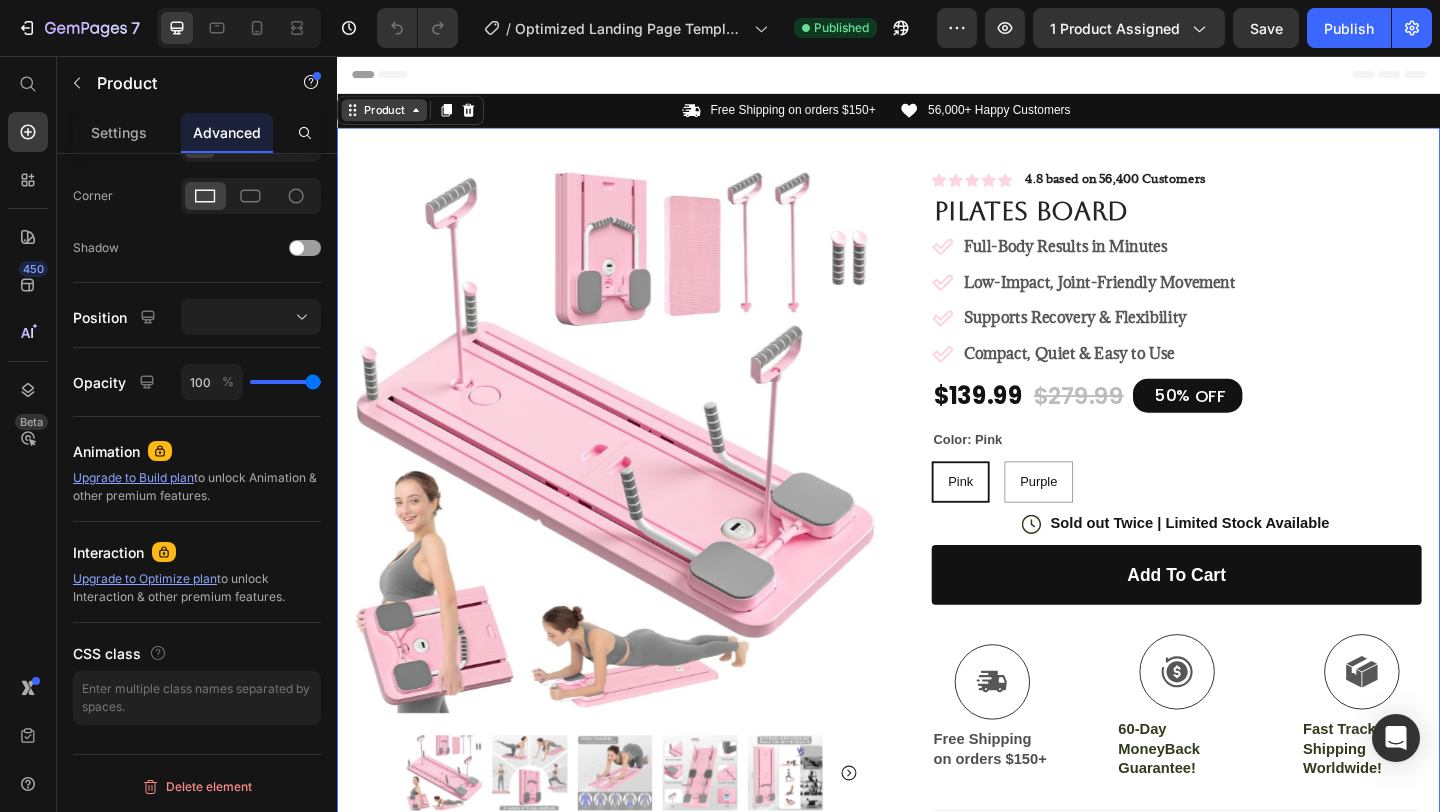 click on "Product" at bounding box center (388, 115) 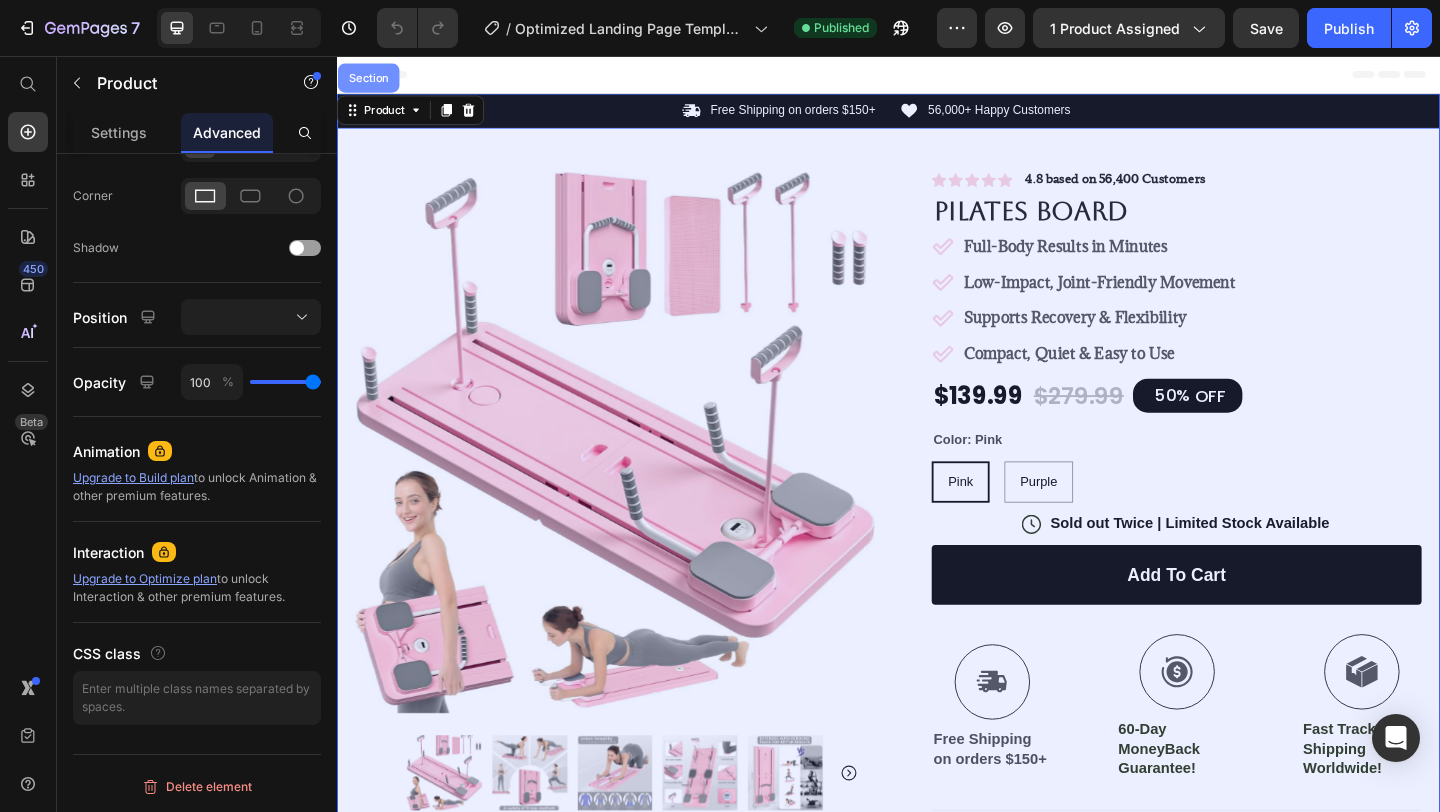 click on "Section" at bounding box center [371, 80] 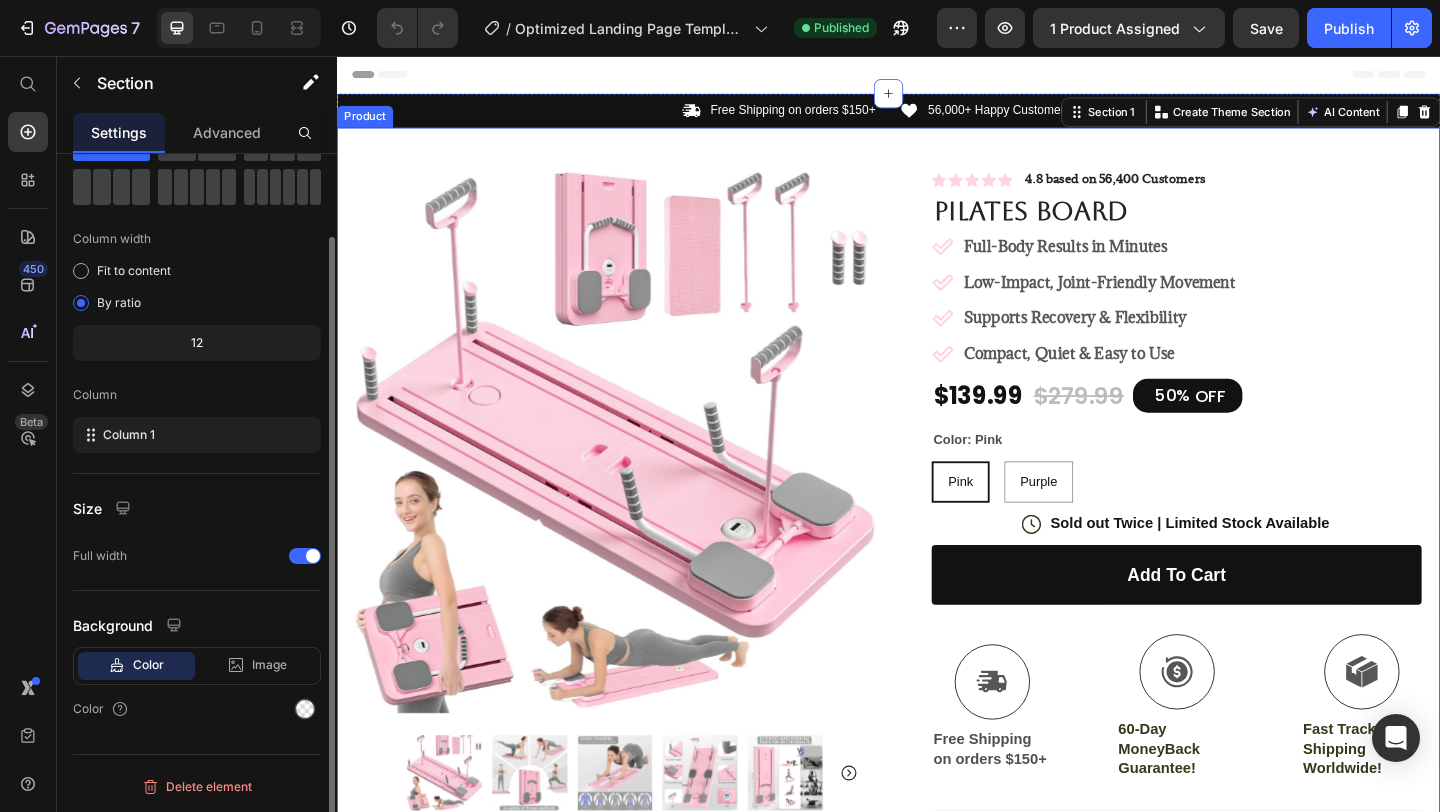 scroll, scrollTop: 0, scrollLeft: 0, axis: both 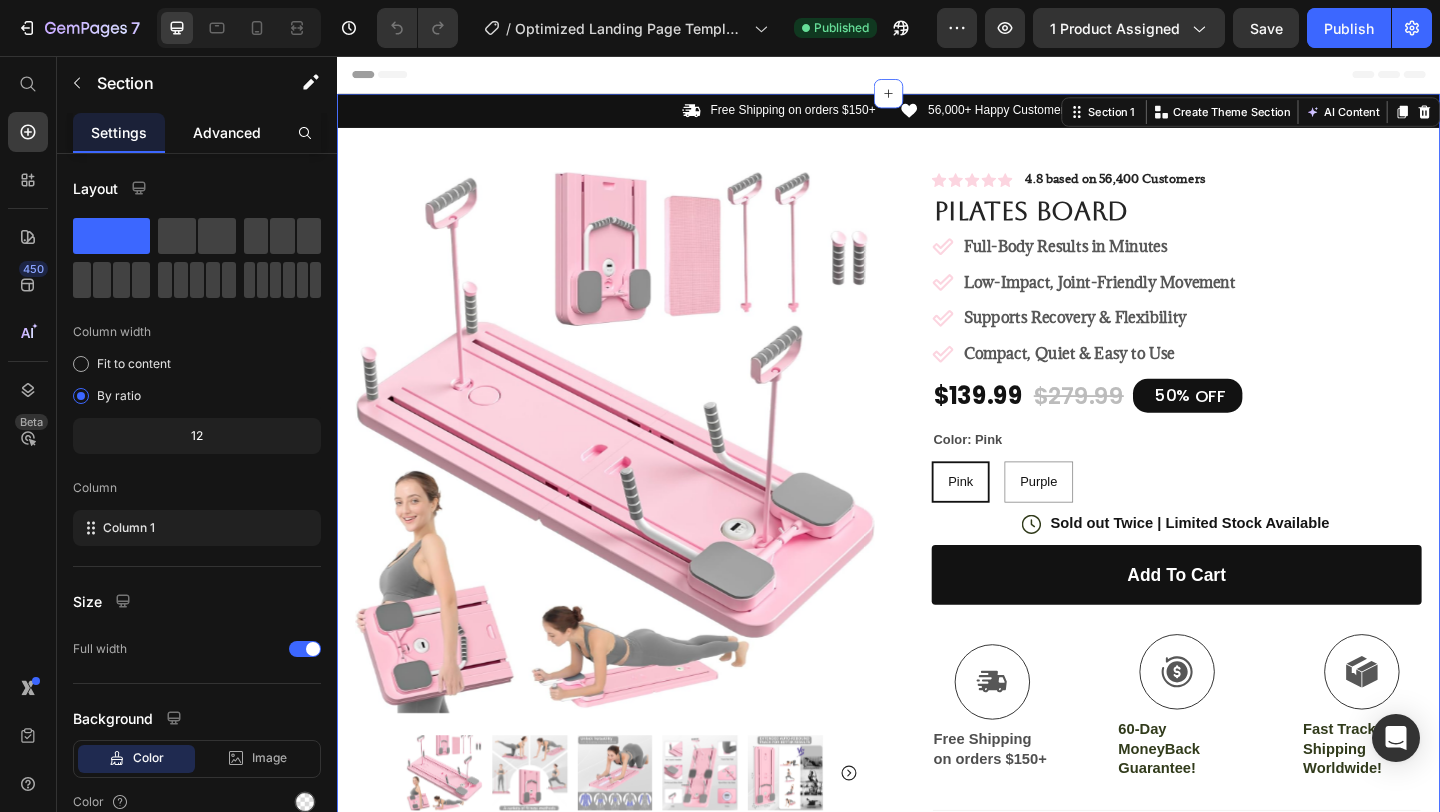 click on "Advanced" at bounding box center (227, 132) 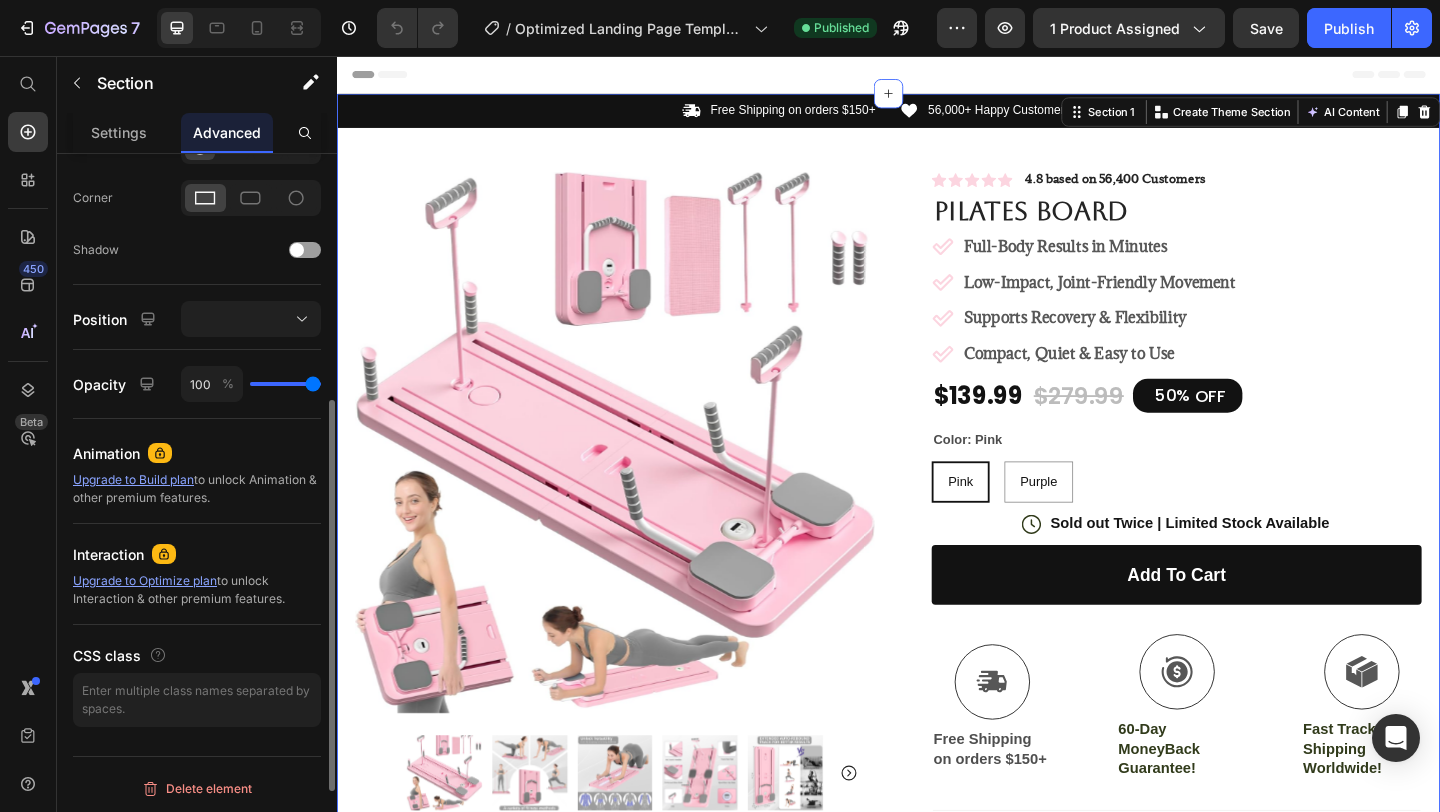 scroll, scrollTop: 590, scrollLeft: 0, axis: vertical 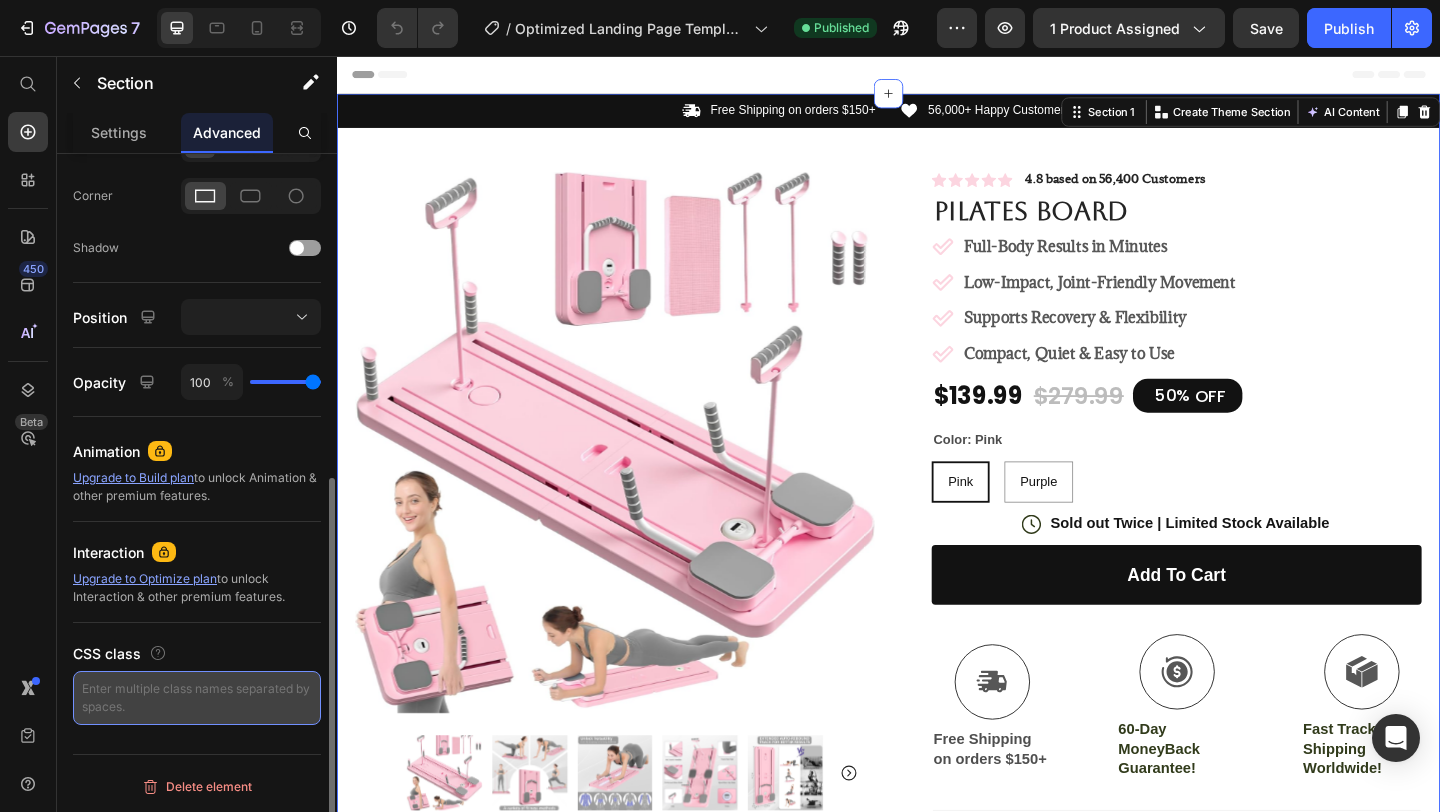 click at bounding box center (197, 698) 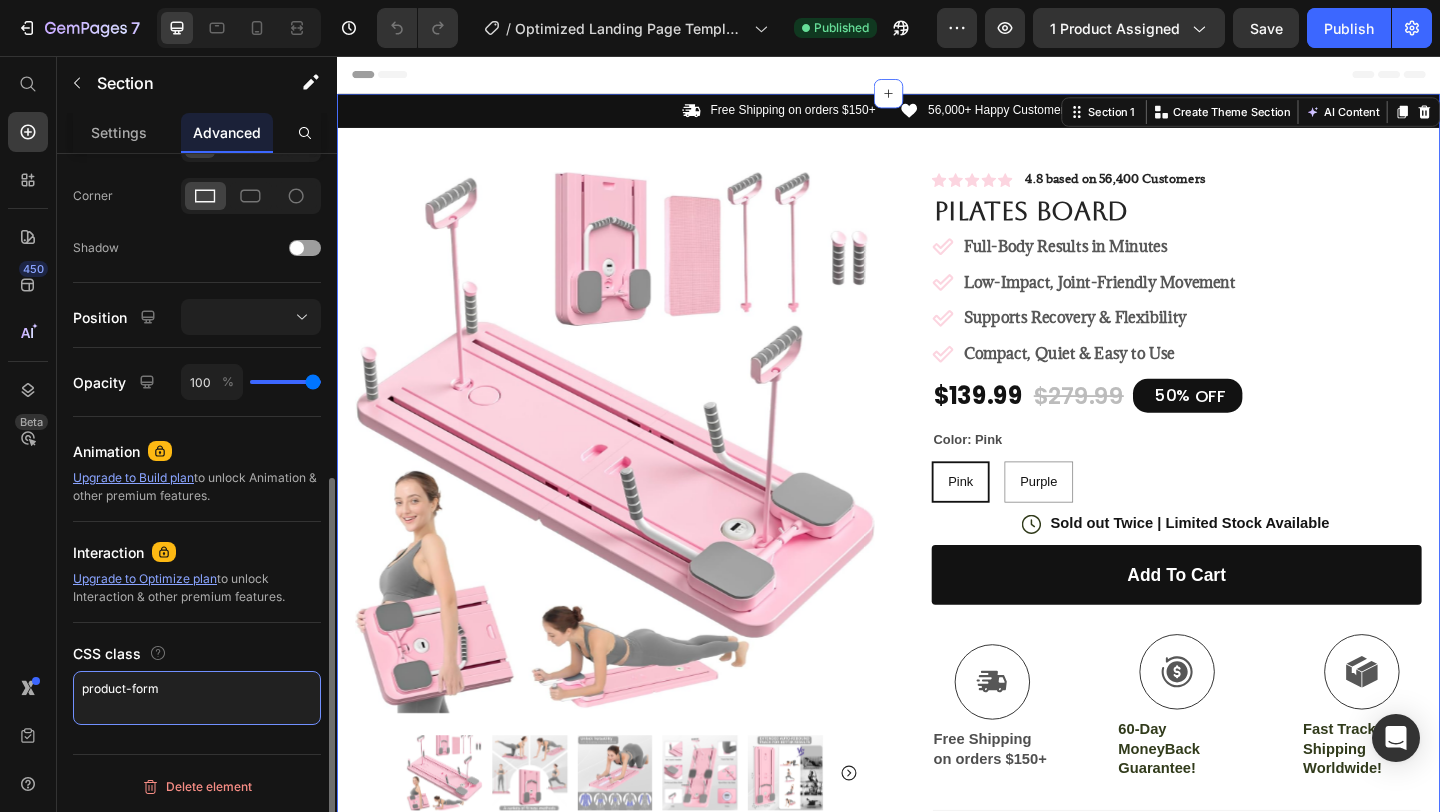 type on "product-form" 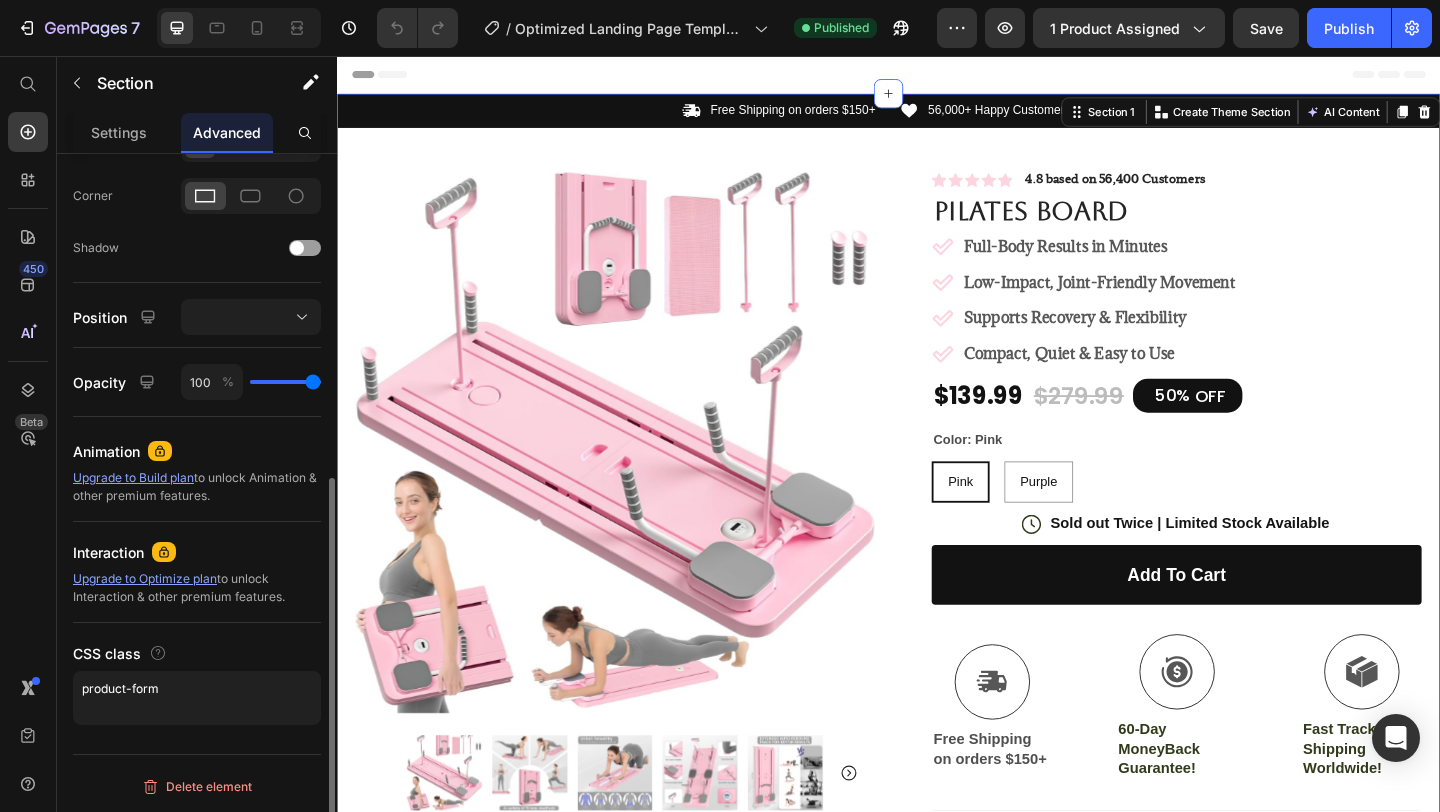 click on "CSS class" at bounding box center [197, 653] 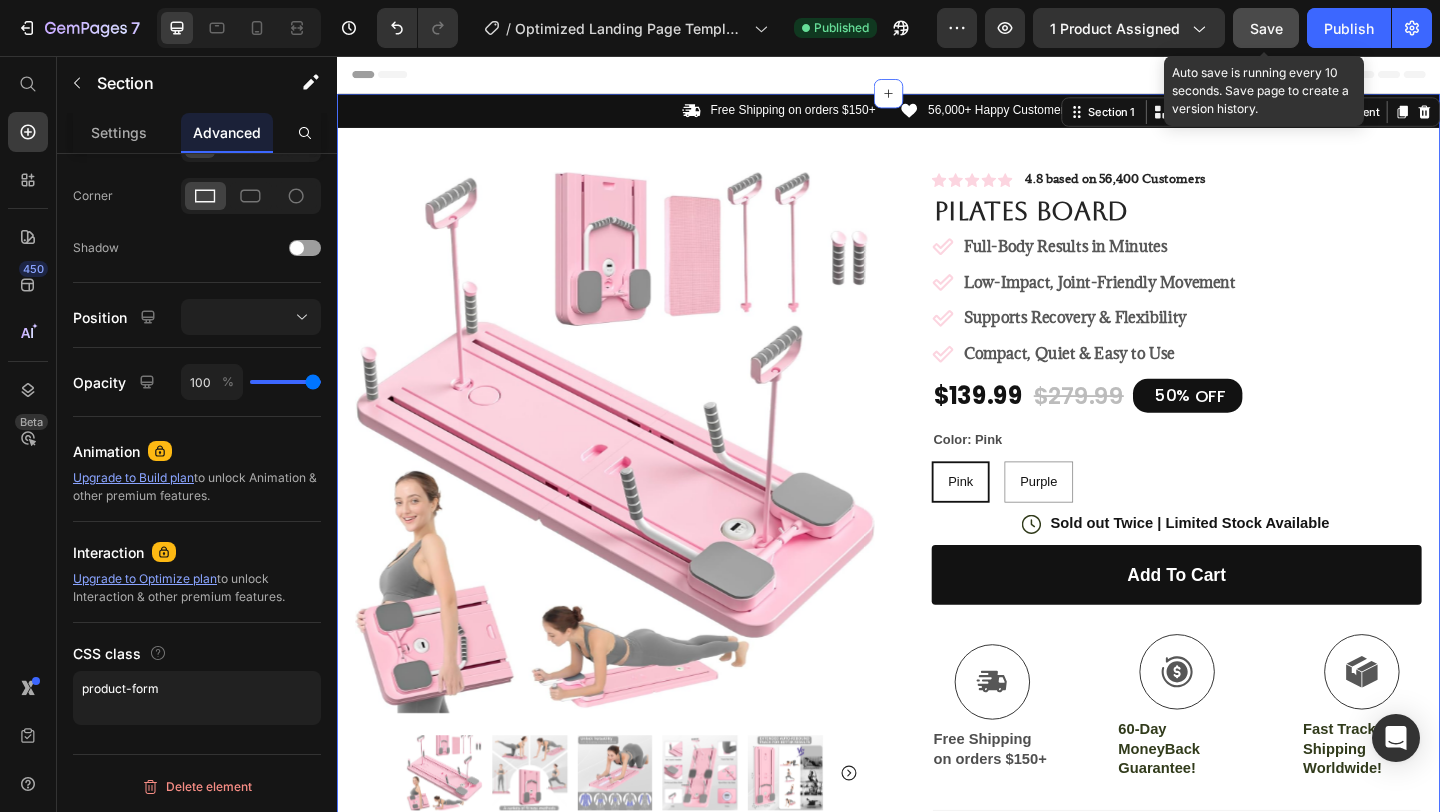 click on "Save" at bounding box center (1266, 28) 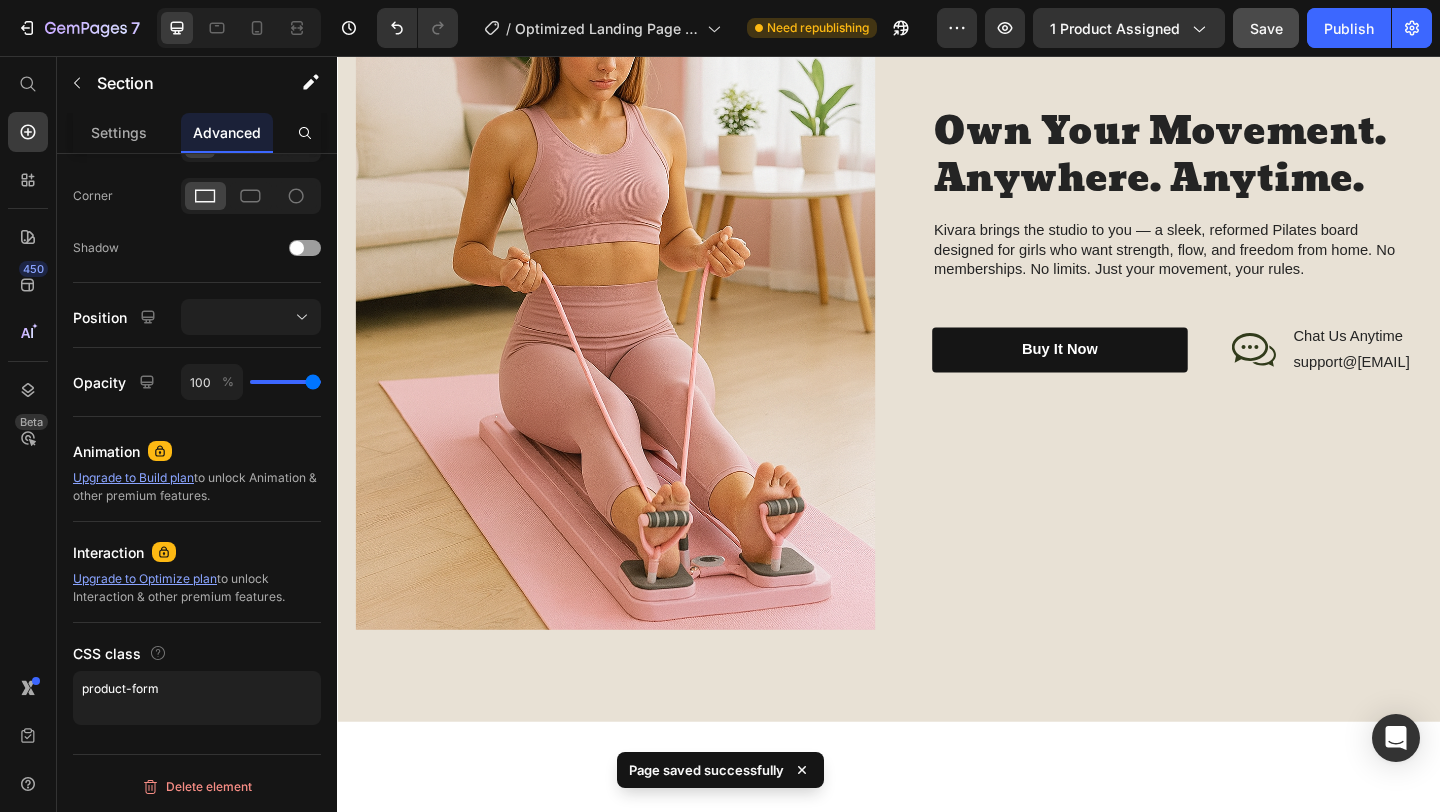 scroll, scrollTop: 2056, scrollLeft: 0, axis: vertical 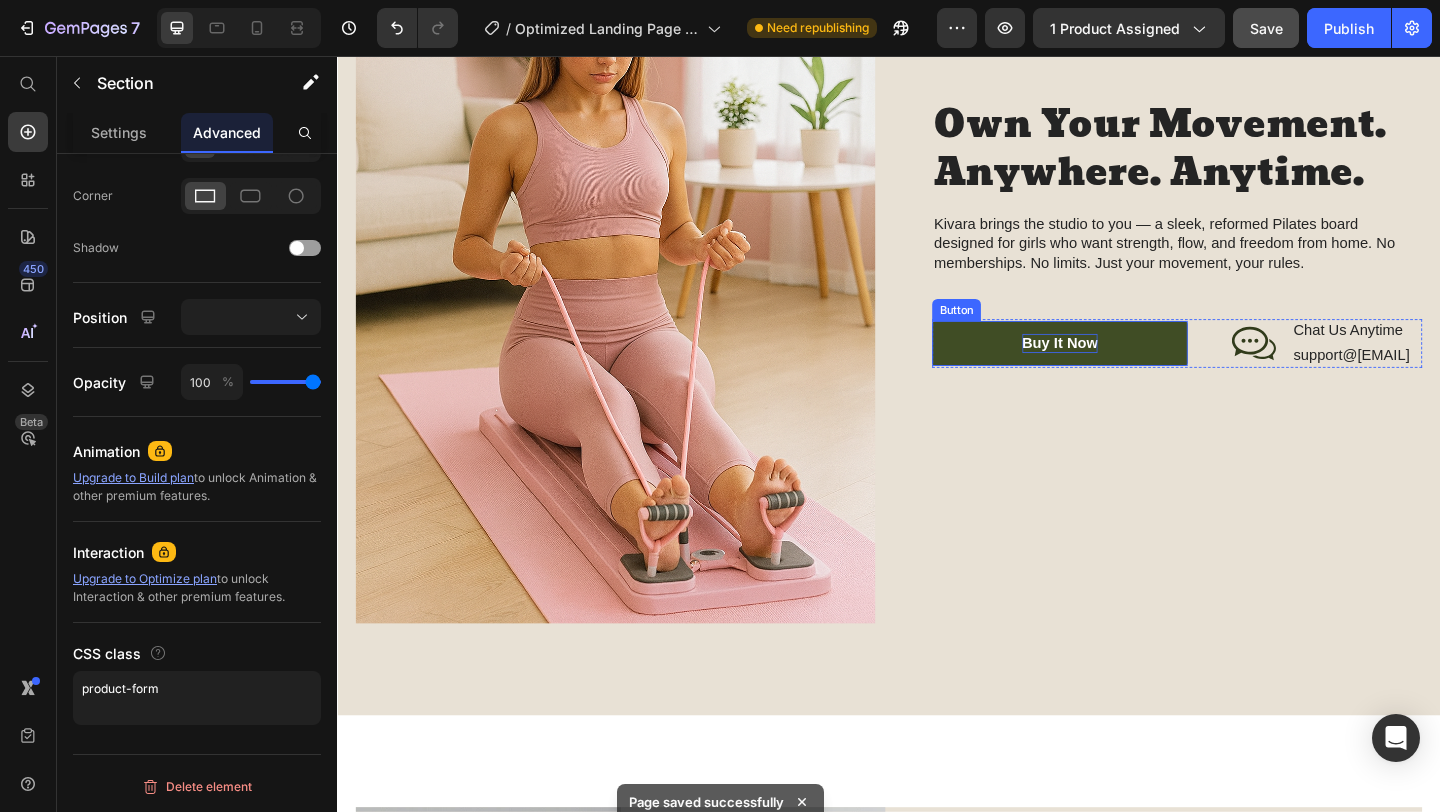 click on "buy it now" at bounding box center [1123, 368] 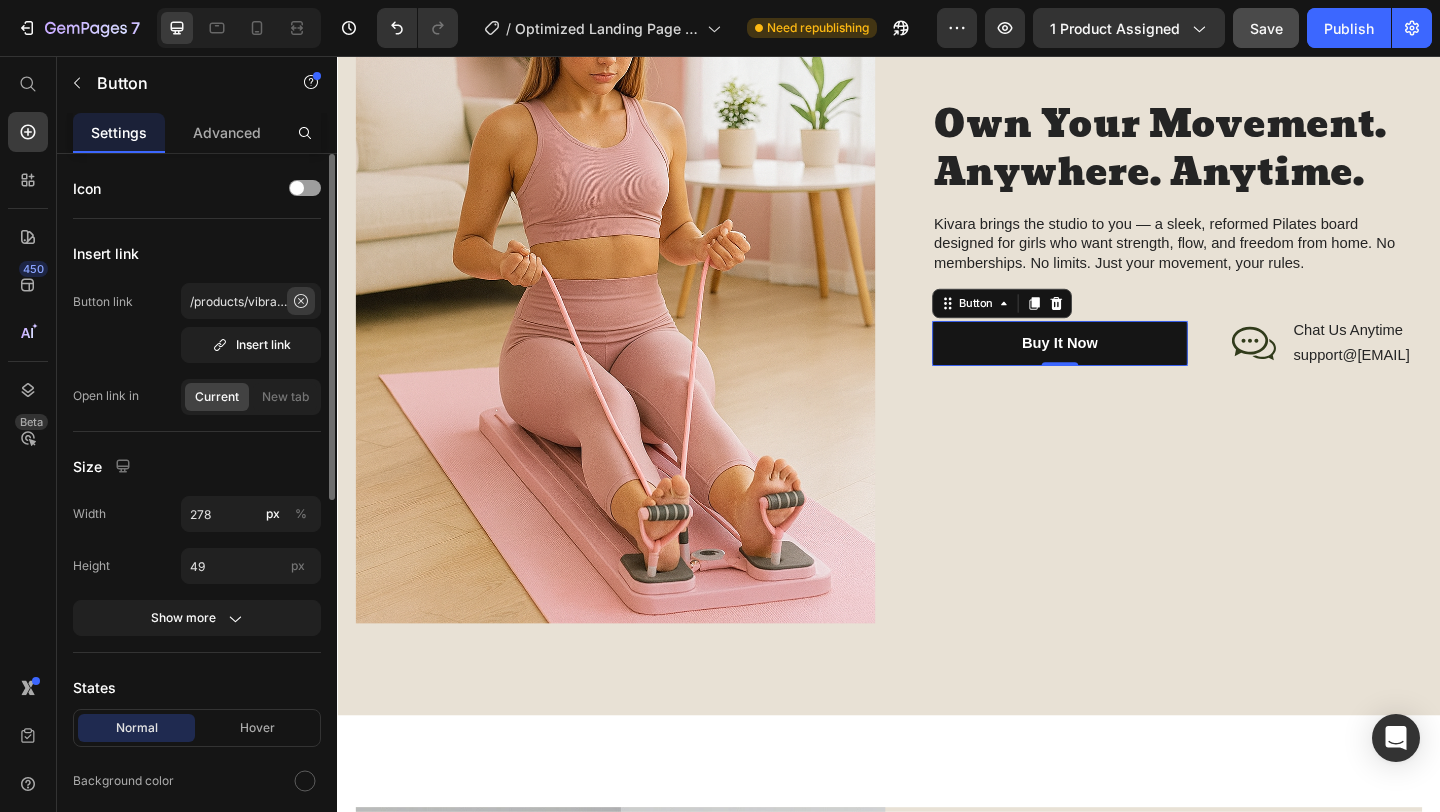 click 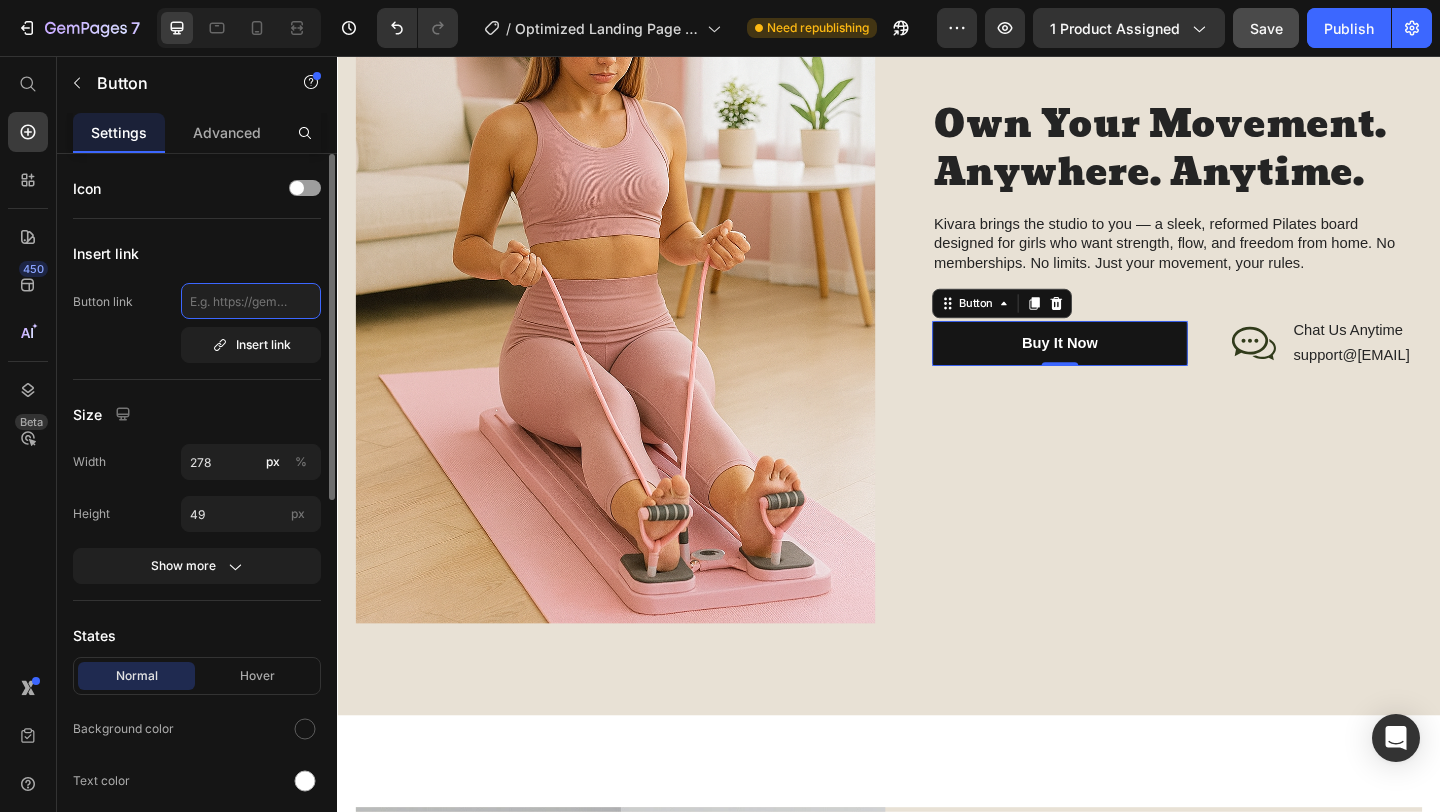 scroll, scrollTop: 0, scrollLeft: 0, axis: both 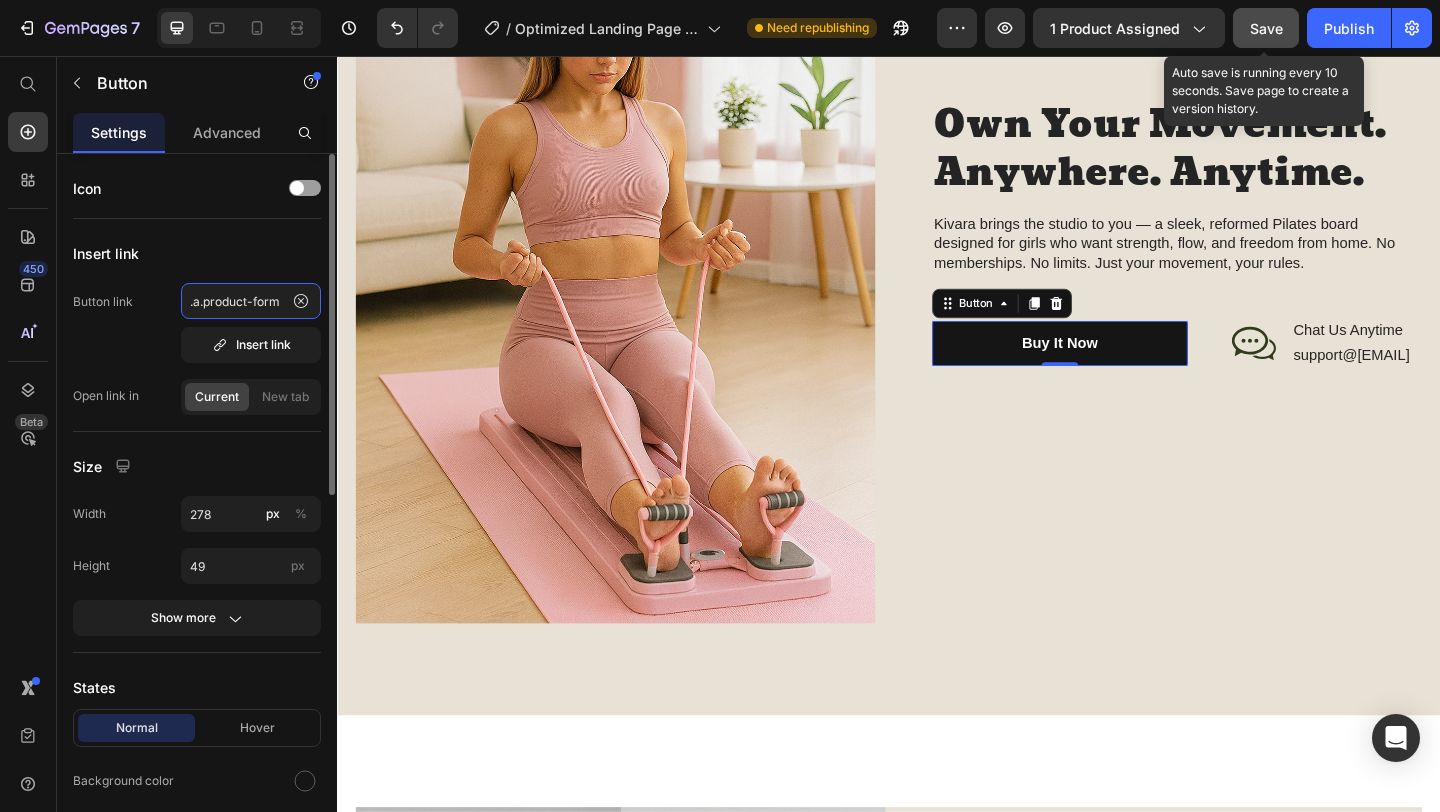 type on ".a.product-form" 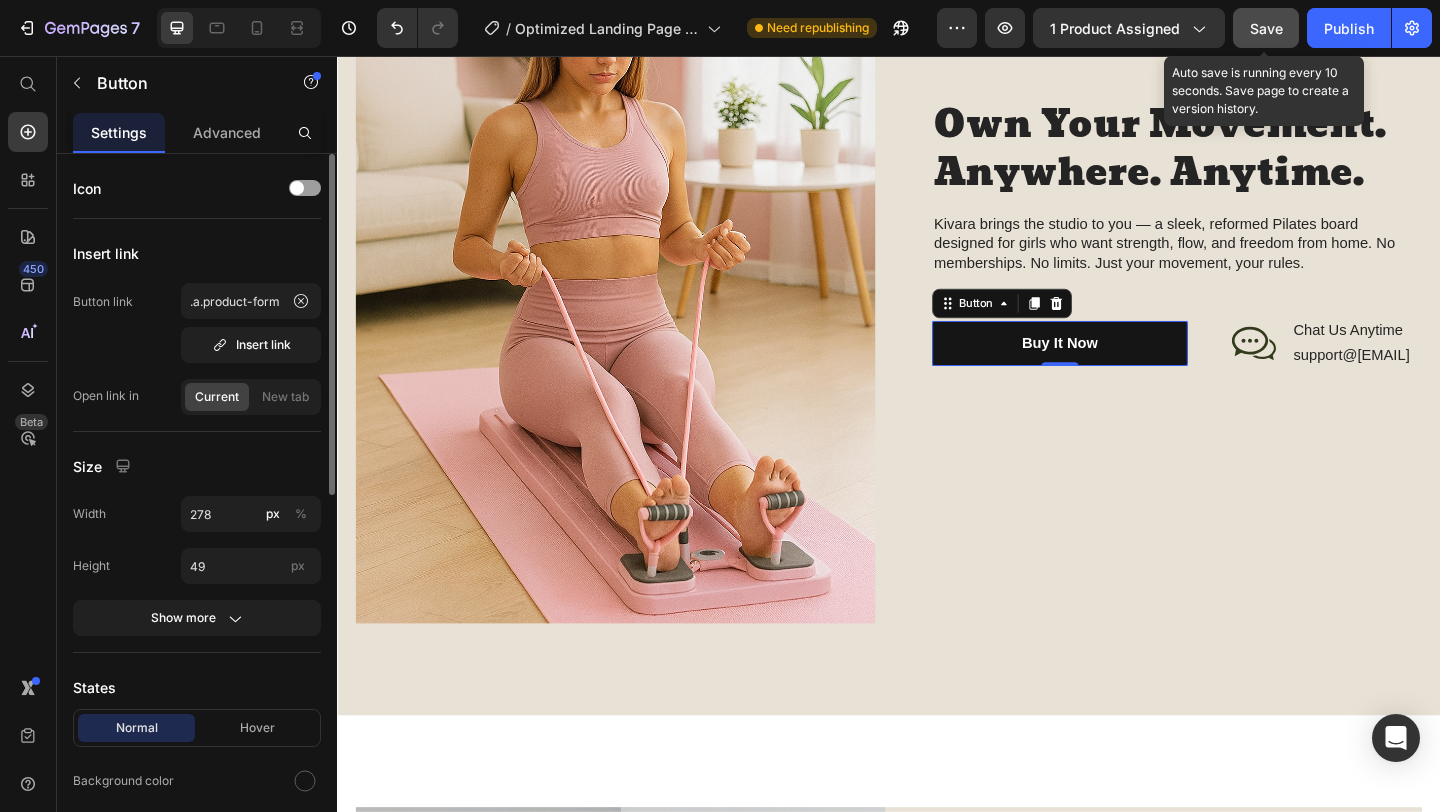 click on "Save" at bounding box center (1266, 28) 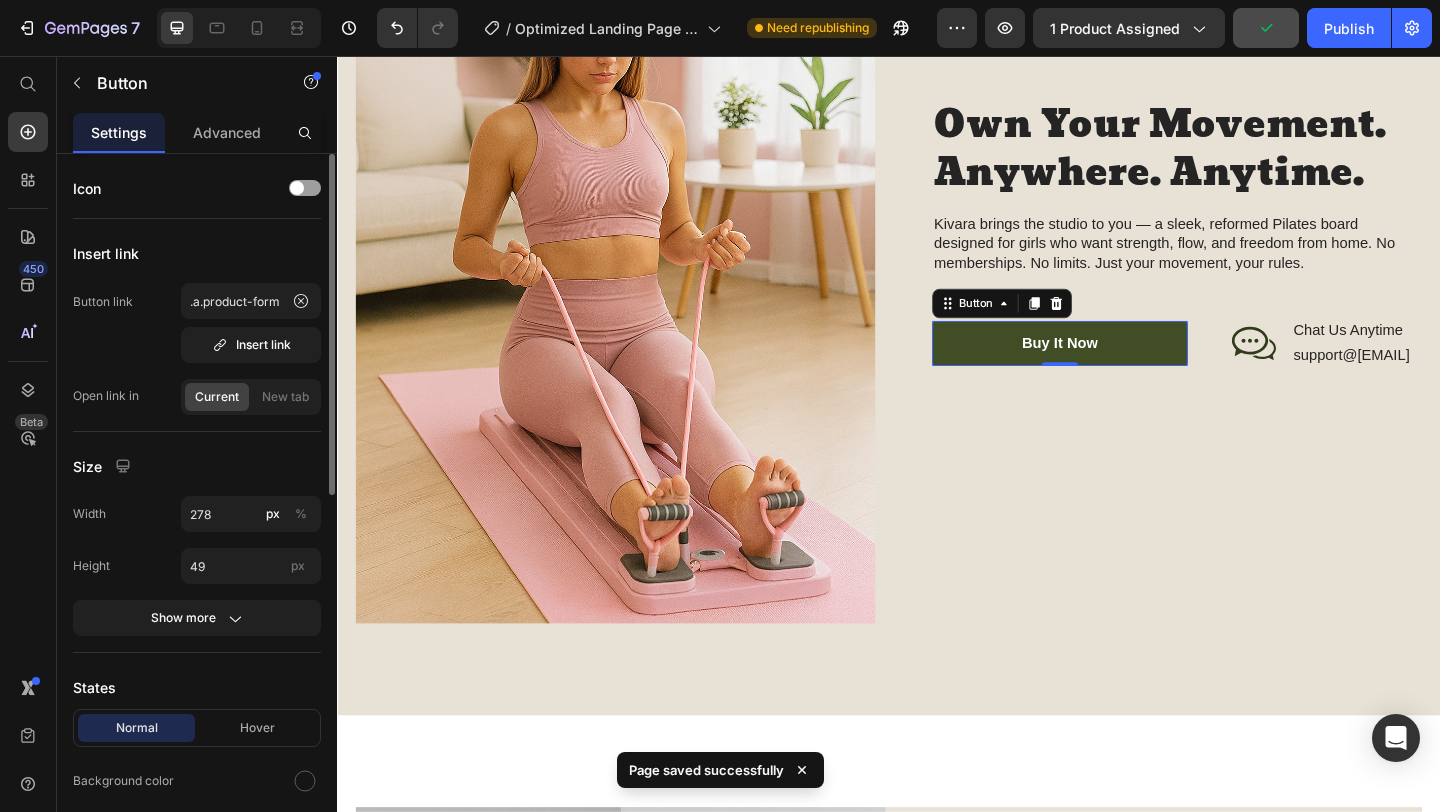 click on "buy it now" at bounding box center (1123, 368) 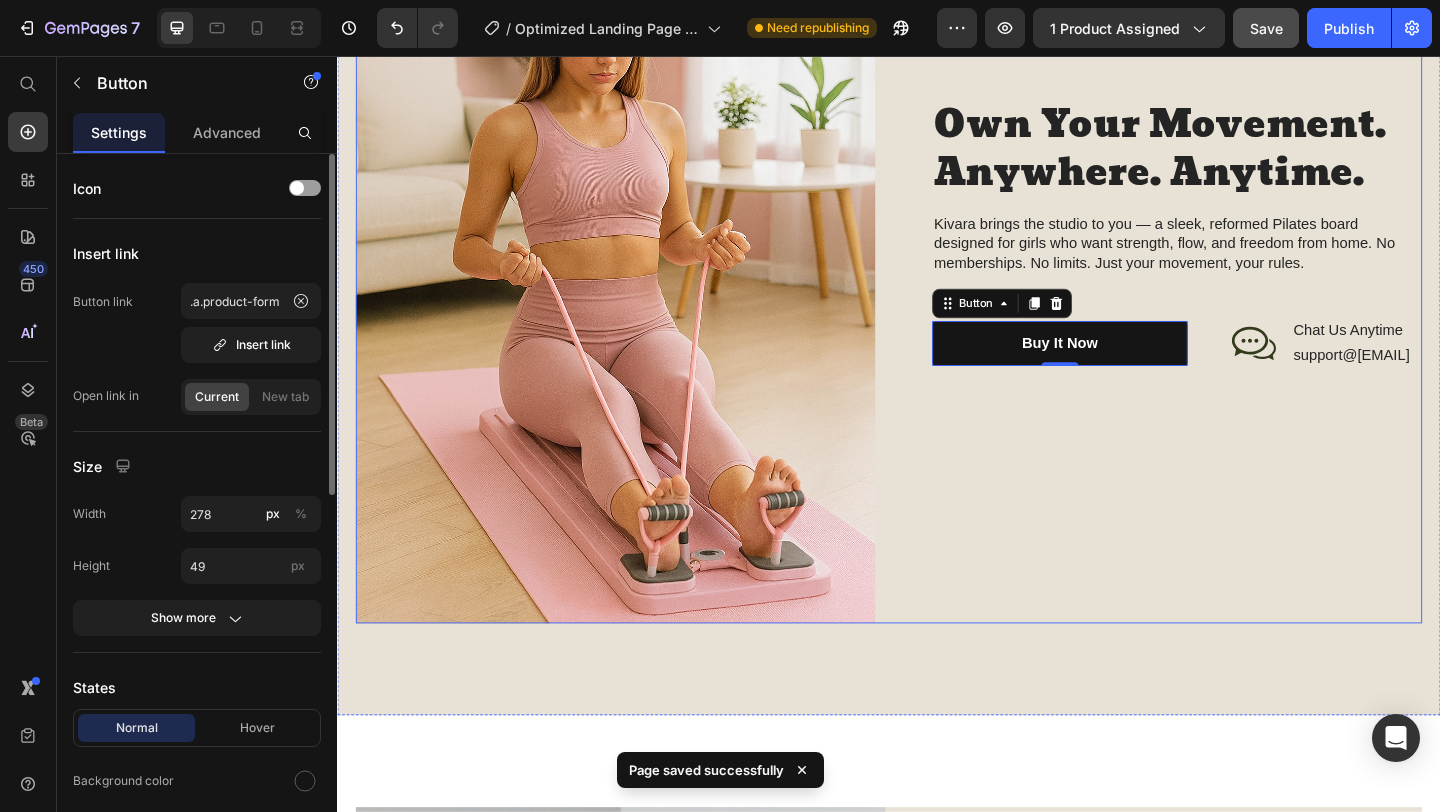 click on "Own Your Movement. Anywhere. Anytime. Heading Kivara brings the studio to you — a sleek, reformed Pilates board designed for girls who want strength, flow, and freedom from home. No memberships. No limits. Just your movement, your rules. Text Block buy it now Button   0
Icon Chat Us Anytime Text Block support@[EMAIL] Text Block Row Row Row" at bounding box center (1234, 250) 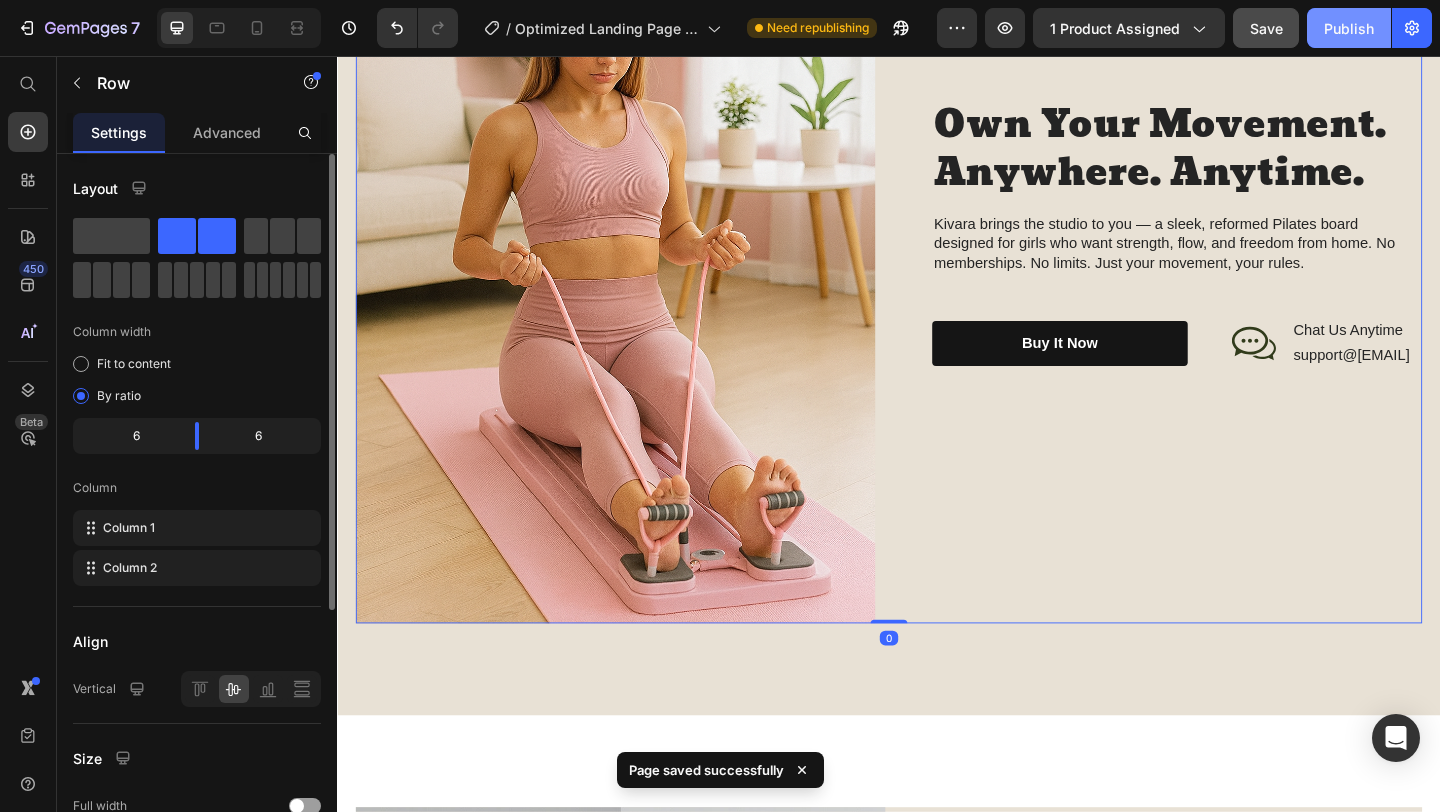 click on "Publish" at bounding box center (1349, 28) 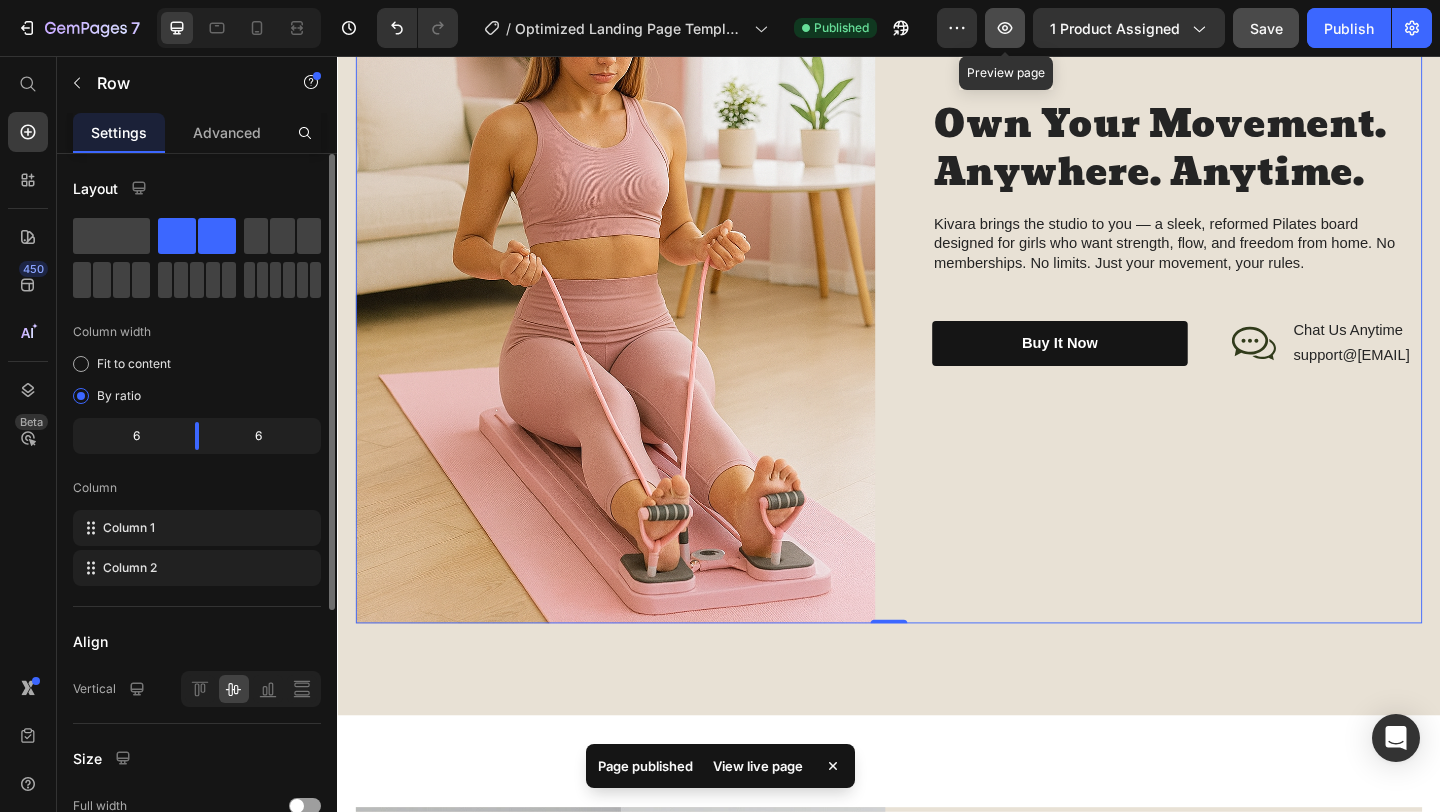 click 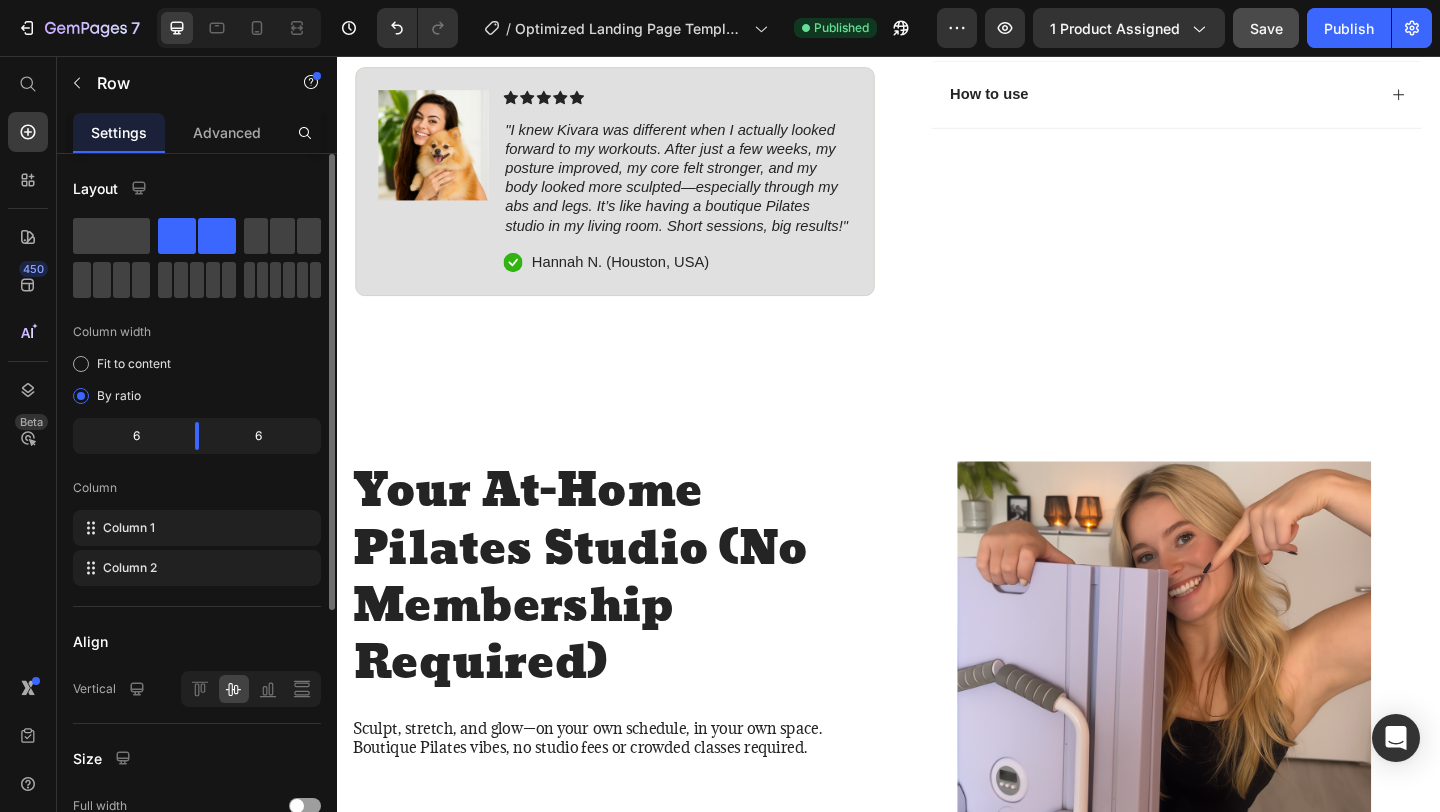 scroll, scrollTop: 0, scrollLeft: 0, axis: both 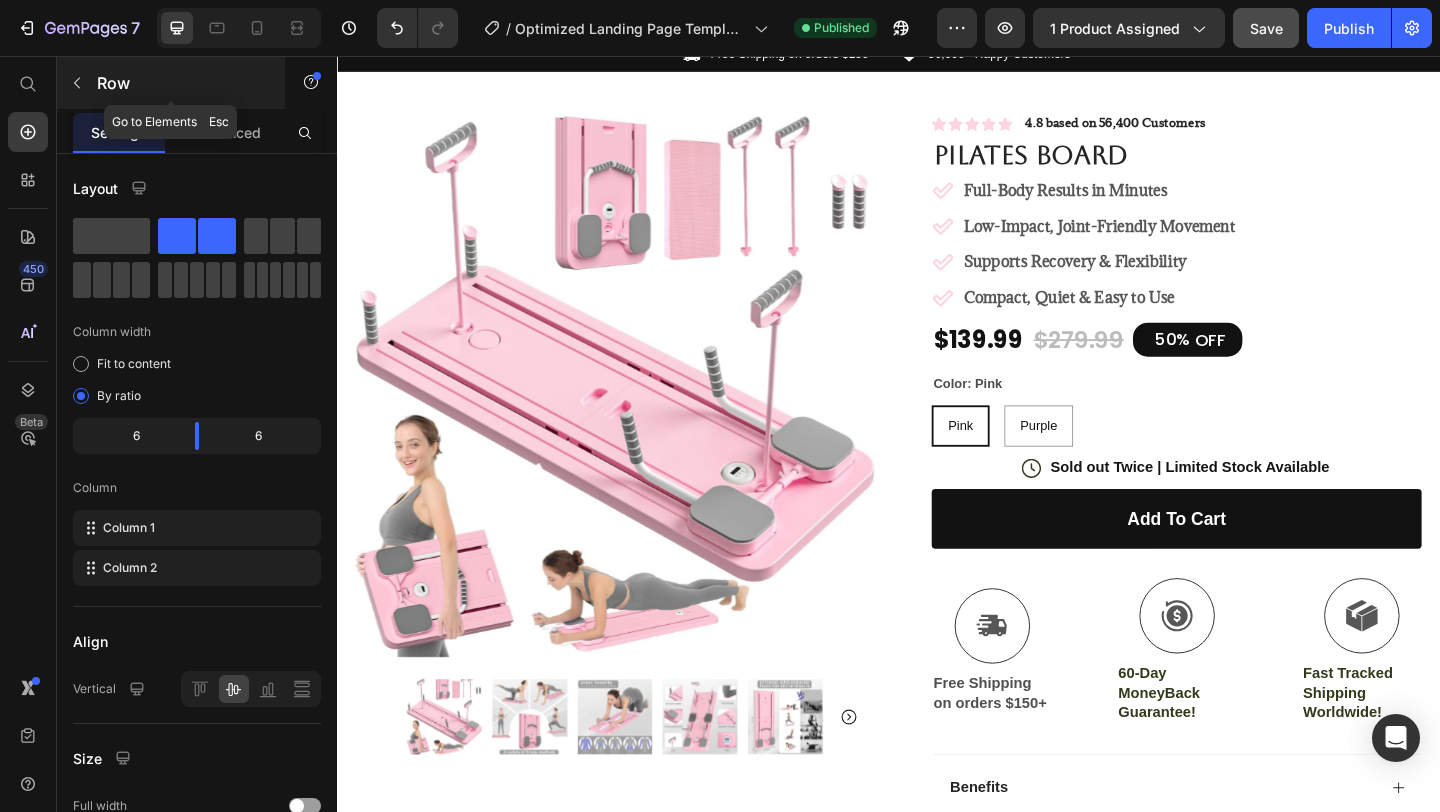 click 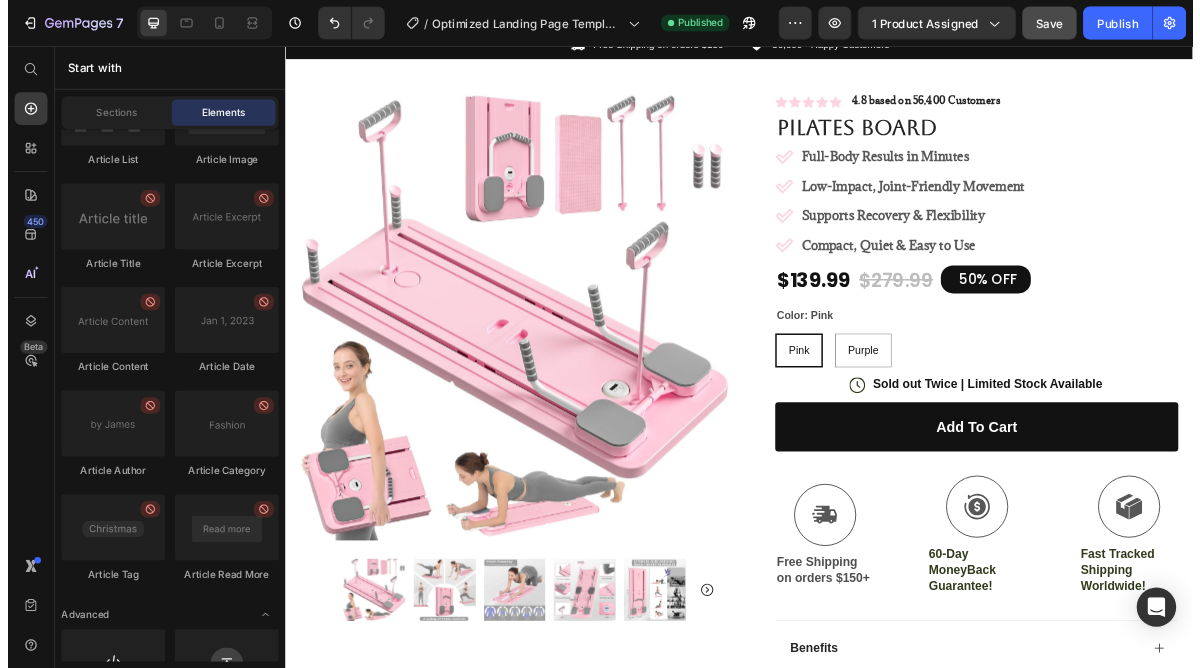 scroll, scrollTop: 5538, scrollLeft: 0, axis: vertical 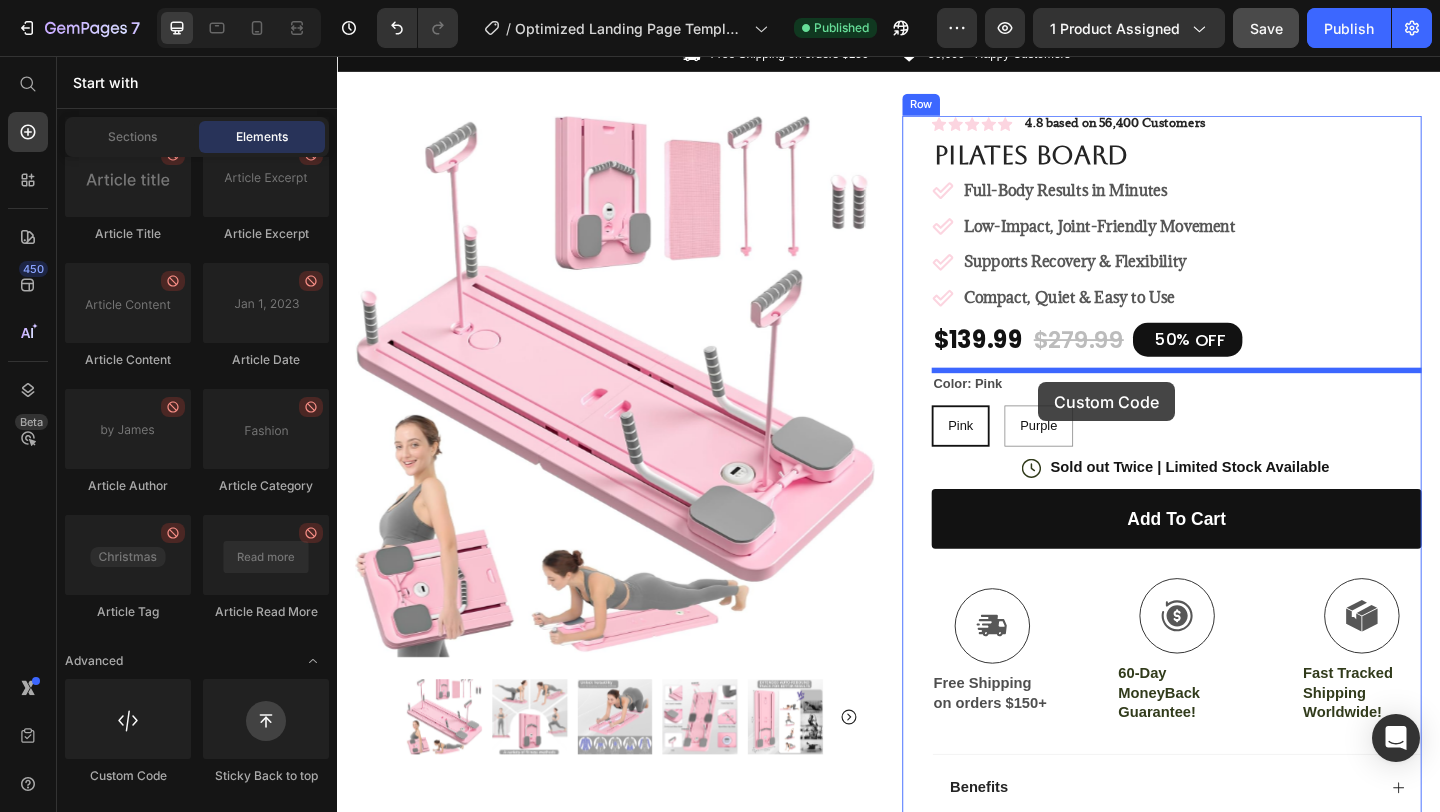 drag, startPoint x: 478, startPoint y: 774, endPoint x: 1100, endPoint y: 411, distance: 720.17566 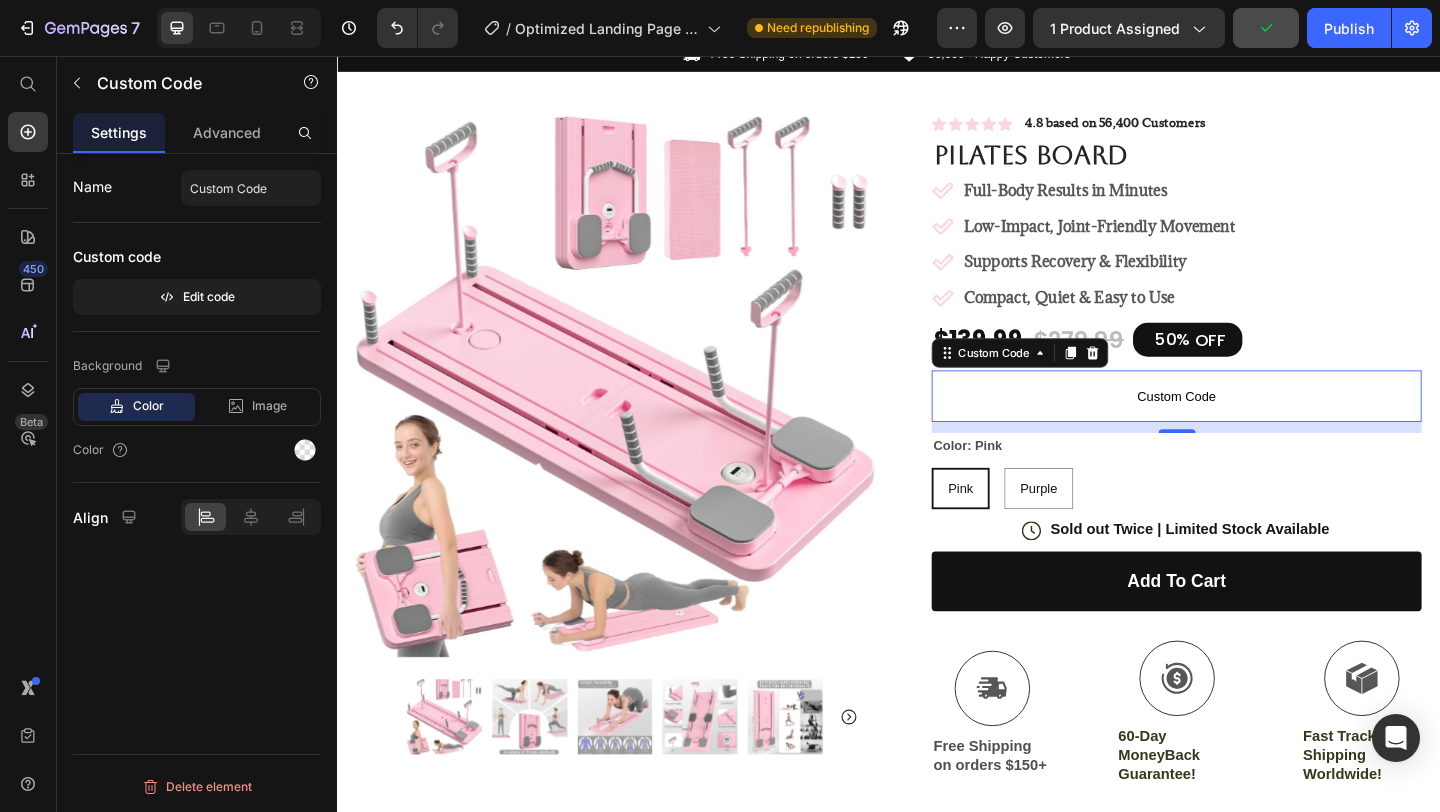 click on "Custom Code" at bounding box center (1250, 426) 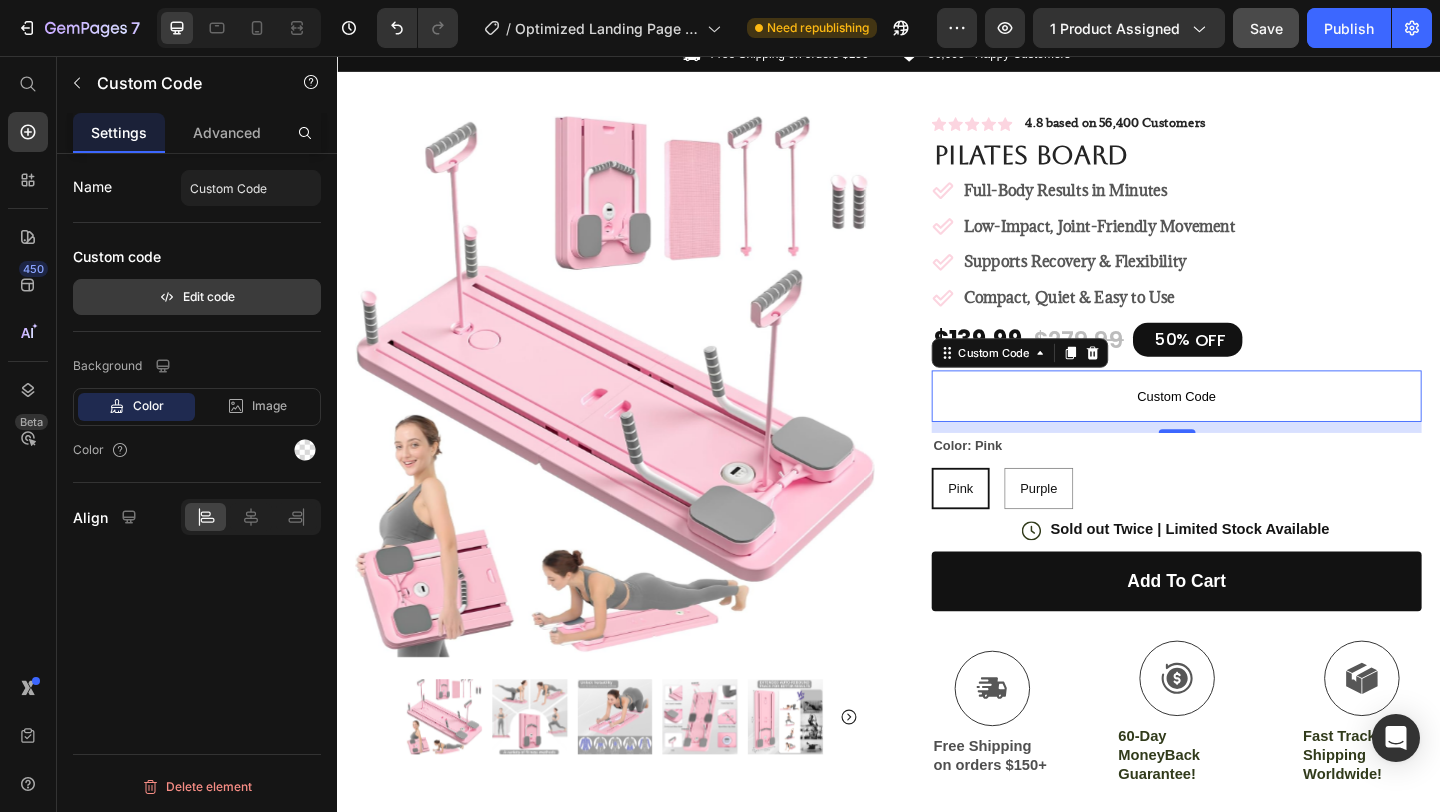 click on "Edit code" at bounding box center [197, 297] 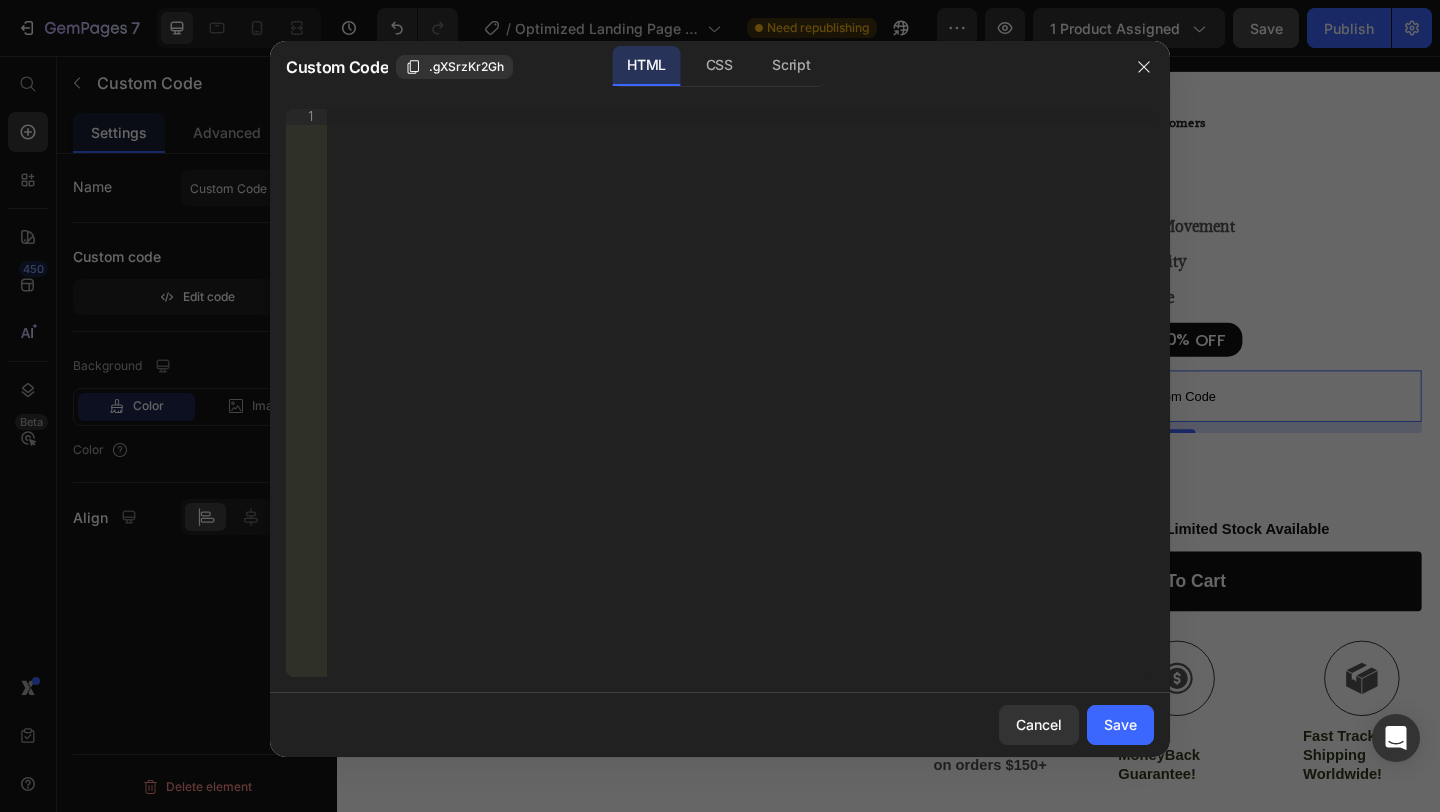 click on "Insert the 3rd-party installation code, HTML code, or Liquid code to display custom content." at bounding box center [740, 409] 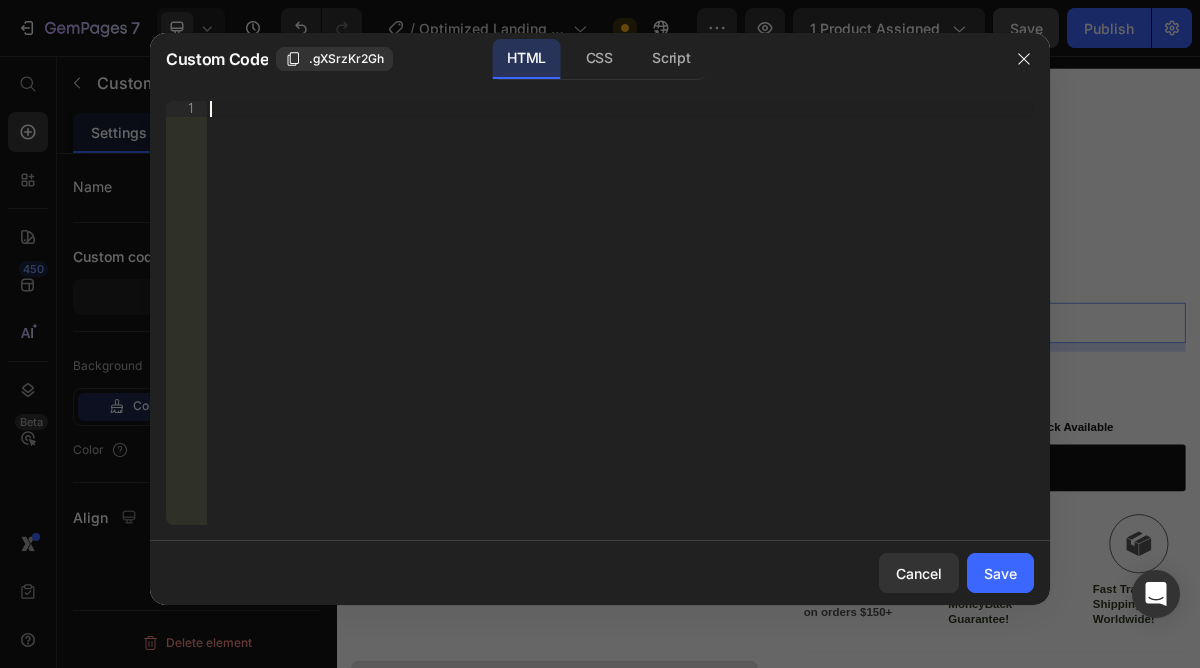 paste on "<div id="product-form" style="height: 0px;"></div>" 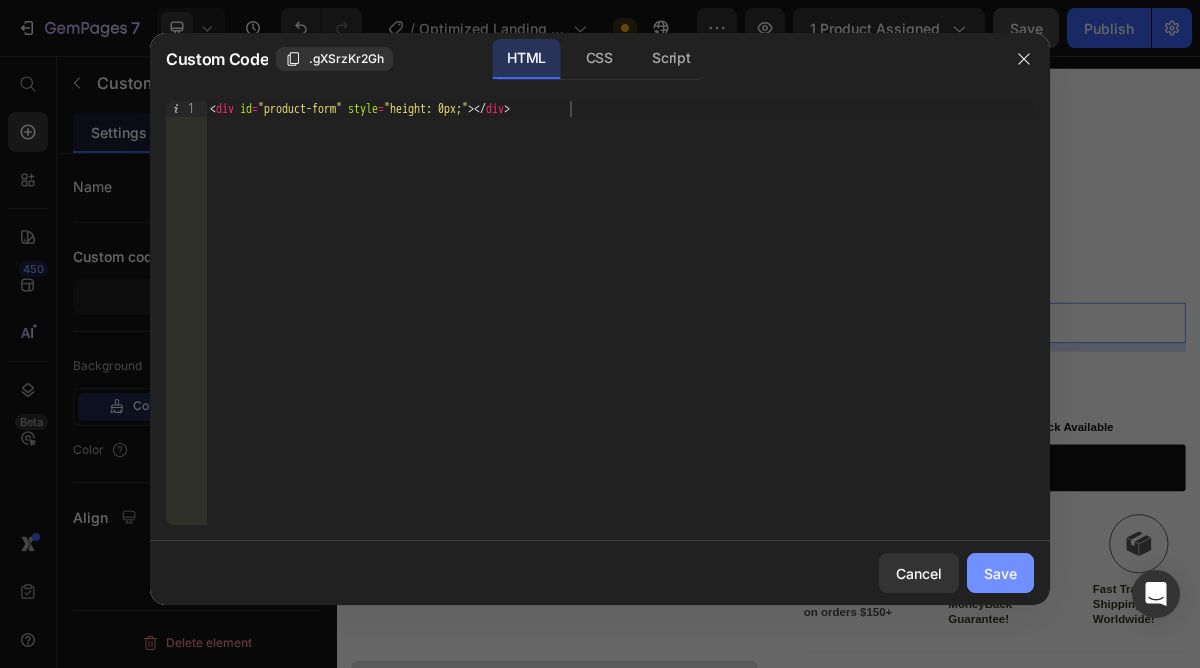 click on "Save" at bounding box center (1000, 573) 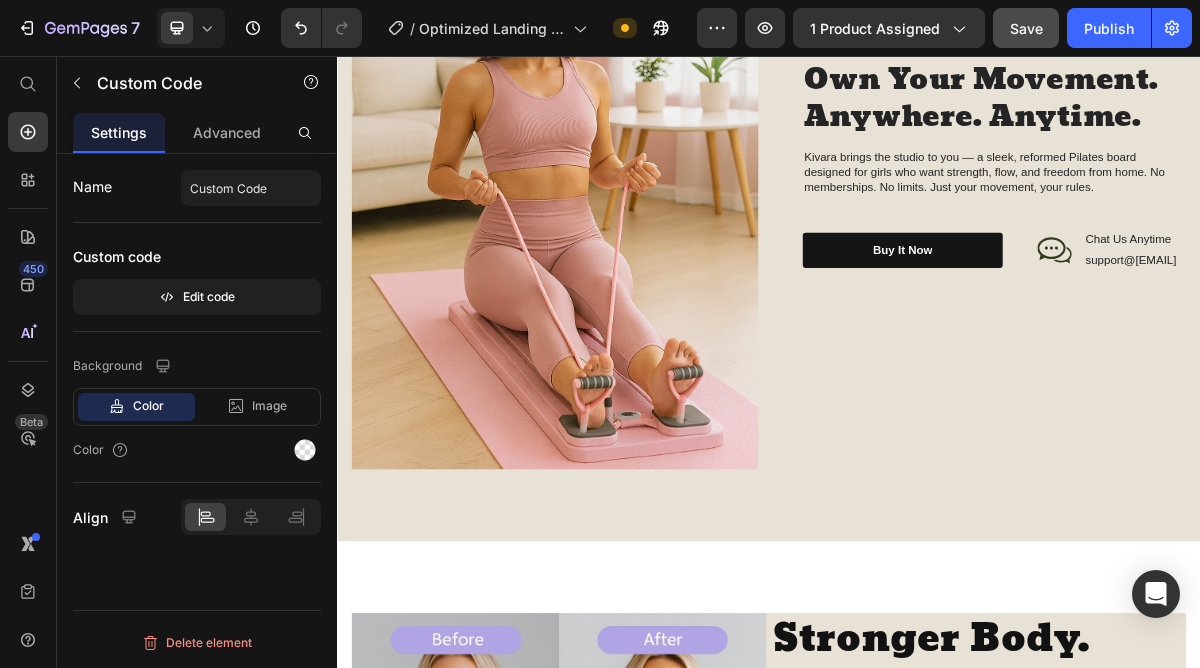 scroll, scrollTop: 2254, scrollLeft: 0, axis: vertical 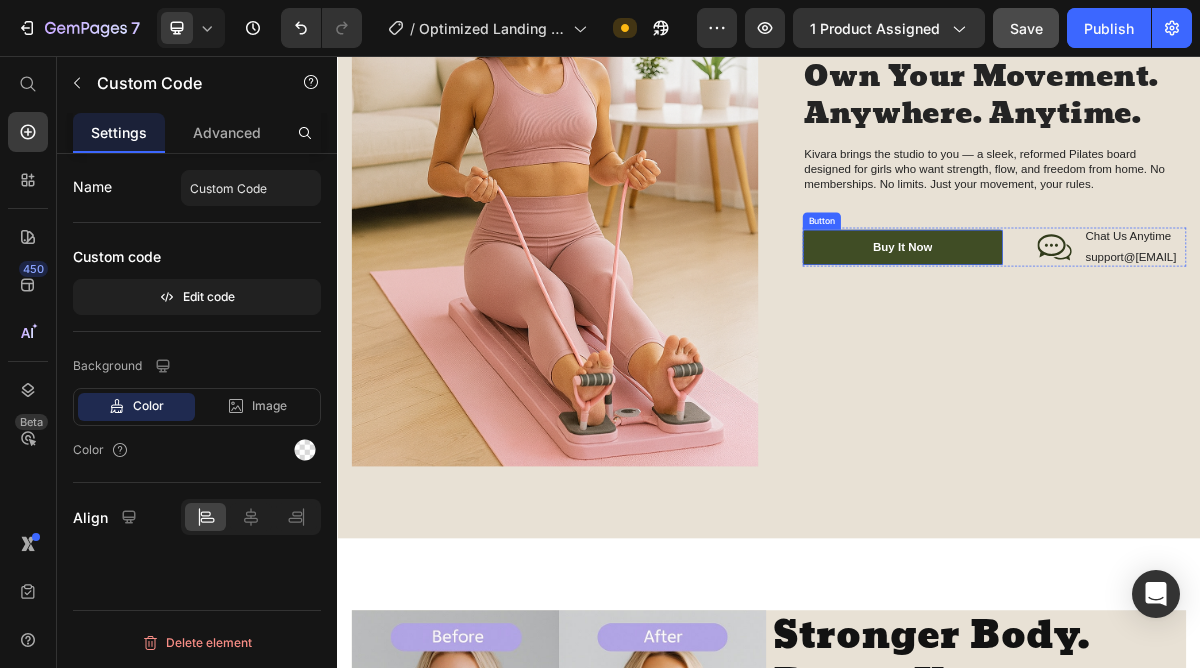 click on "buy it now" at bounding box center [1123, 321] 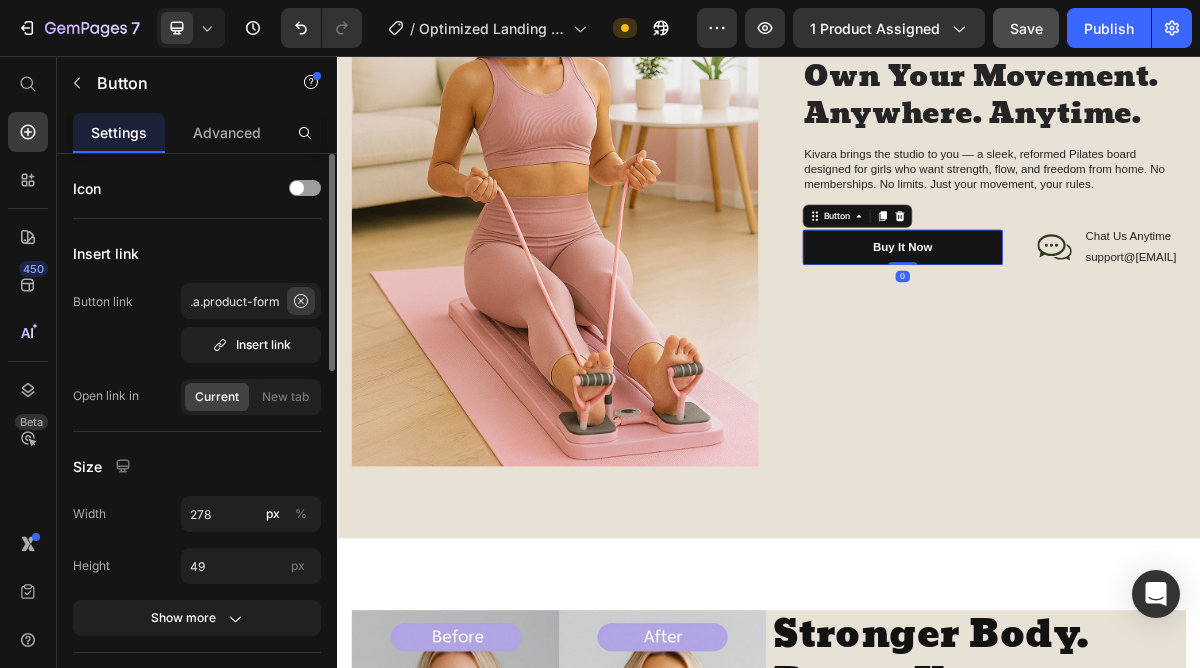 click 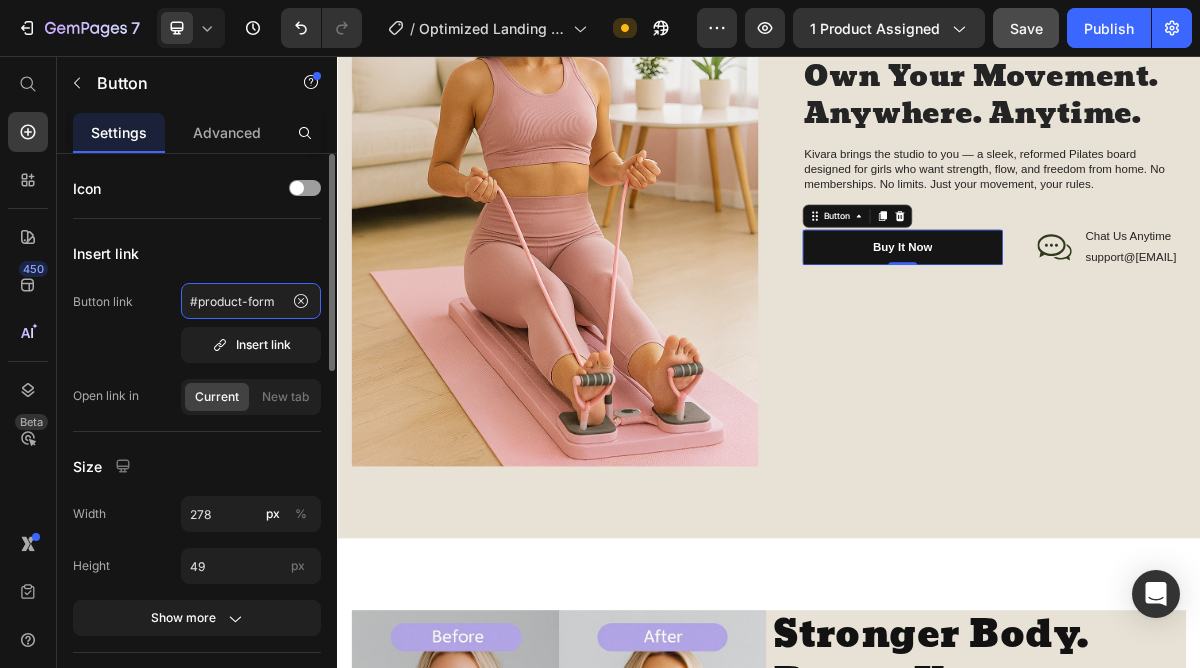 type on "#product-form" 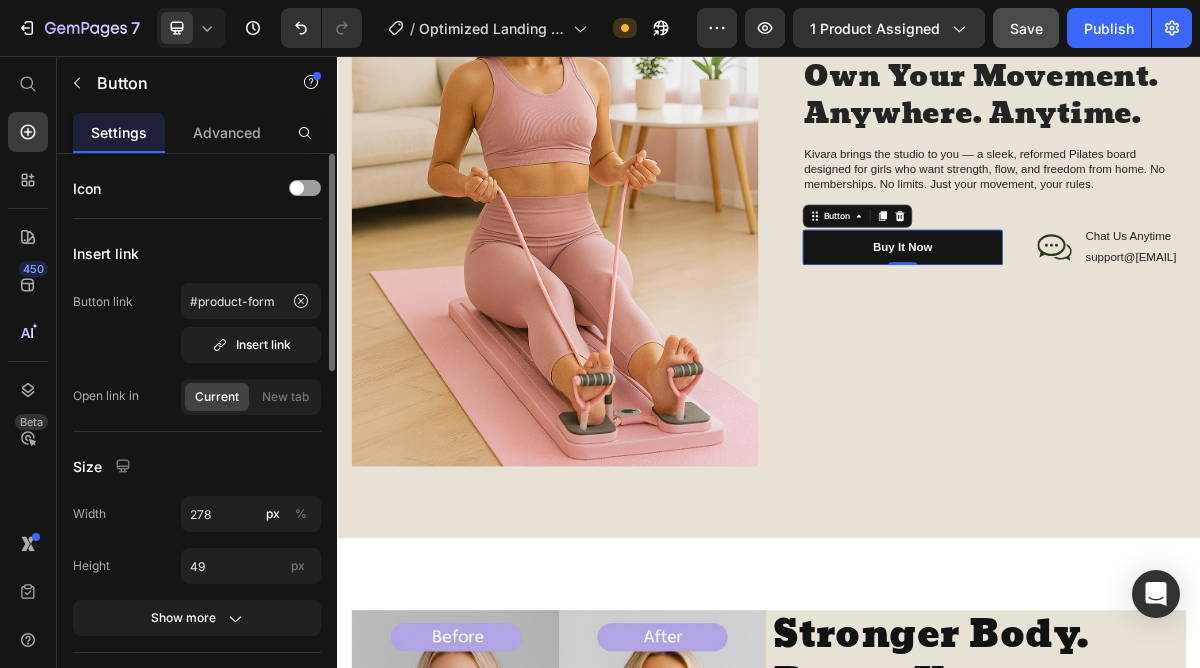click on "Insert link" at bounding box center [197, 253] 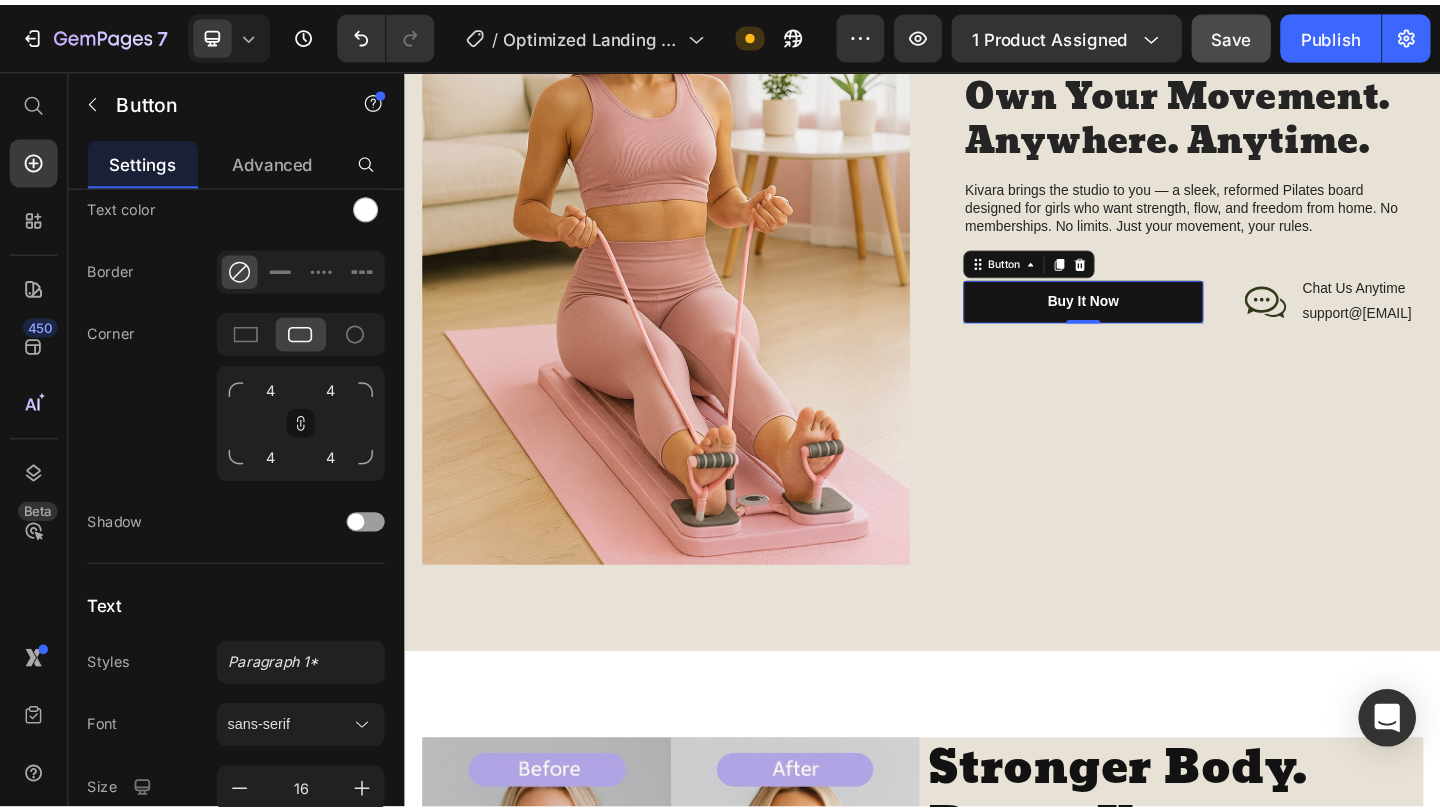 scroll, scrollTop: 0, scrollLeft: 0, axis: both 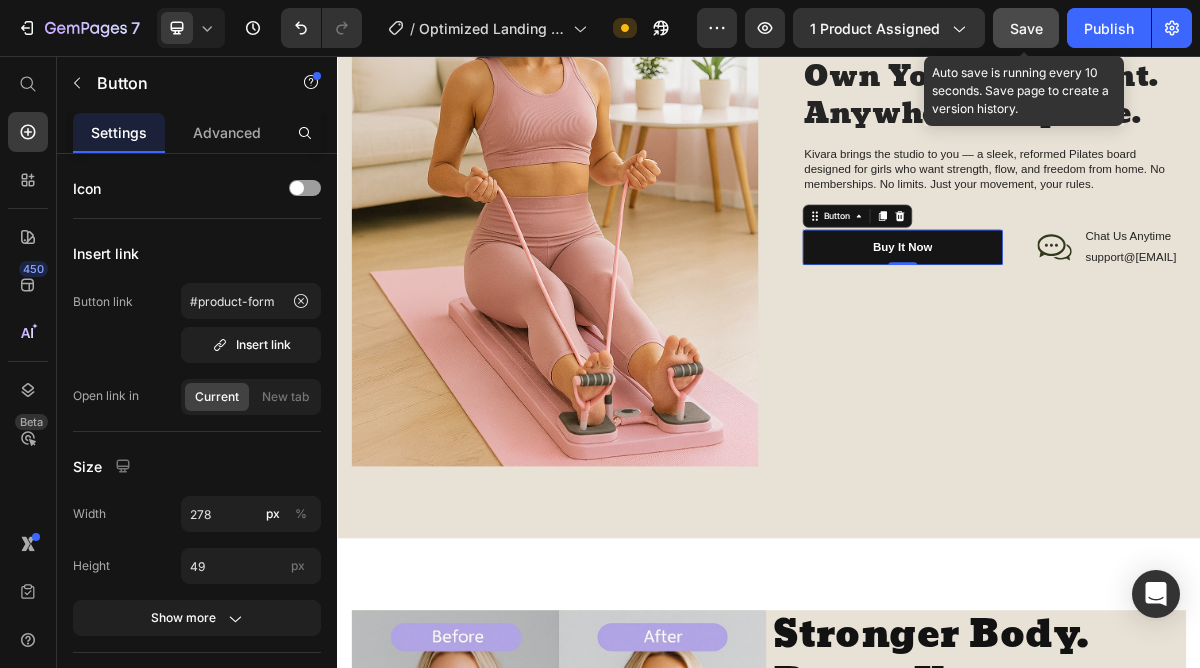 click on "Save" at bounding box center (1026, 28) 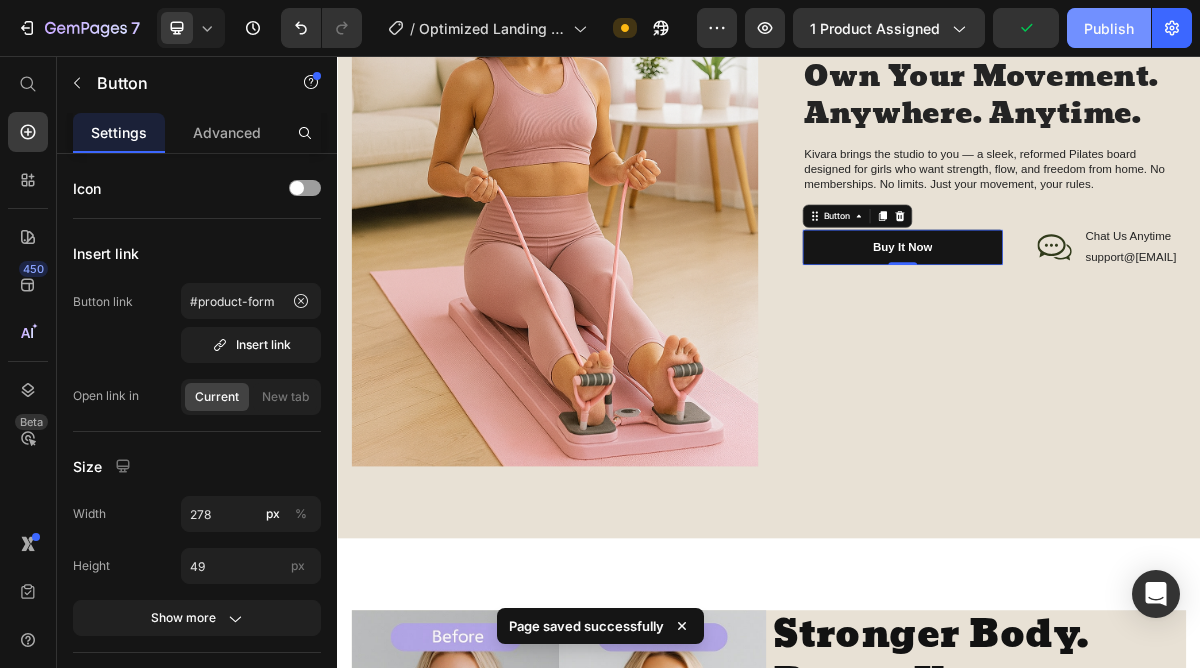 click on "Publish" at bounding box center (1109, 28) 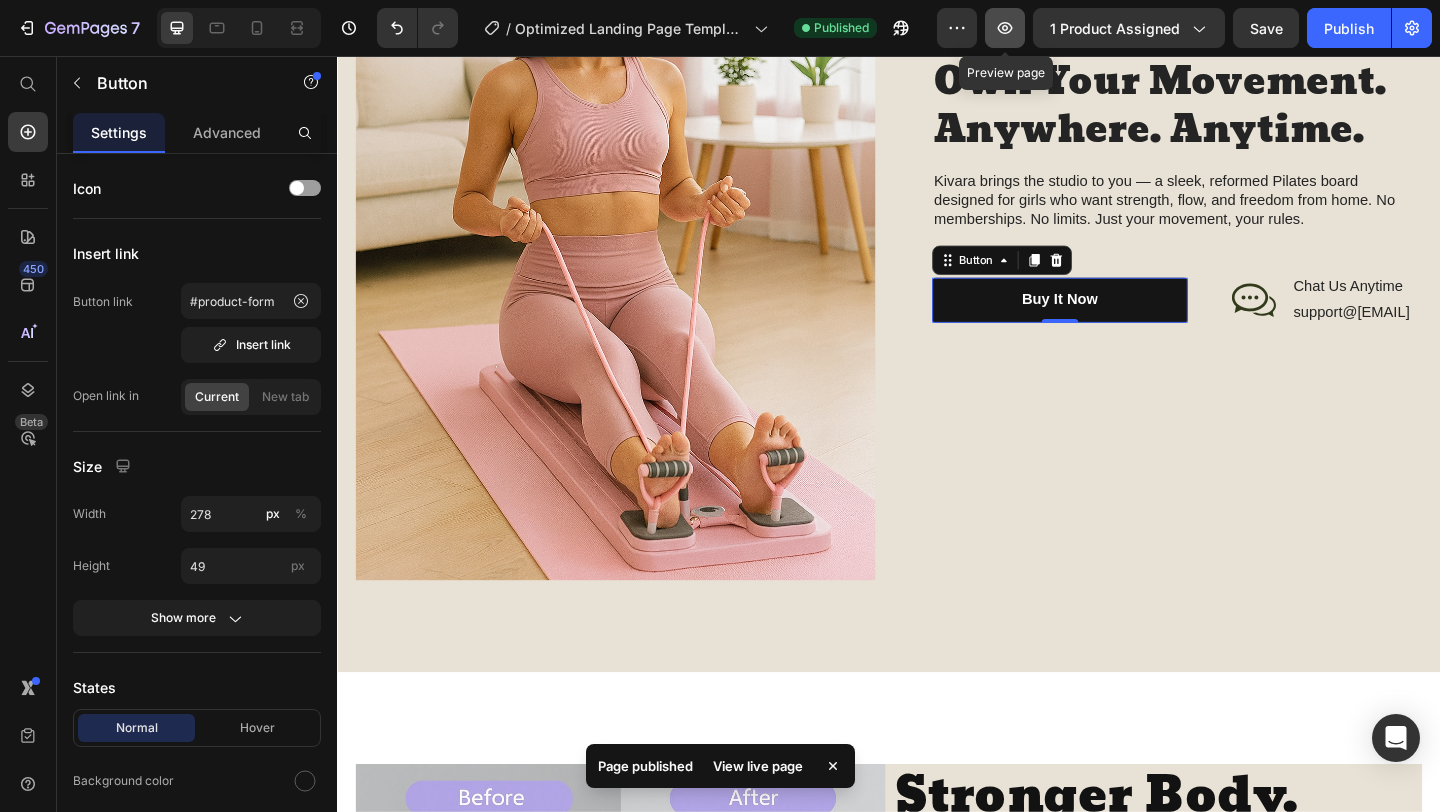 click 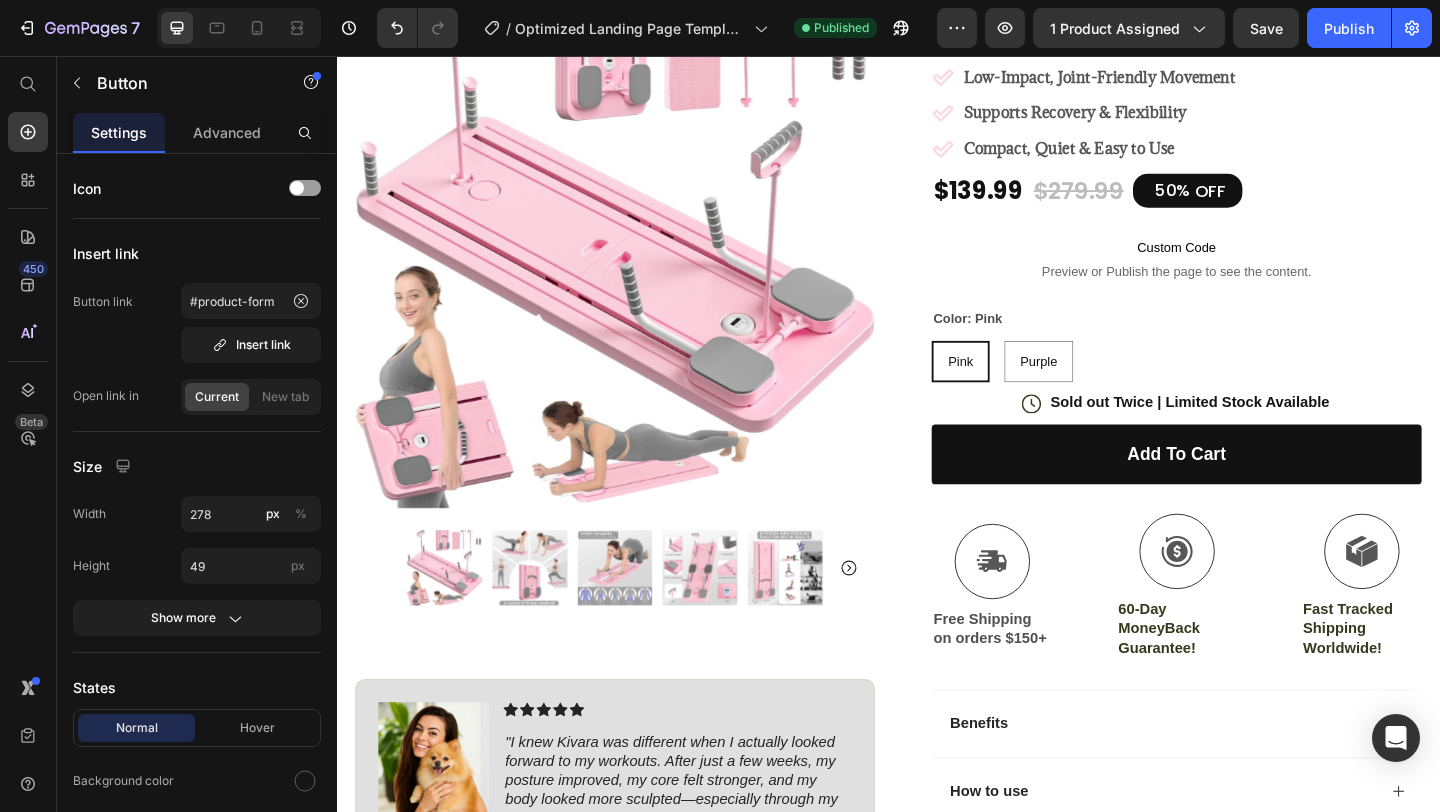 scroll, scrollTop: 187, scrollLeft: 0, axis: vertical 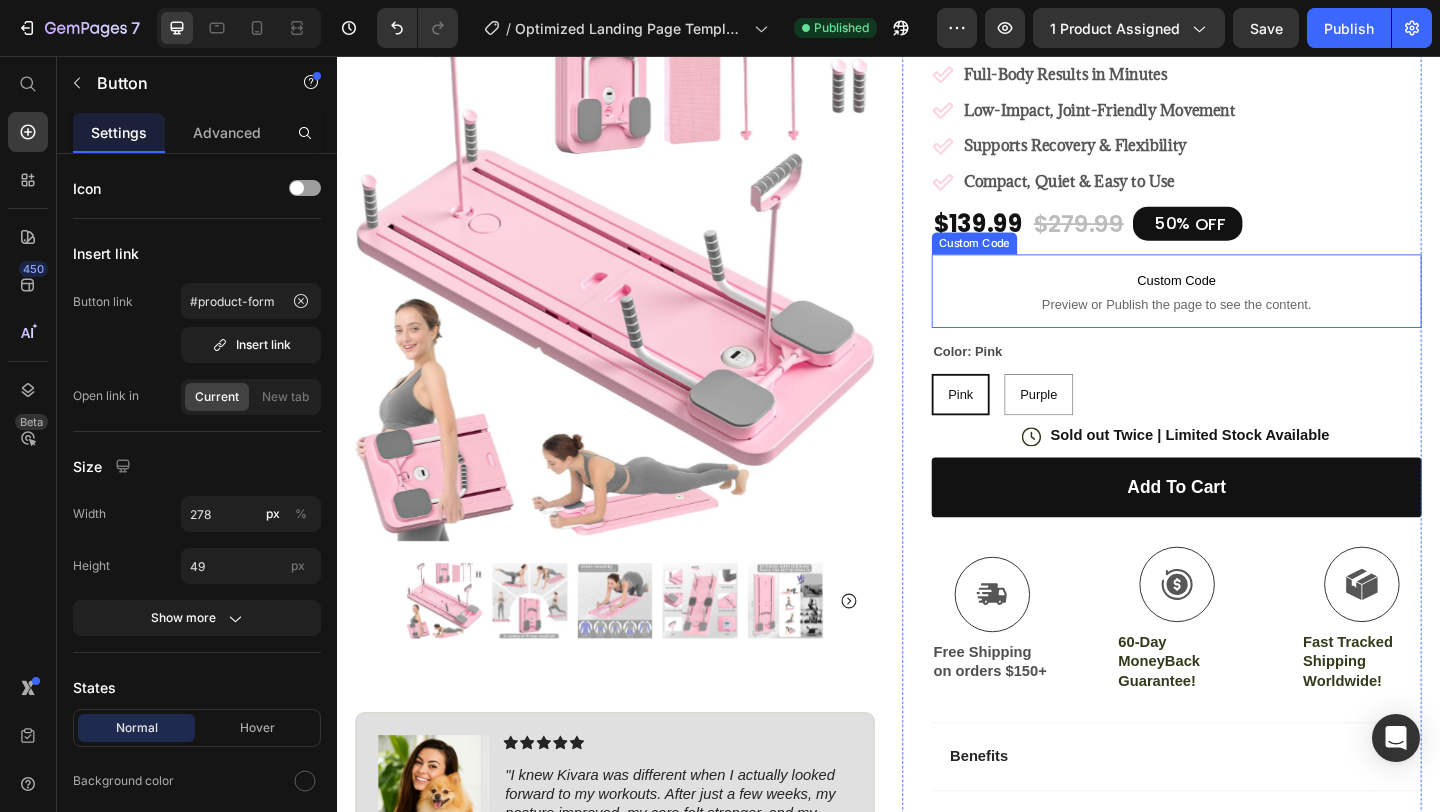 click on "Preview or Publish the page to see the content." at bounding box center (1250, 326) 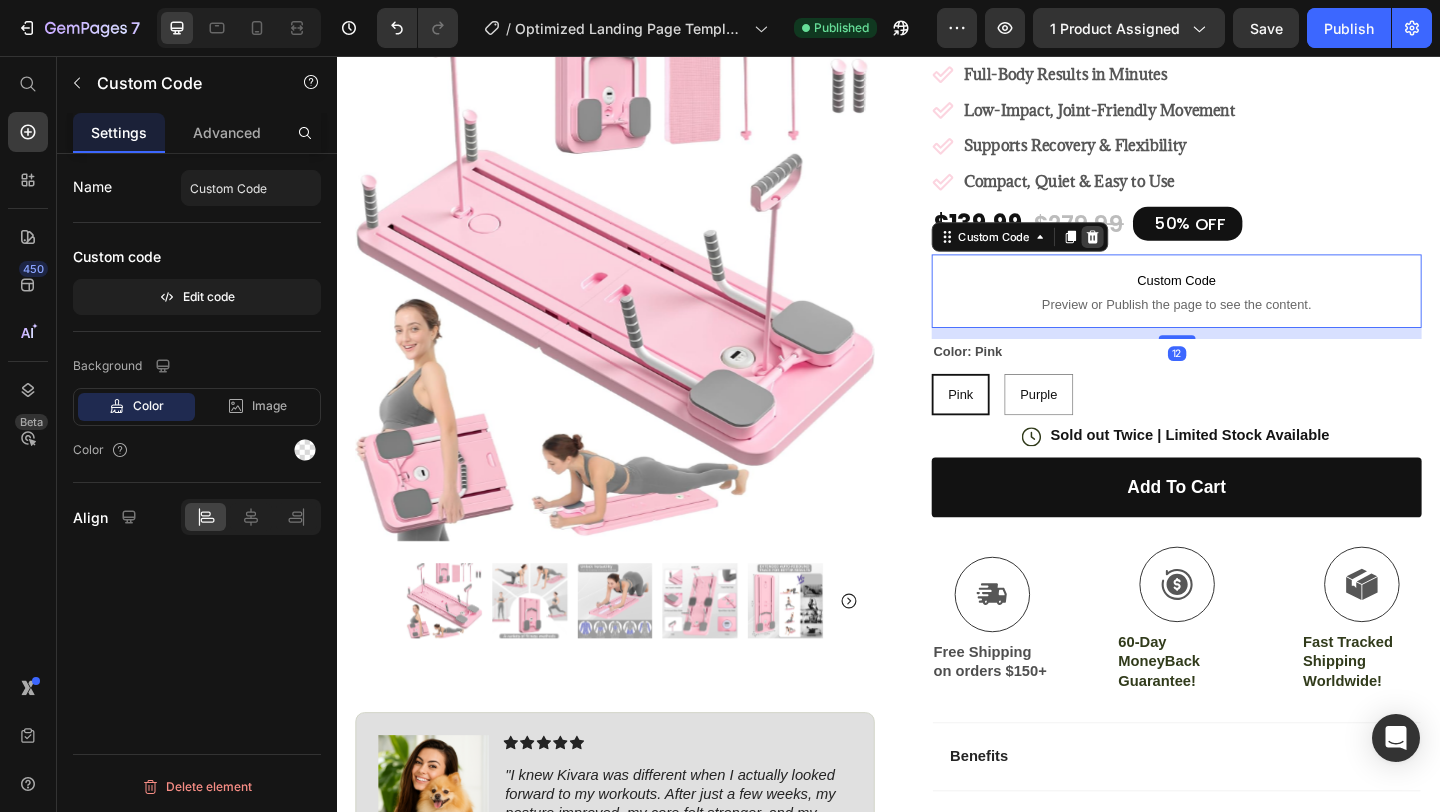 click 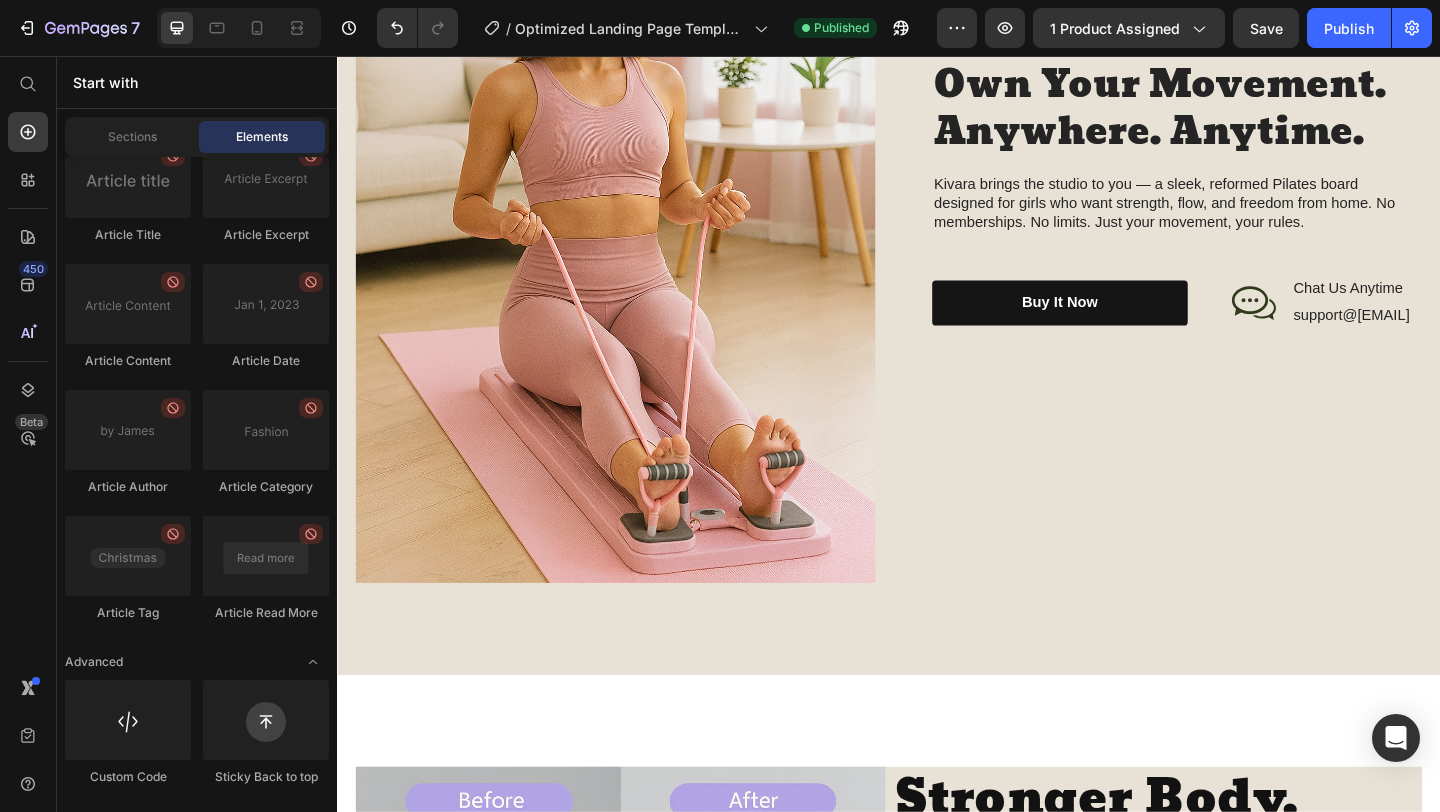scroll, scrollTop: 2239, scrollLeft: 0, axis: vertical 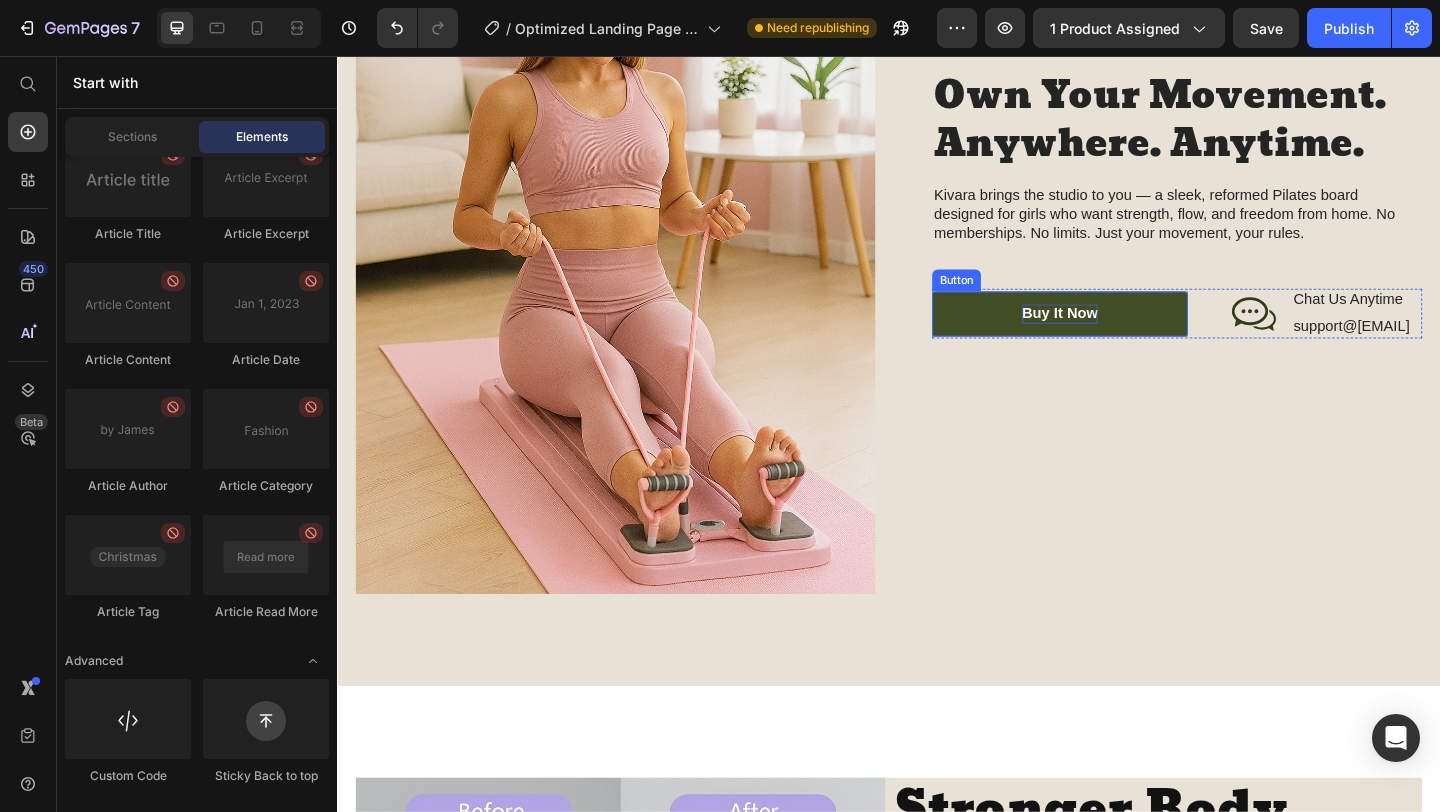 click on "buy it now" at bounding box center (1123, 336) 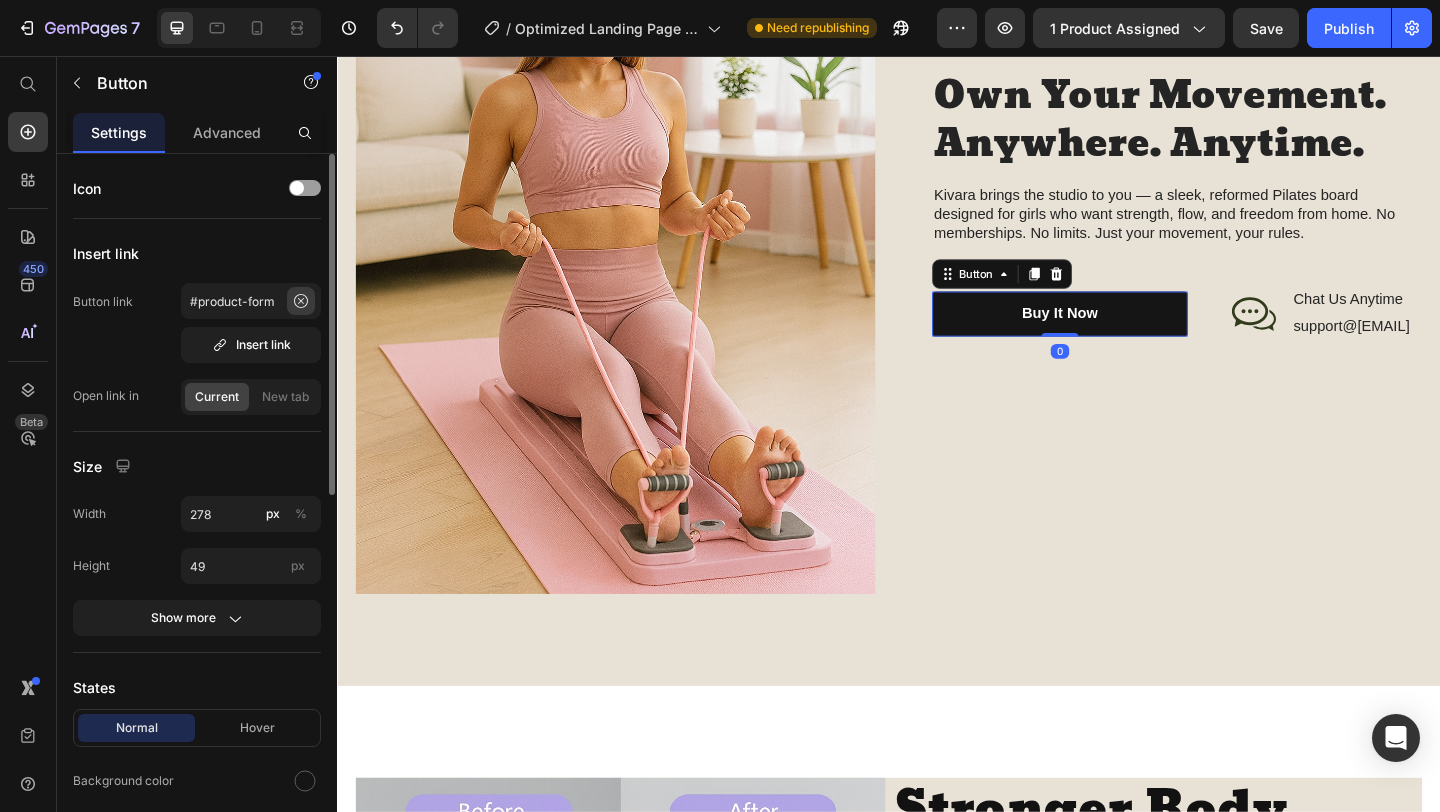 click 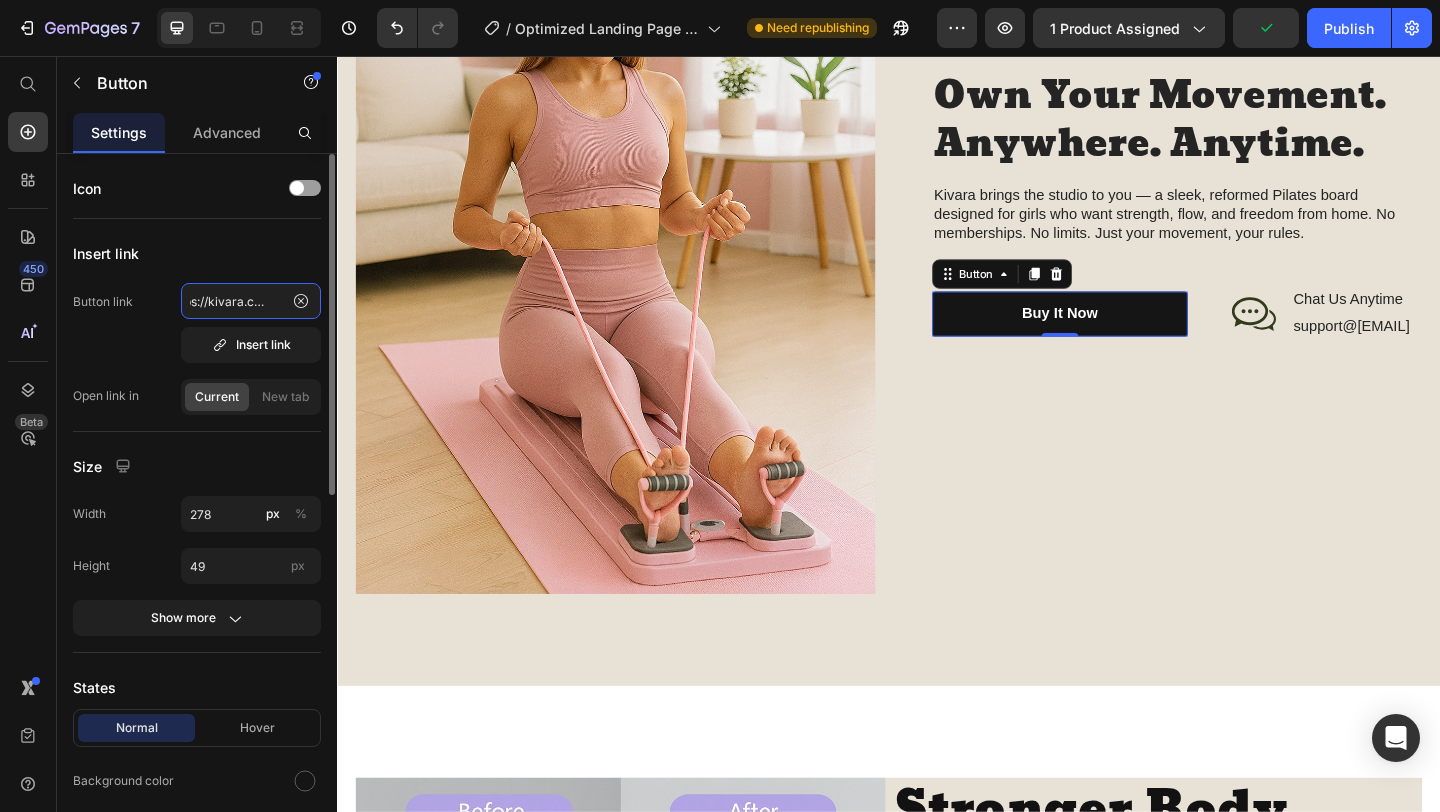 scroll, scrollTop: 0, scrollLeft: 21, axis: horizontal 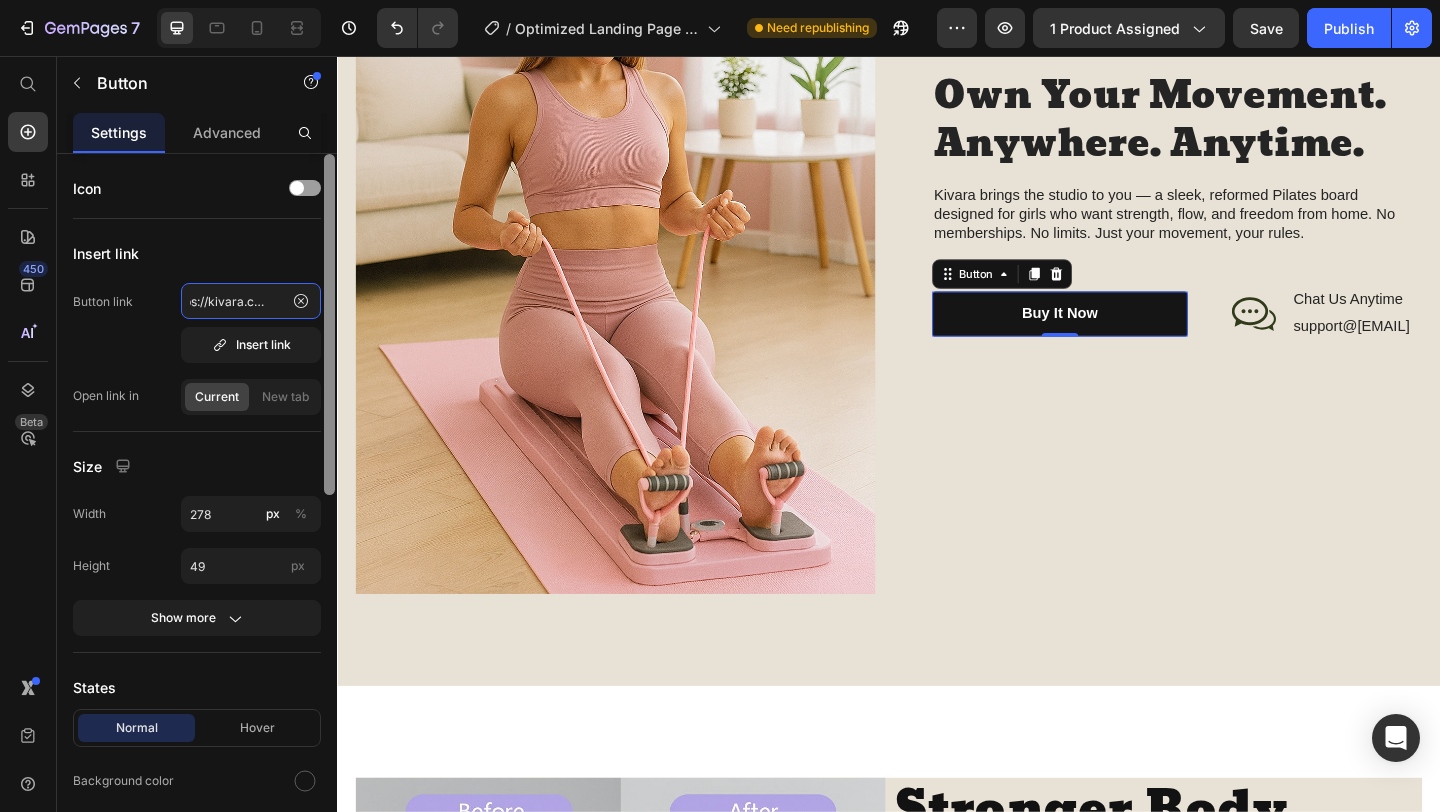 drag, startPoint x: 315, startPoint y: 315, endPoint x: 324, endPoint y: 321, distance: 10.816654 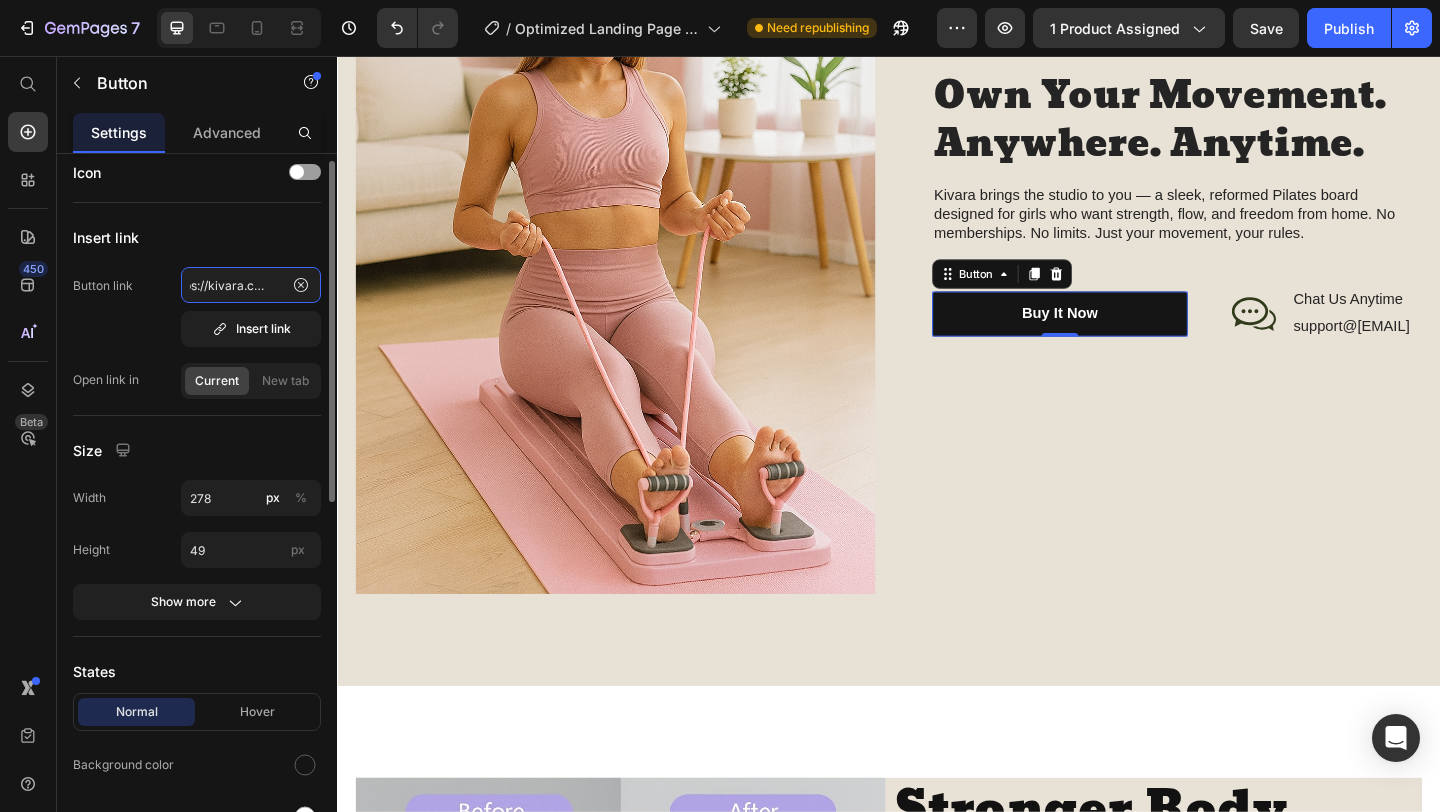scroll, scrollTop: 13, scrollLeft: 0, axis: vertical 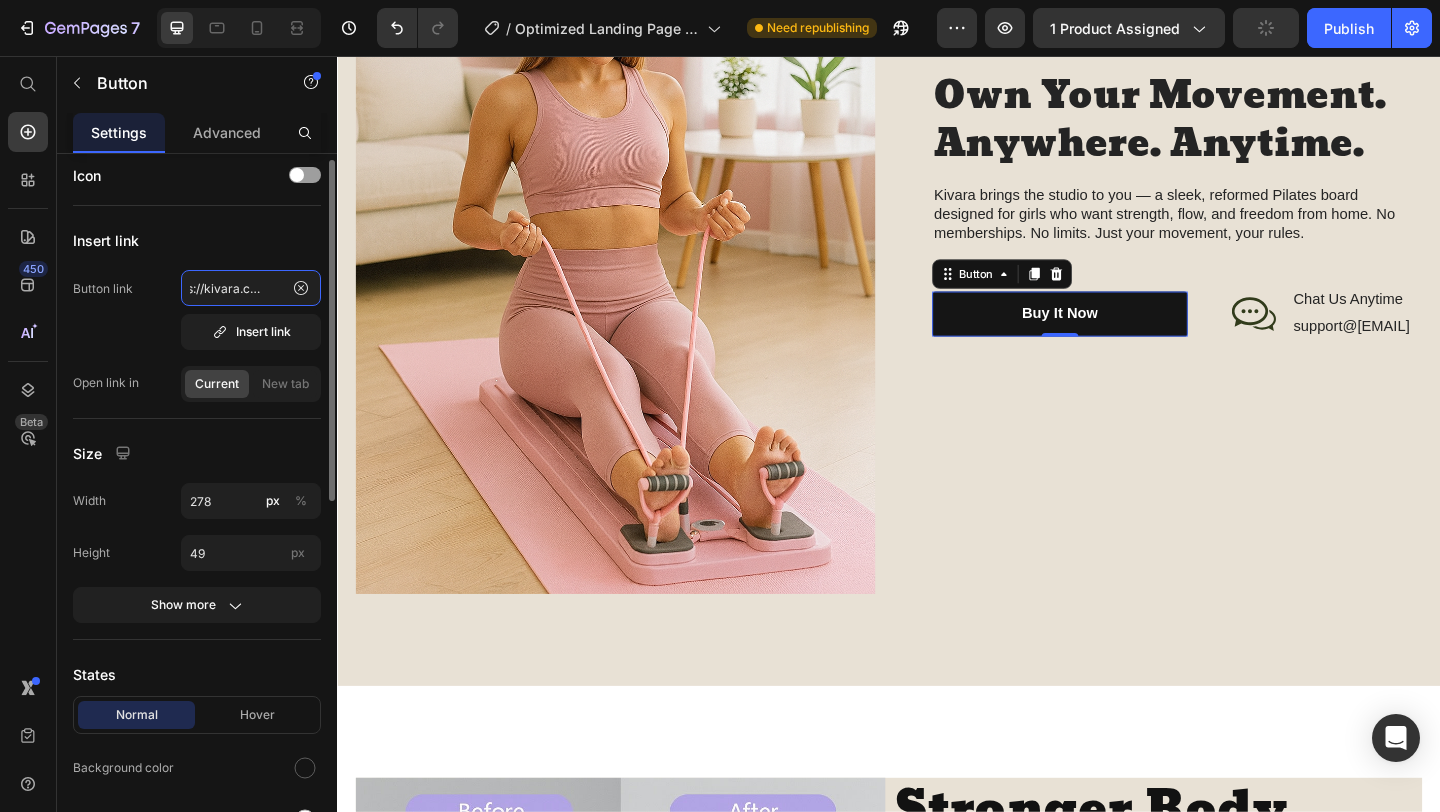 click on "https://kivara.co/cart/" 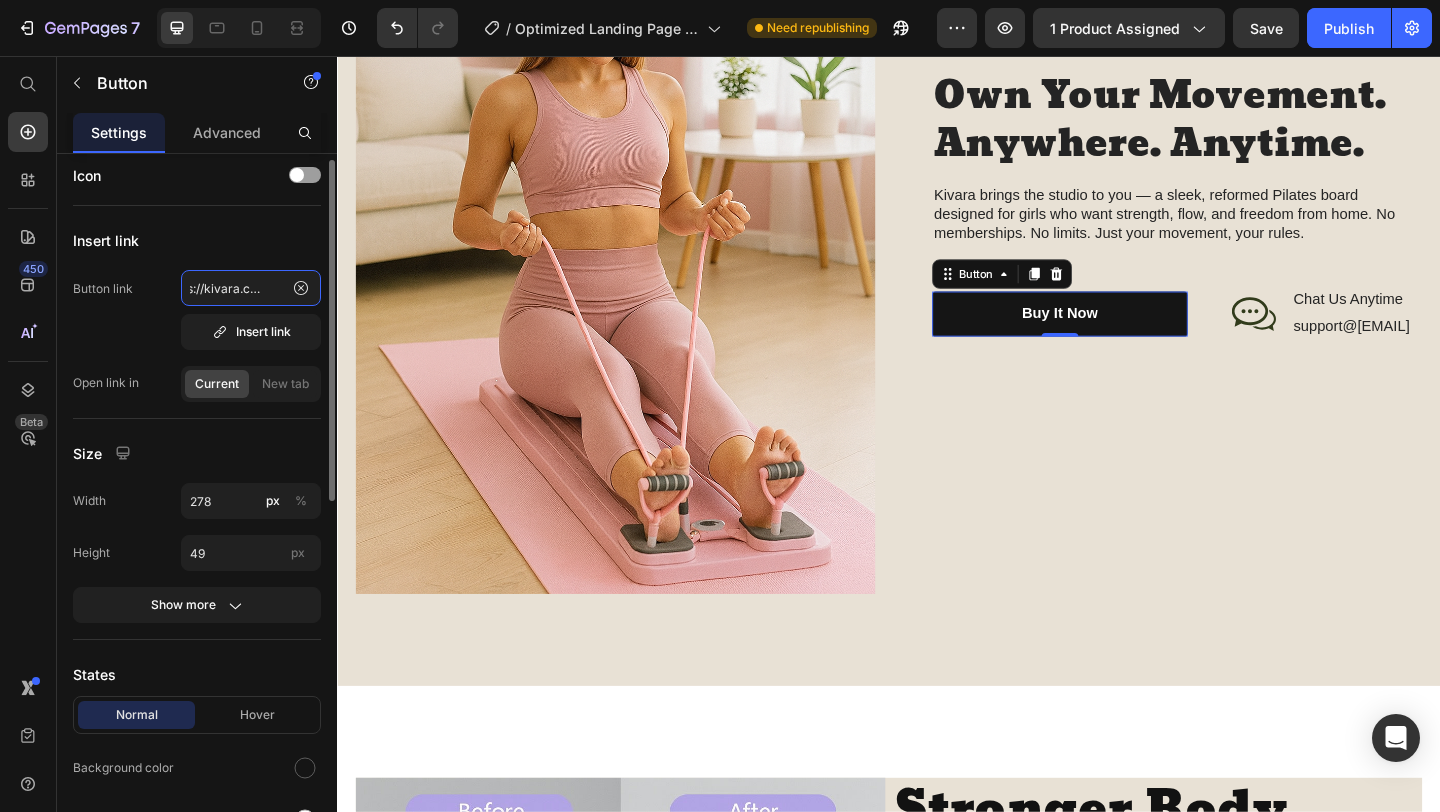 paste on "46819801792757" 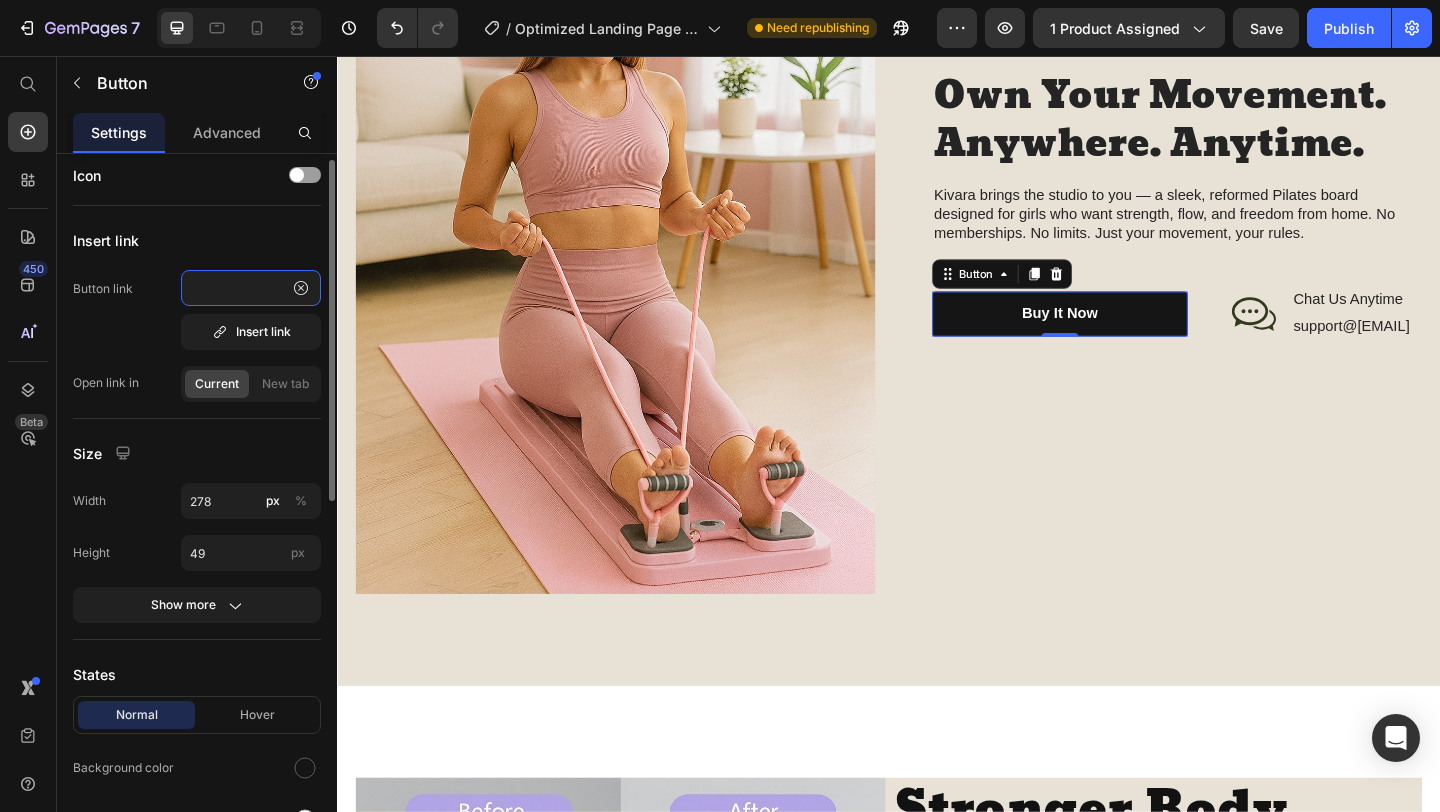scroll, scrollTop: 0, scrollLeft: 130, axis: horizontal 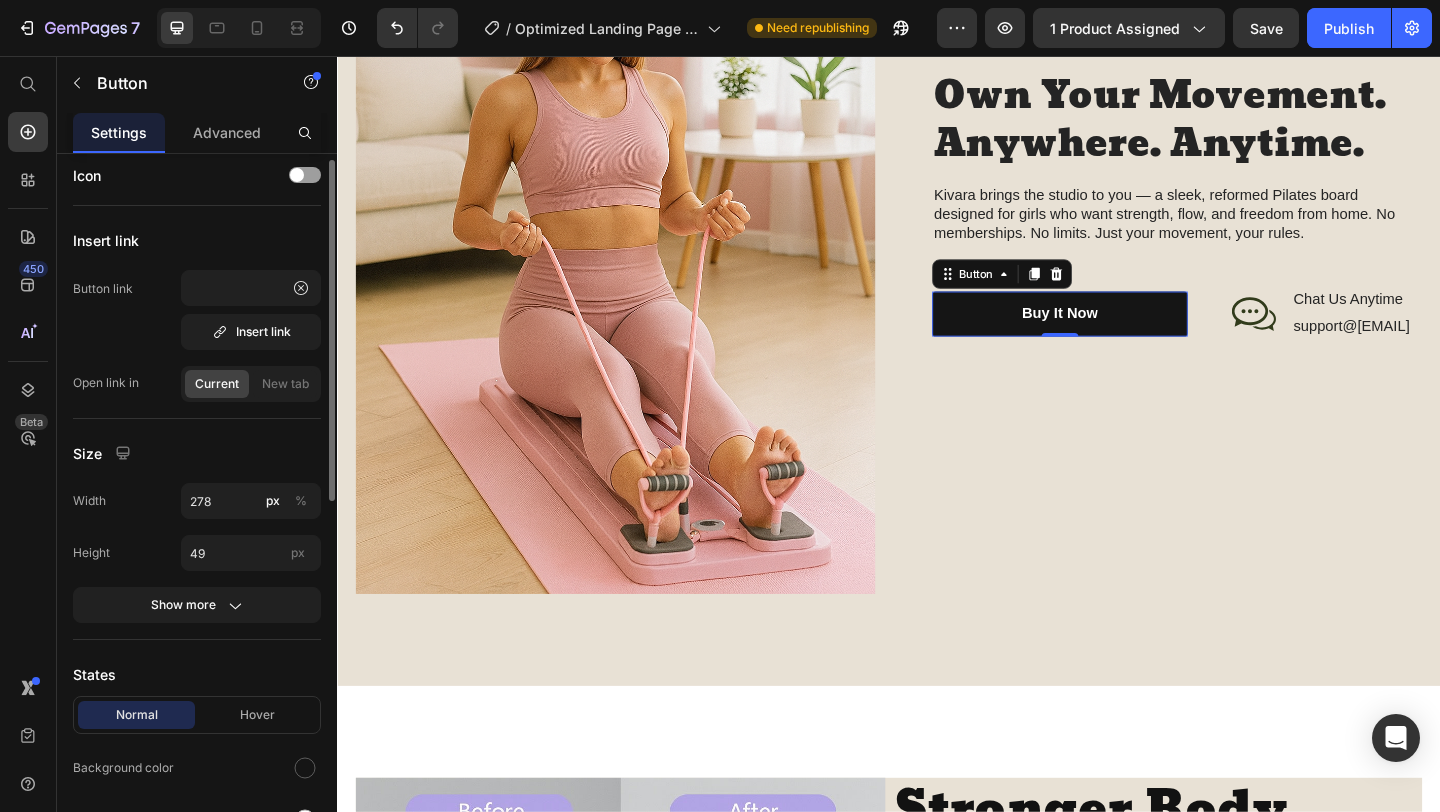 click on "Insert link" at bounding box center (197, 240) 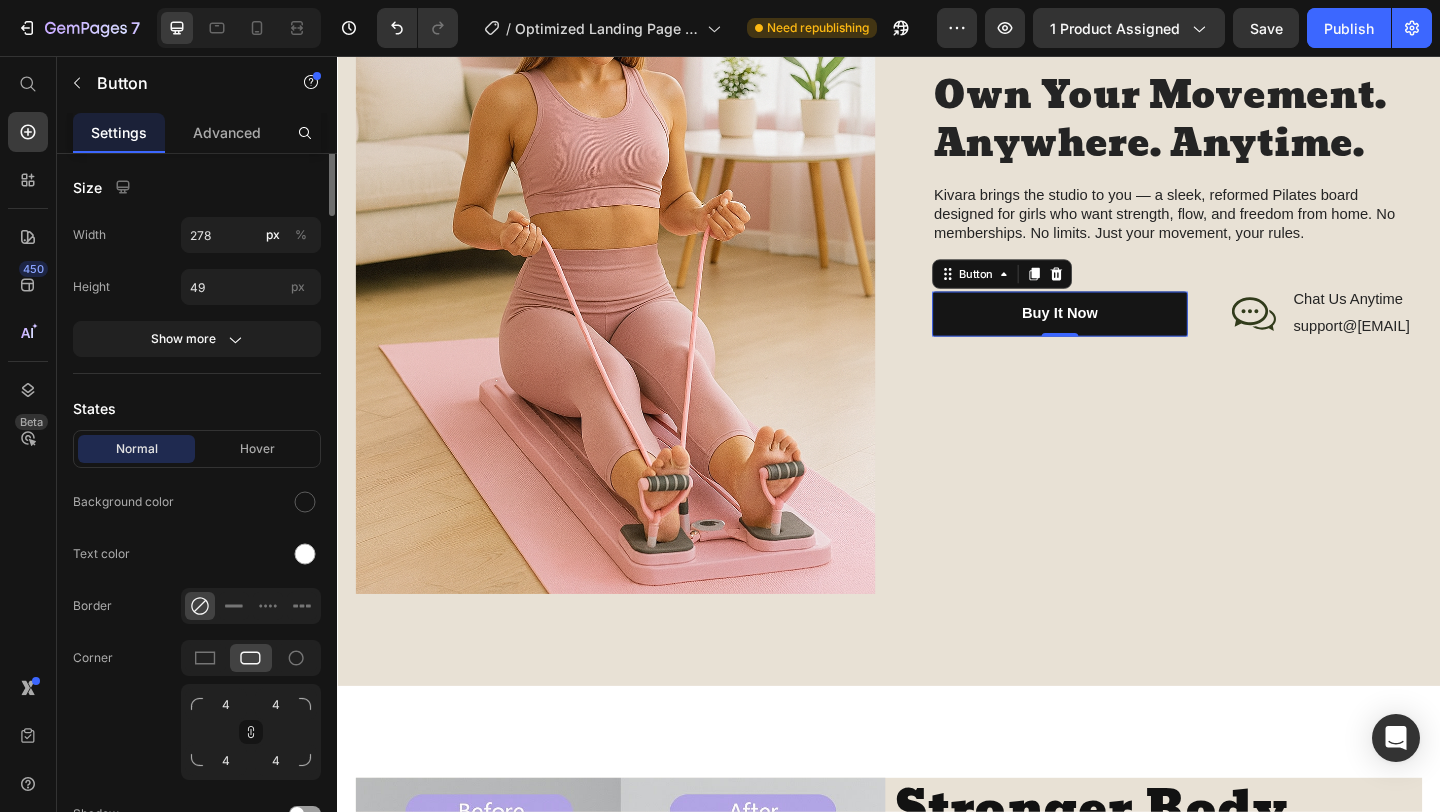 scroll, scrollTop: 0, scrollLeft: 0, axis: both 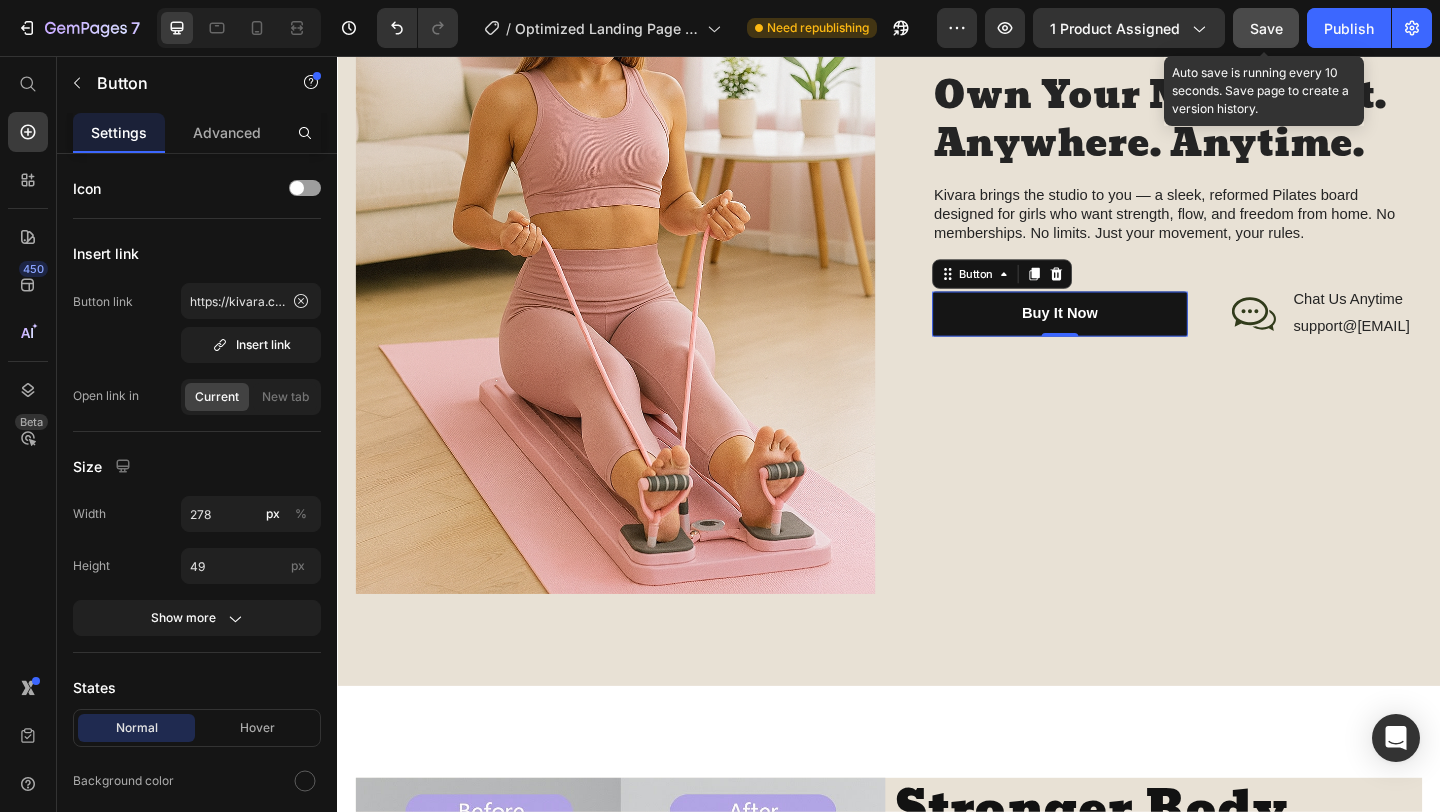 click on "Save" 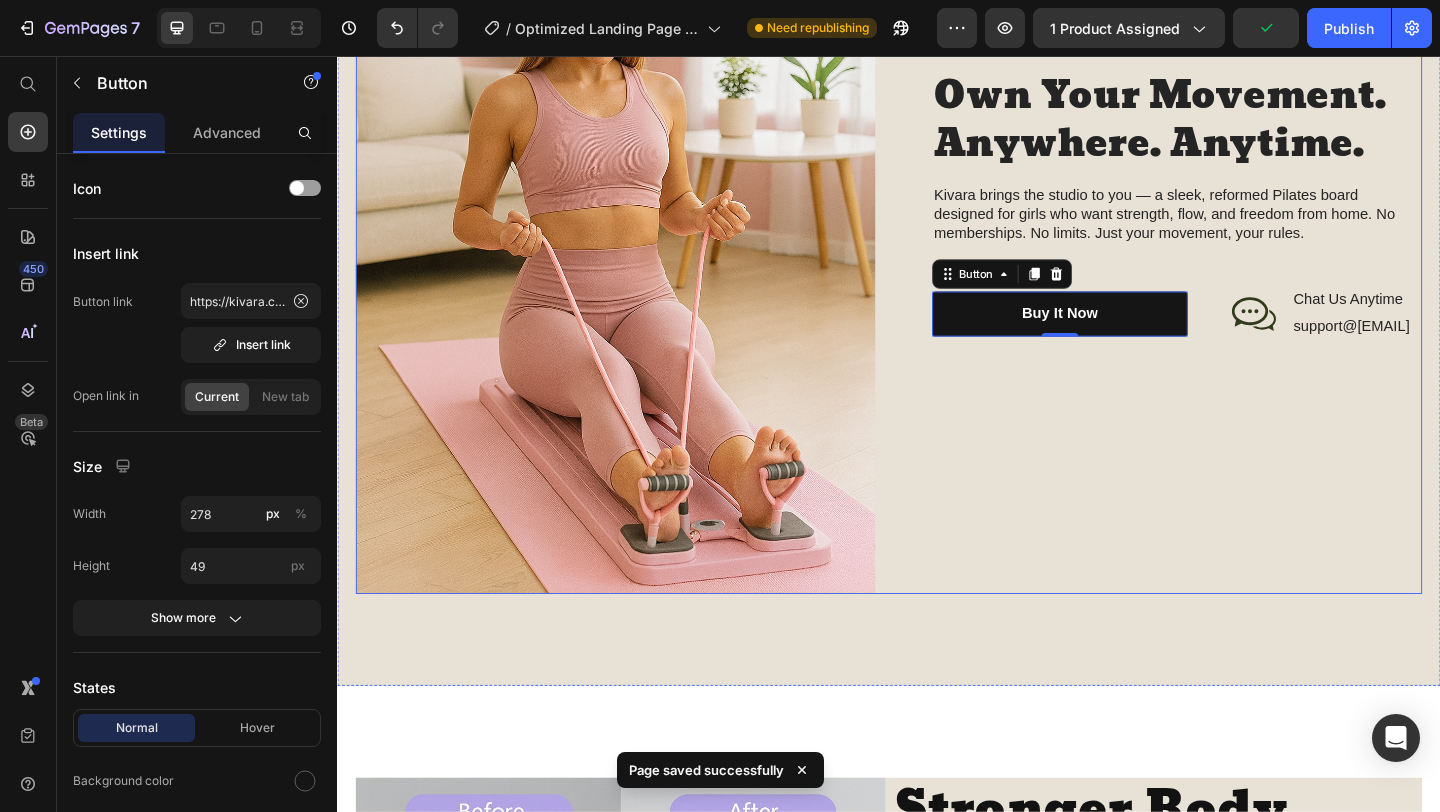 click on "Own Your Movement. Anywhere. Anytime. Heading Kivara brings the studio to you — a sleek, reformed Pilates board designed for girls who want strength, flow, and freedom from home. No memberships. No limits. Just your movement, your rules. Text Block buy it now Button   0
Icon Chat Us Anytime Text Block support@[EMAIL] Text Block Row Row Row" at bounding box center (1234, 217) 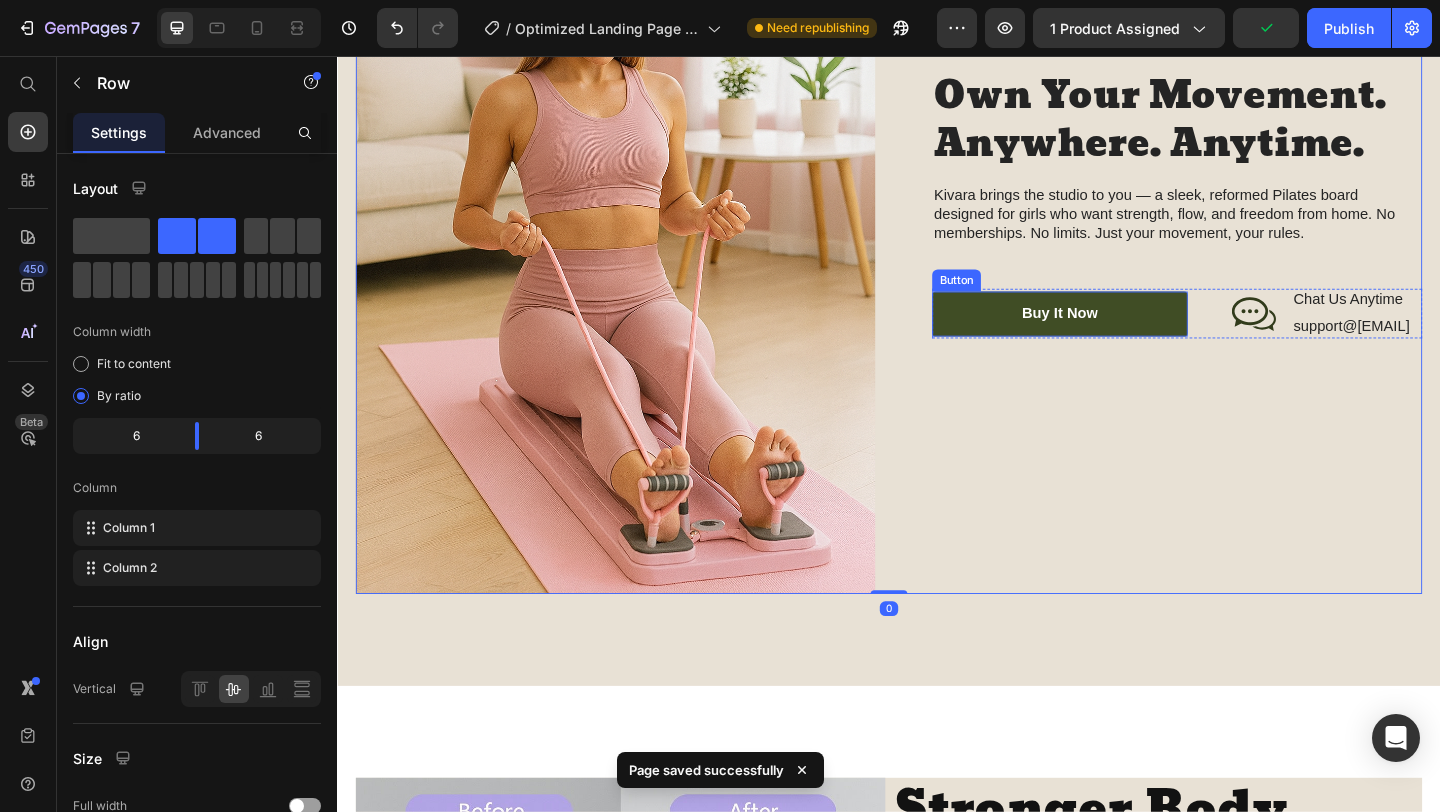 click on "buy it now" at bounding box center (1123, 336) 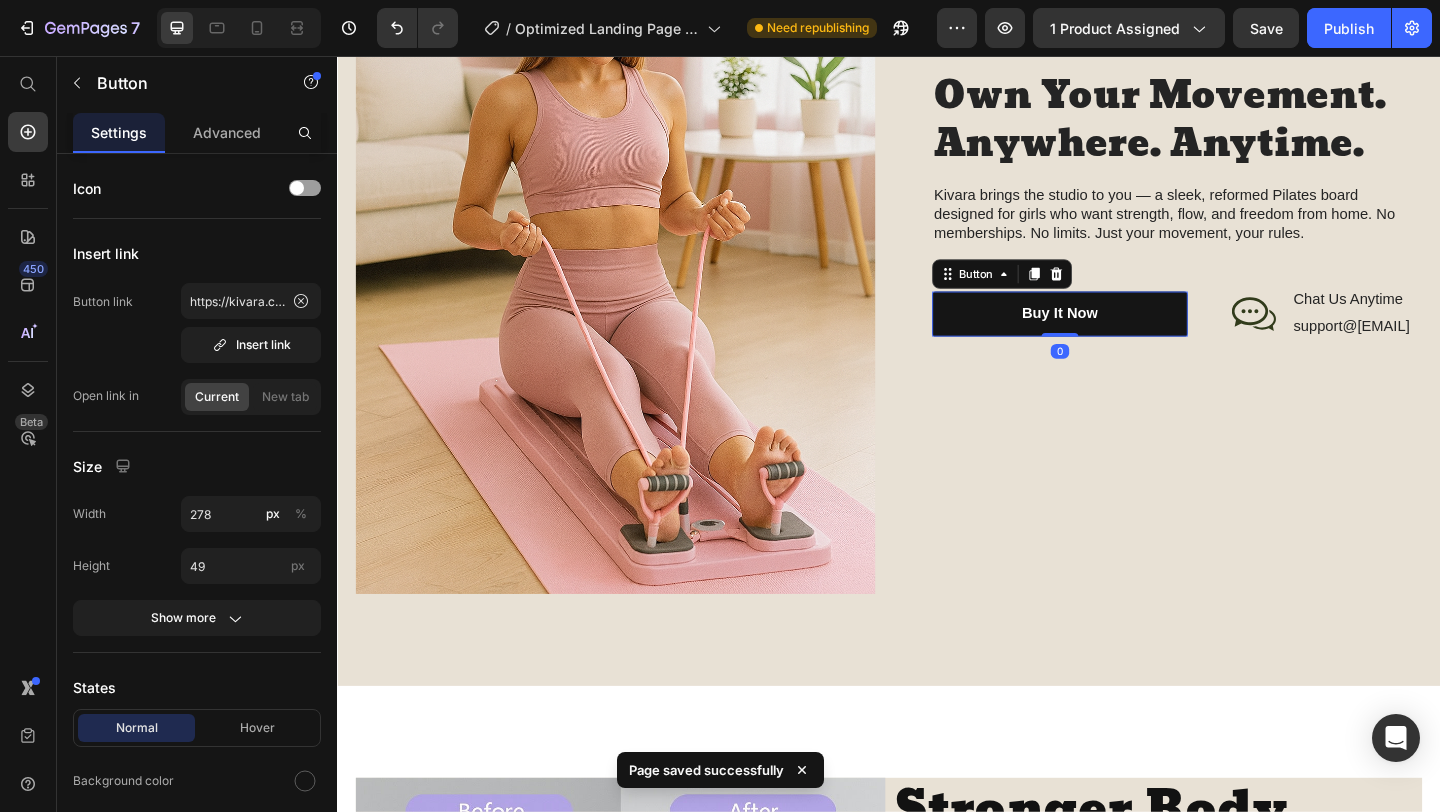 click on "Own Your Movement. Anywhere. Anytime. Heading Kivara brings the studio to you — a sleek, reformed Pilates board designed for girls who want strength, flow, and freedom from home. No memberships. No limits. Just your movement, your rules. Text Block buy it now Button   0
Icon Chat Us Anytime Text Block support@[EMAIL] Text Block Row Row Row" at bounding box center [1234, 217] 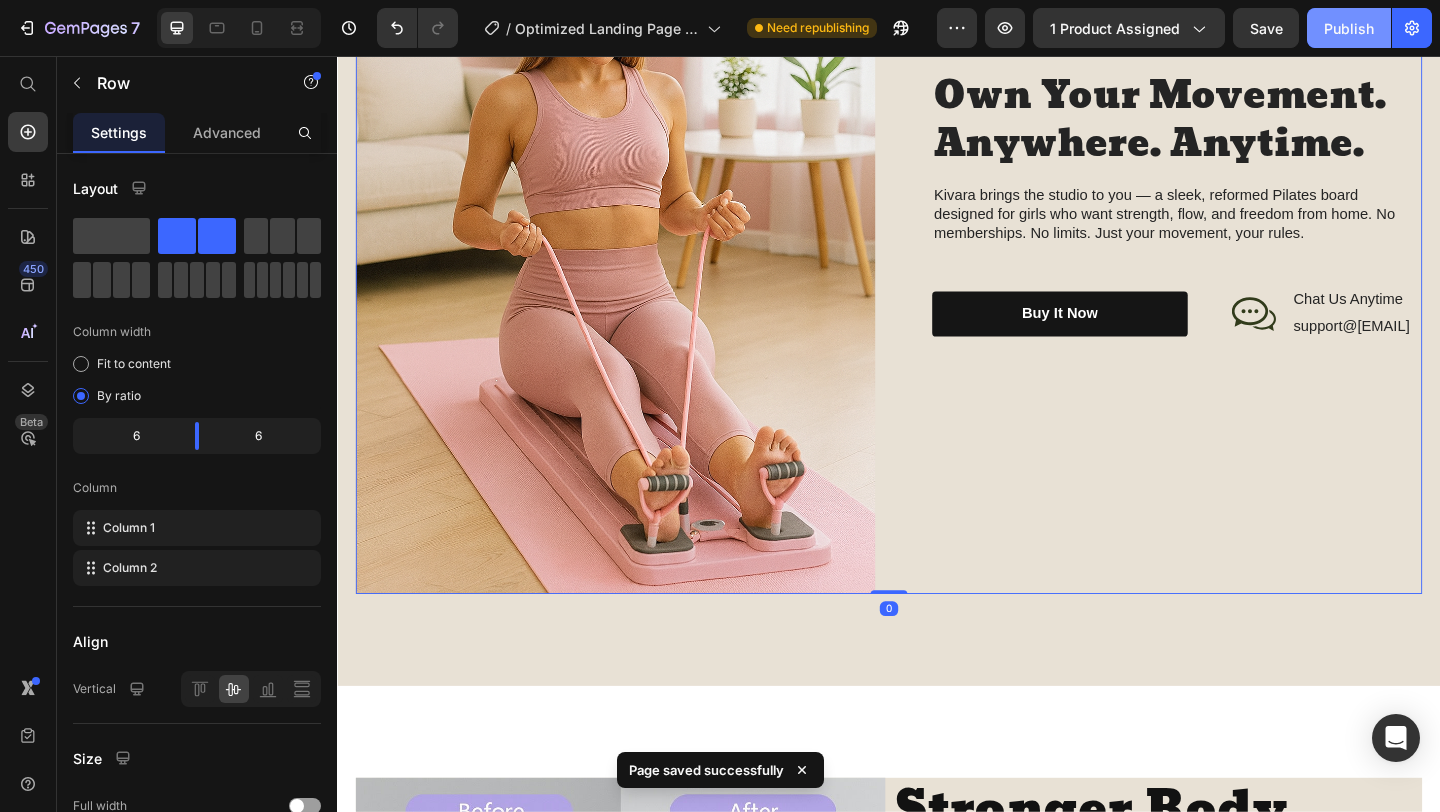 click on "Publish" at bounding box center [1349, 28] 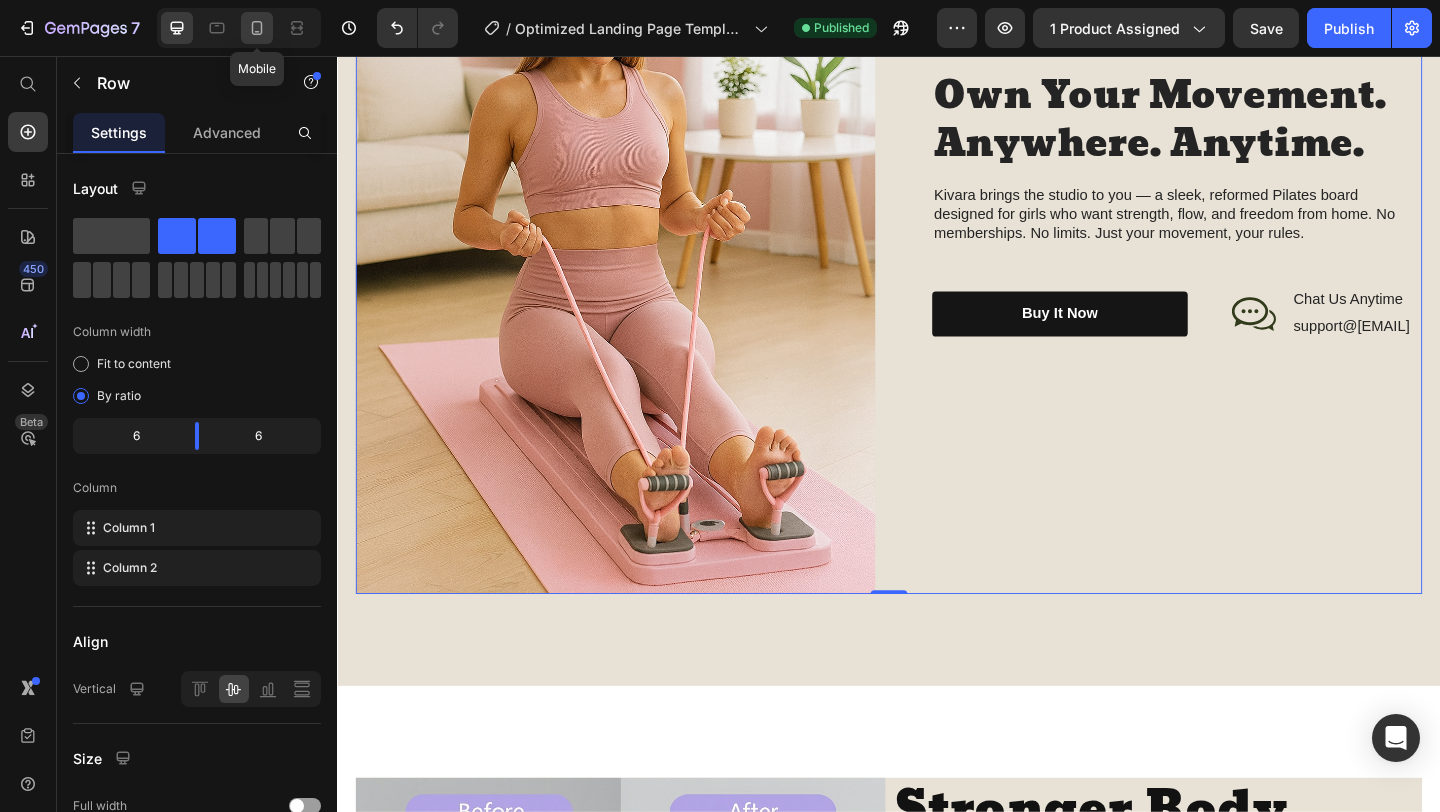 click 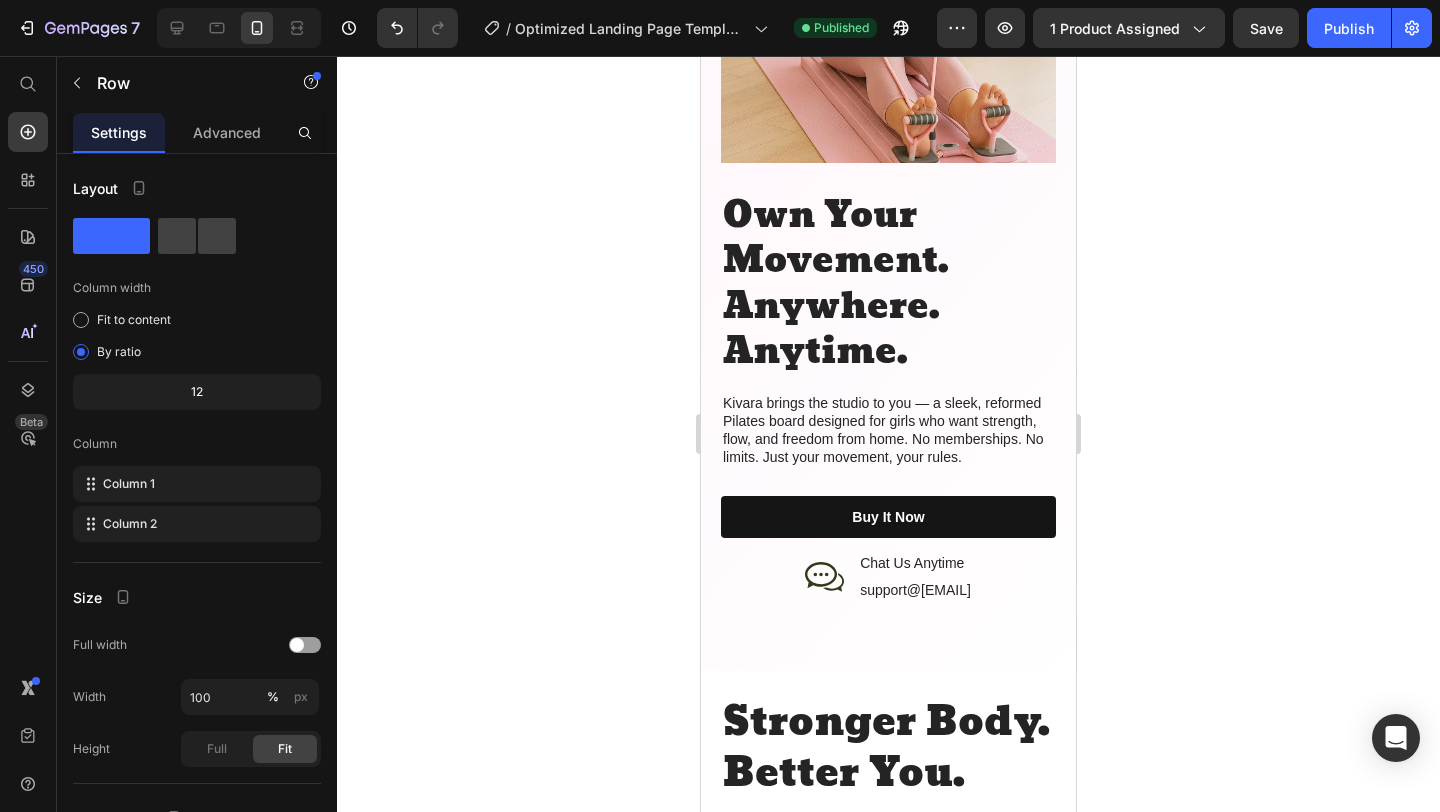scroll, scrollTop: 2277, scrollLeft: 0, axis: vertical 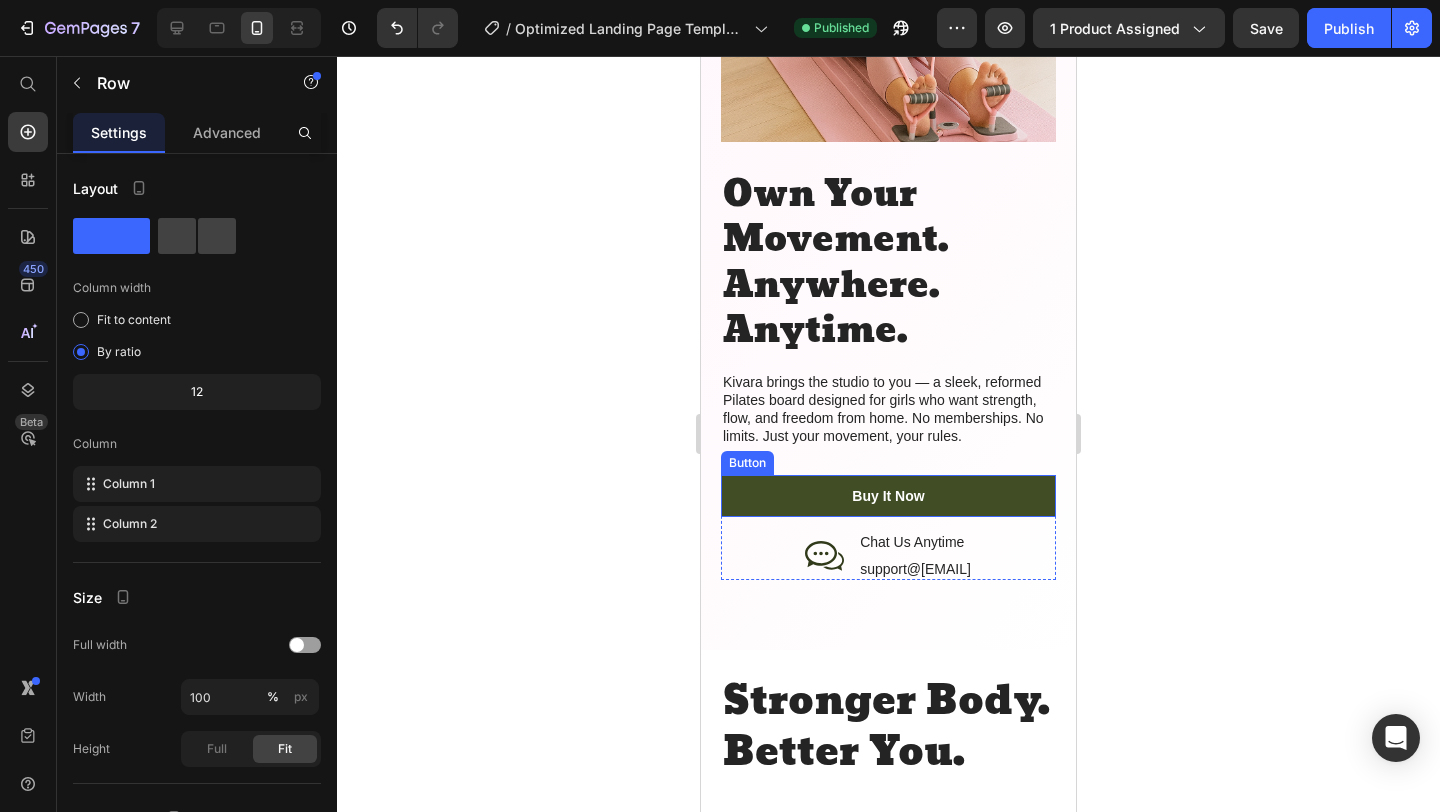 click on "buy it now" at bounding box center (888, 496) 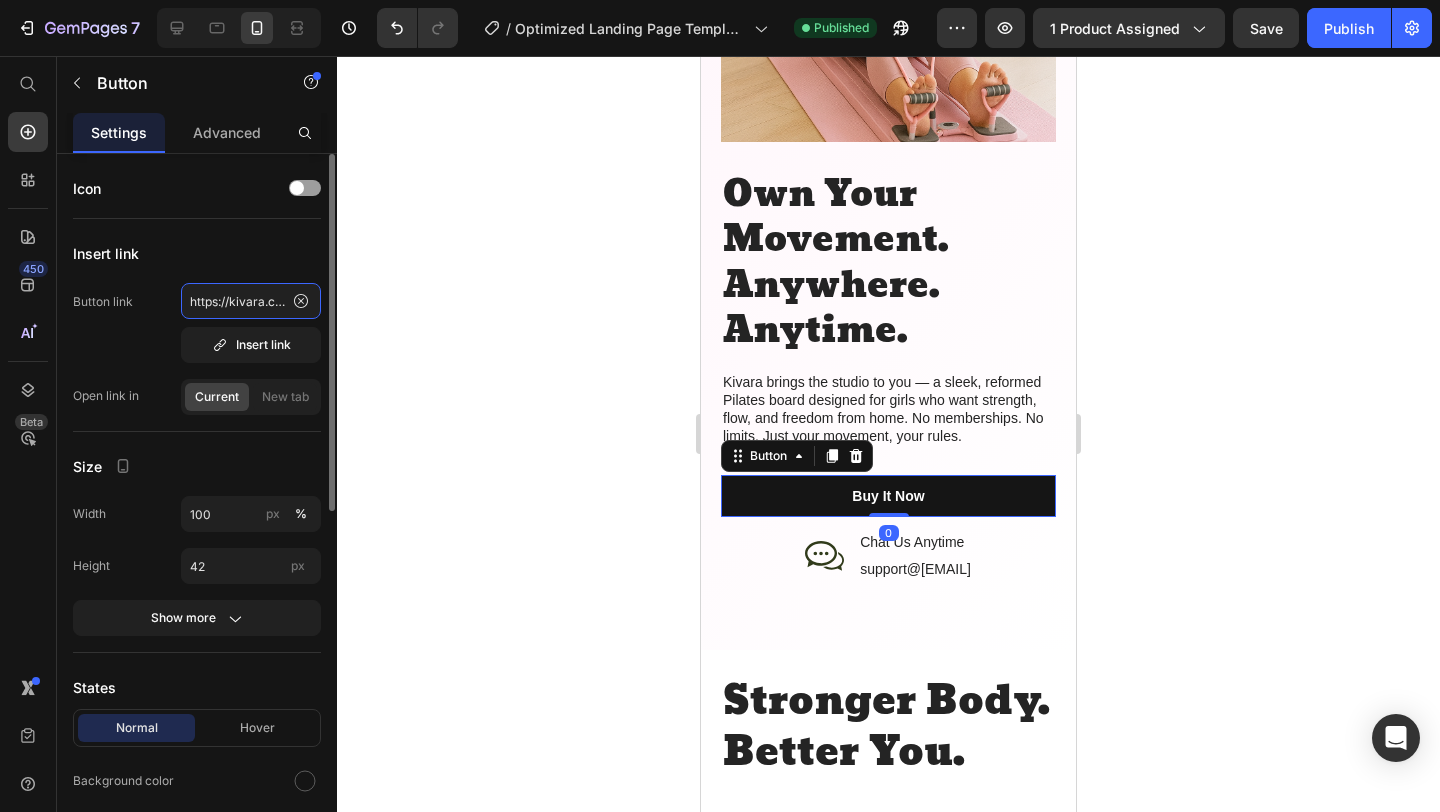 click on "https://kivara.co/cart/46819801792757:1" 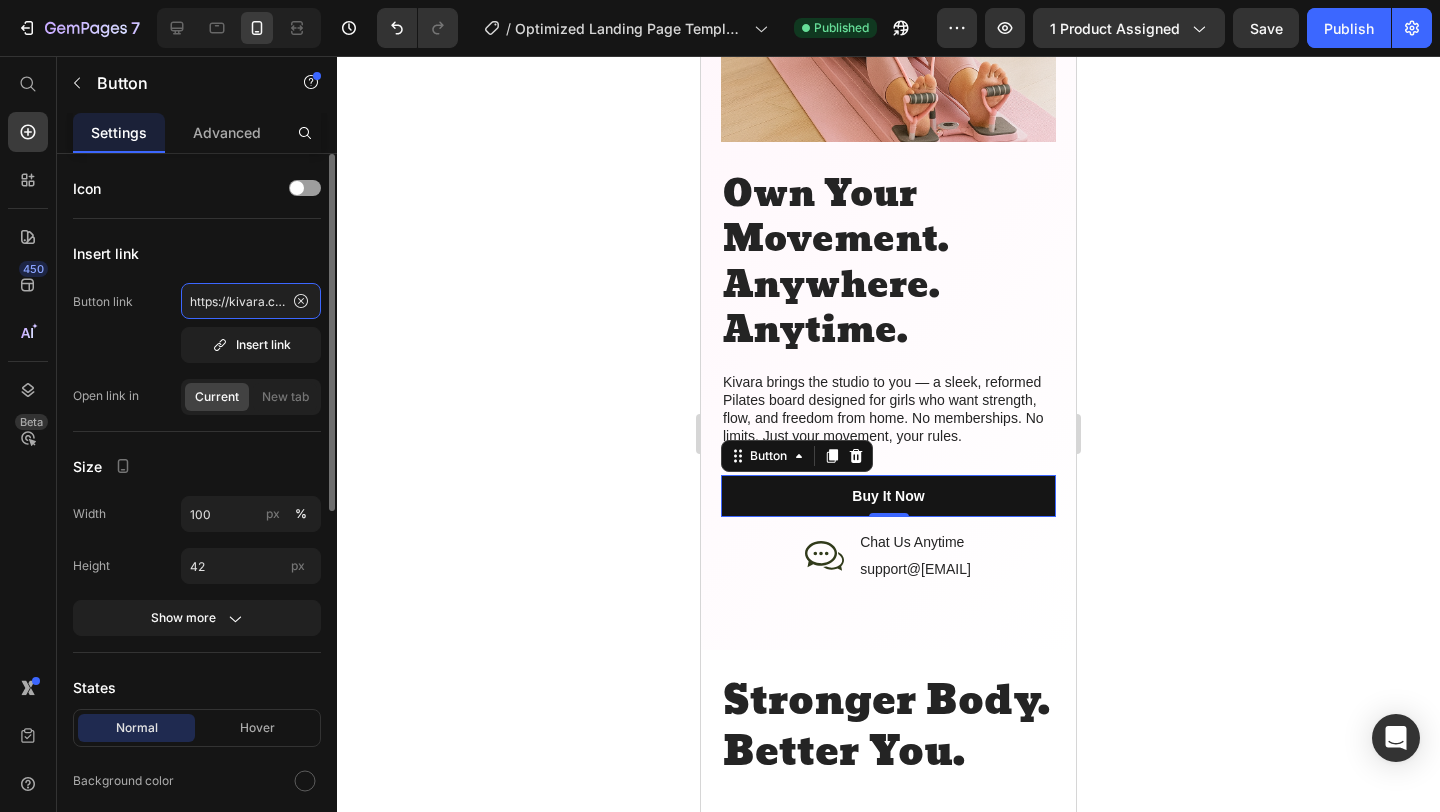 click on "https://kivara.co/cart/46819801792757:1" 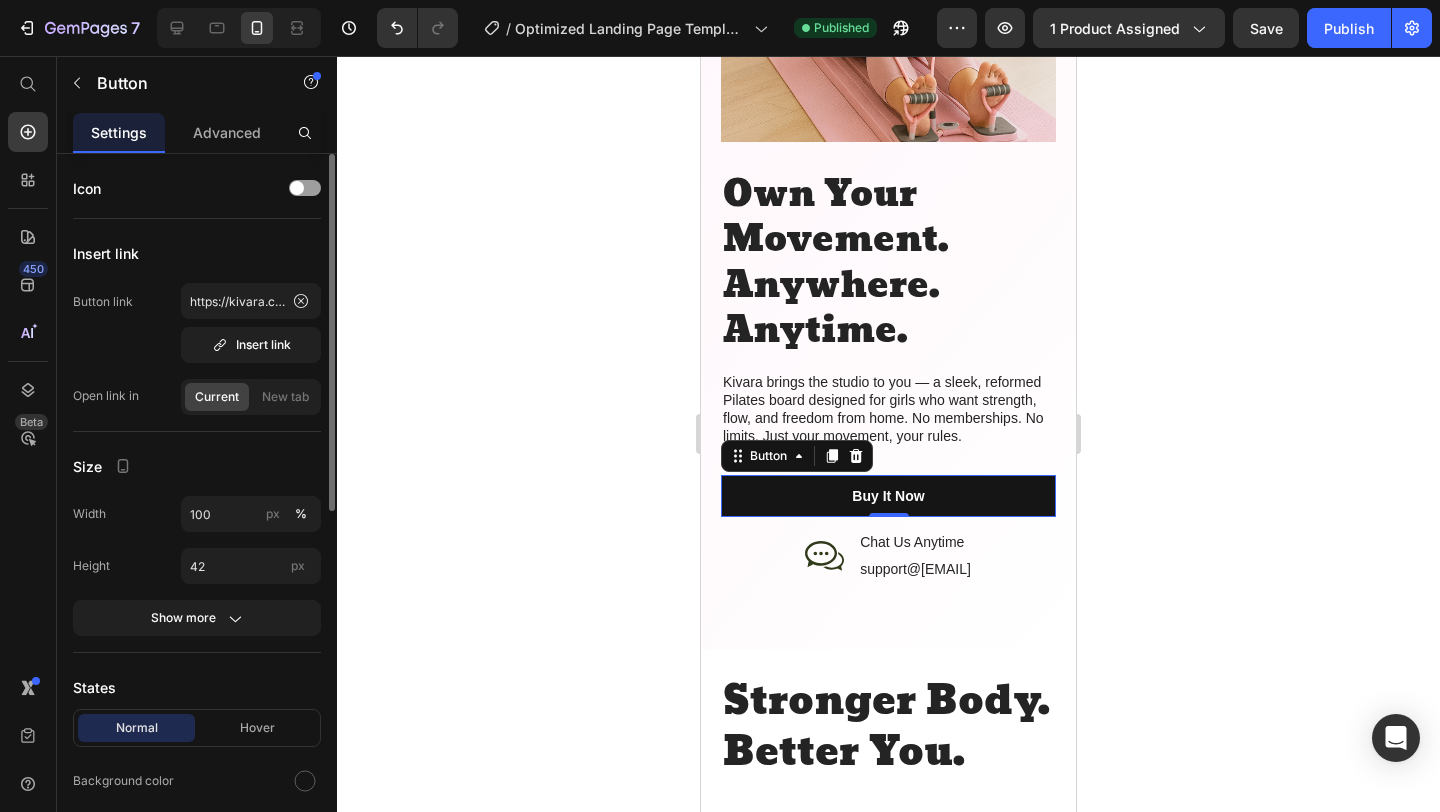click on "Button link https://kivara.co/cart/46819801792757:1  Insert link" at bounding box center [197, 323] 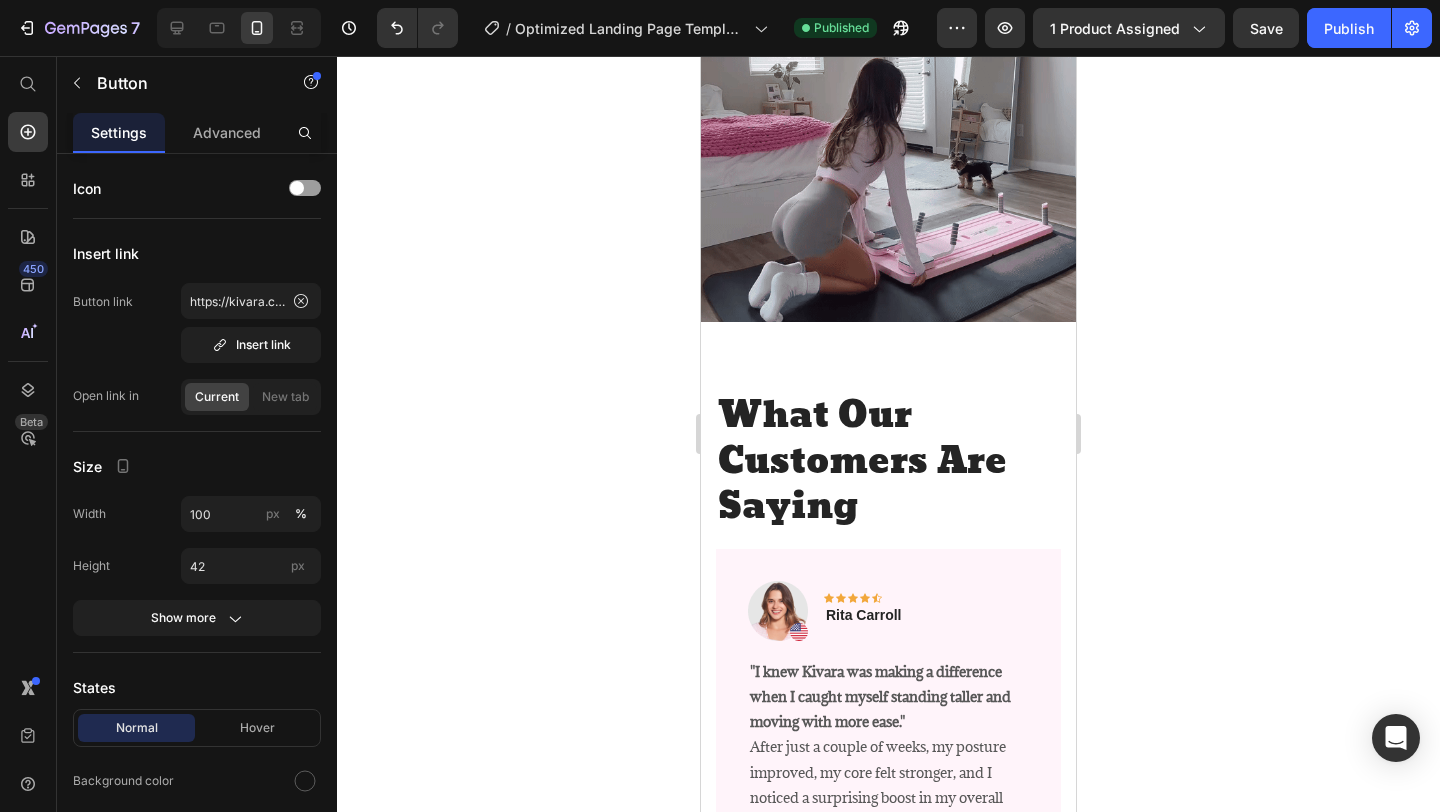 scroll, scrollTop: 3766, scrollLeft: 0, axis: vertical 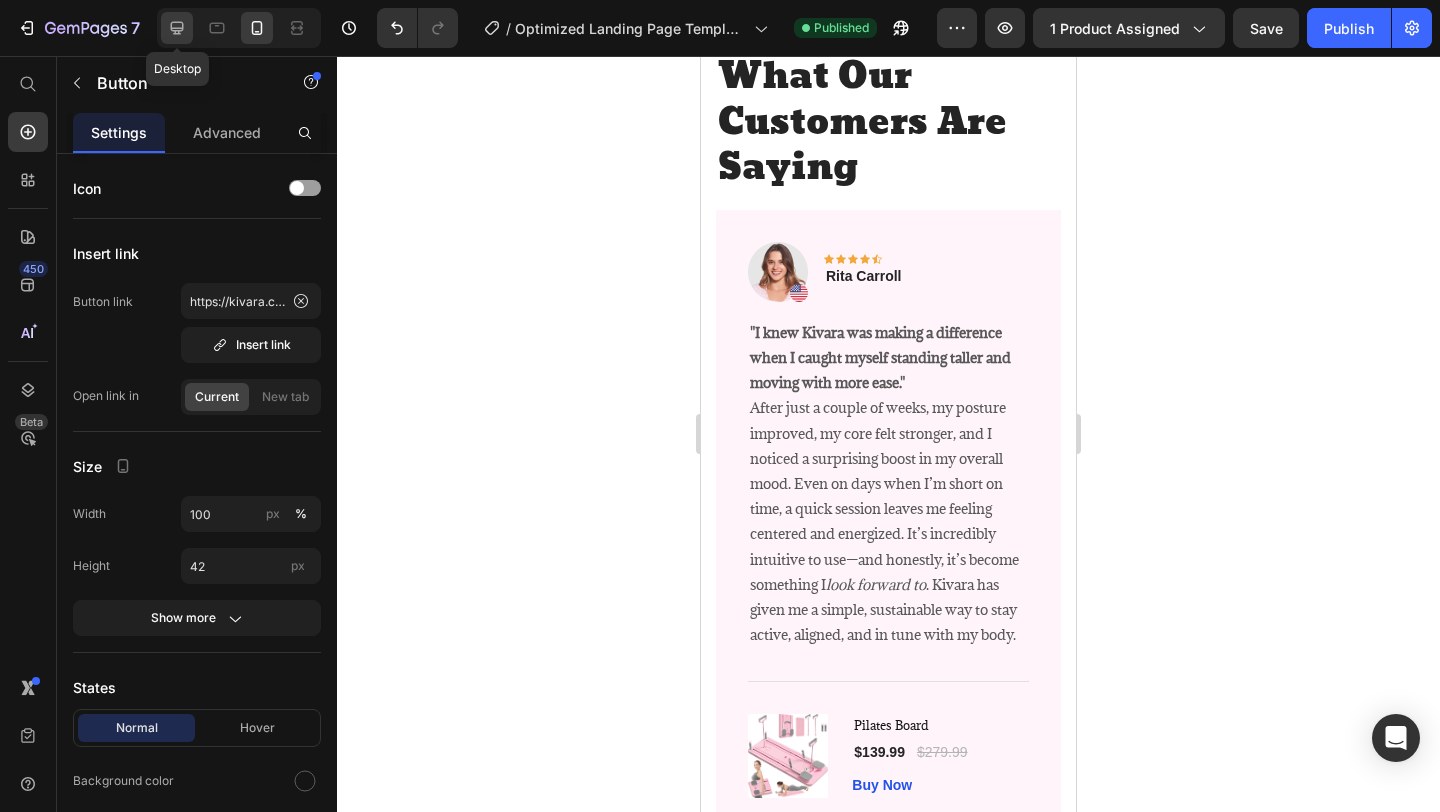 click 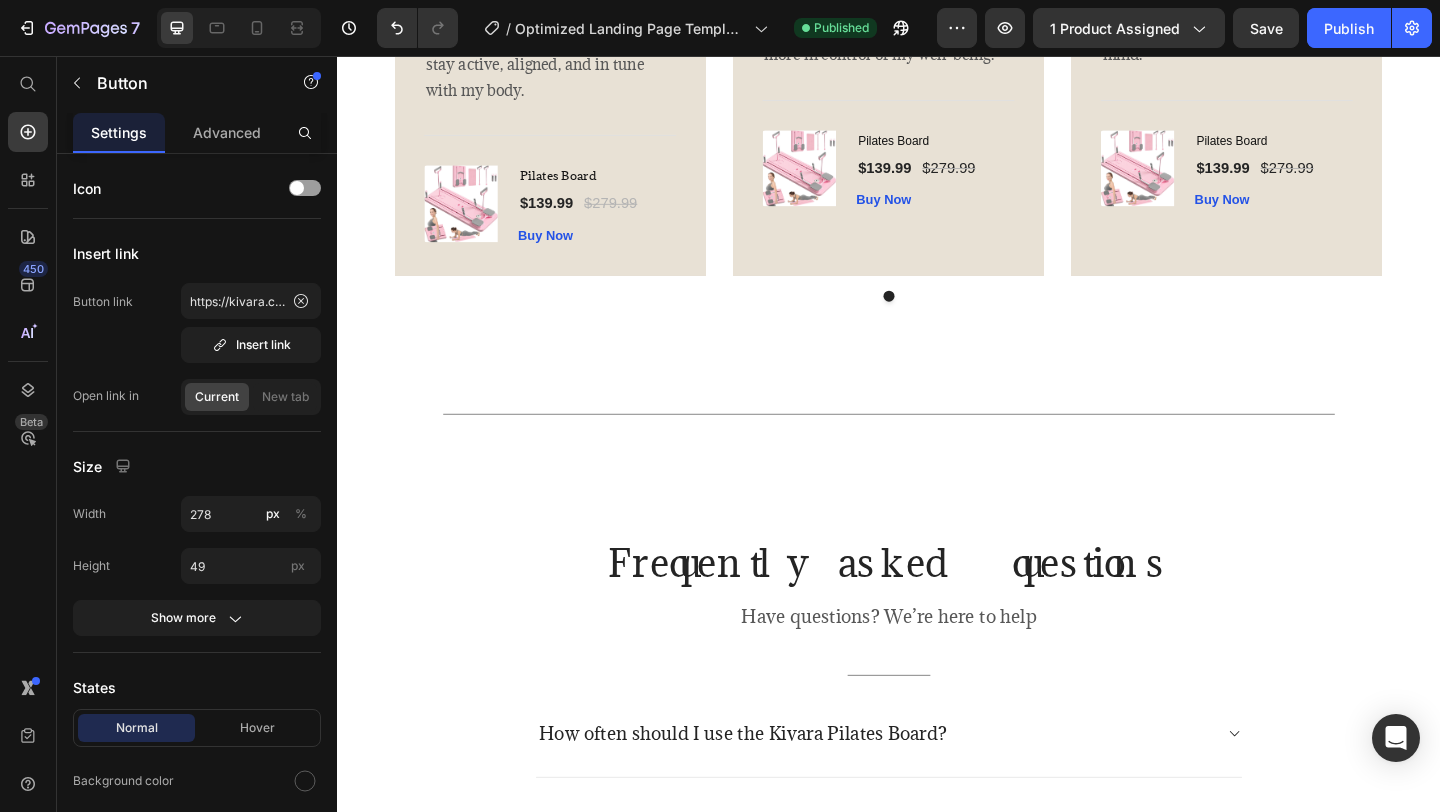 scroll, scrollTop: 4892, scrollLeft: 0, axis: vertical 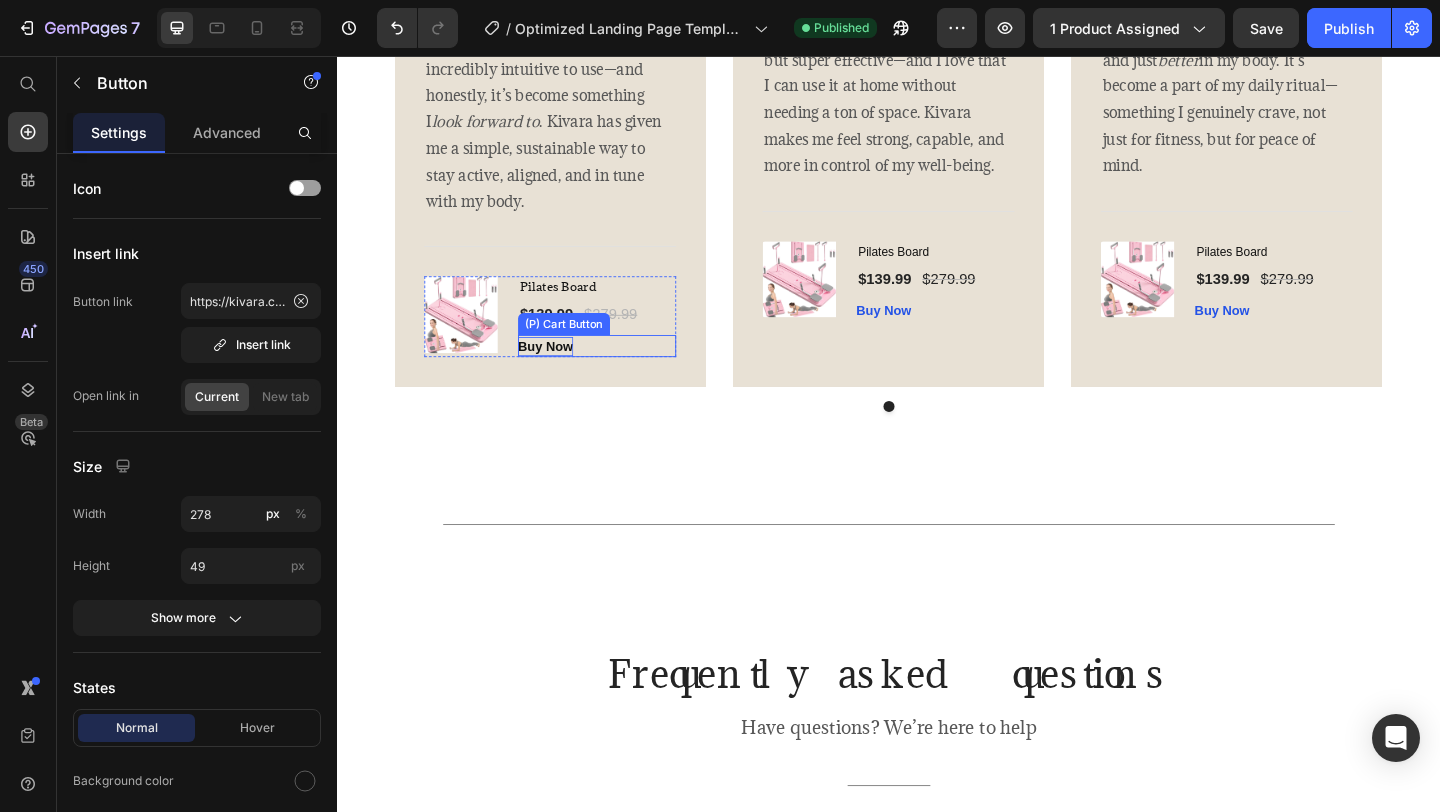 click on "Buy Now" at bounding box center (564, 371) 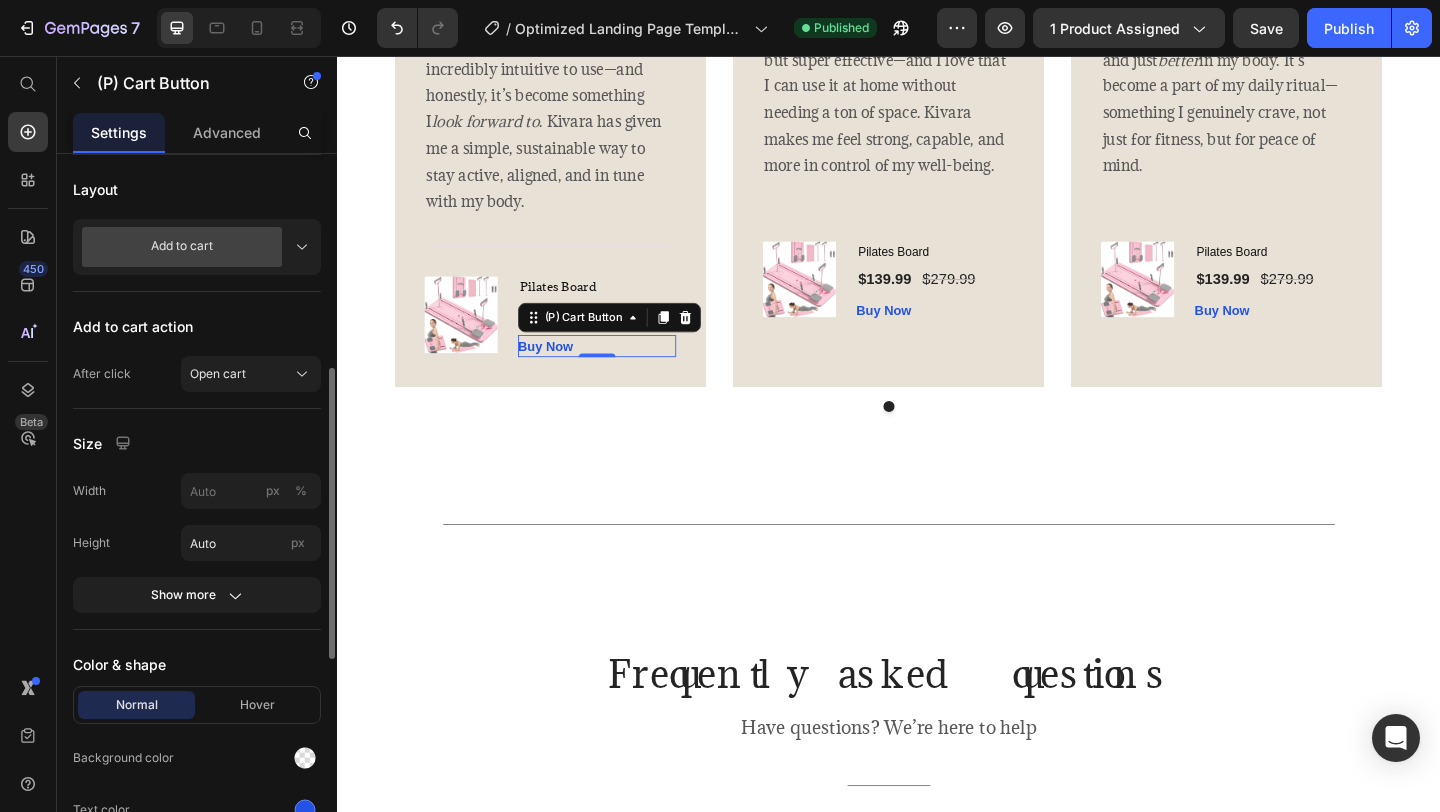 scroll, scrollTop: 544, scrollLeft: 0, axis: vertical 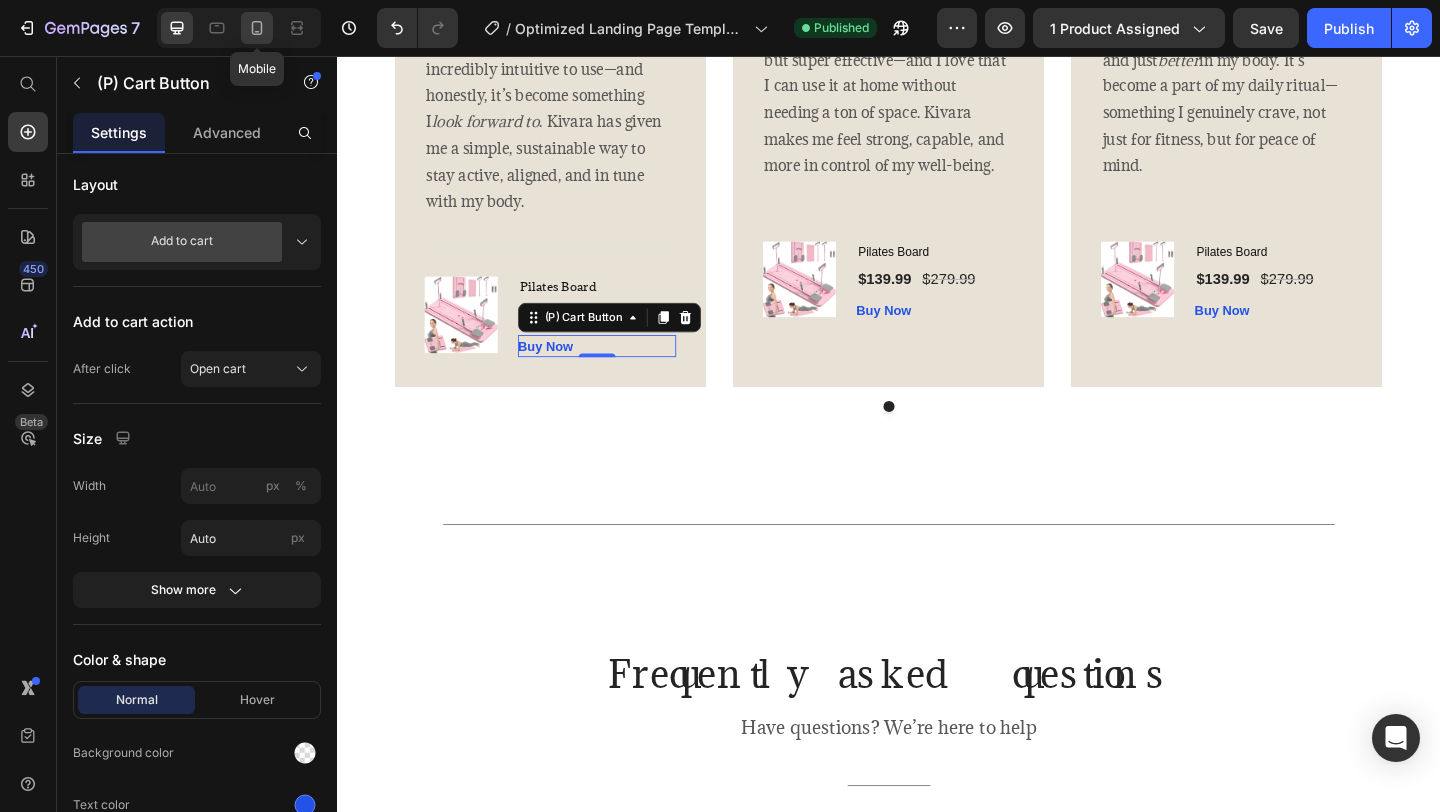 click 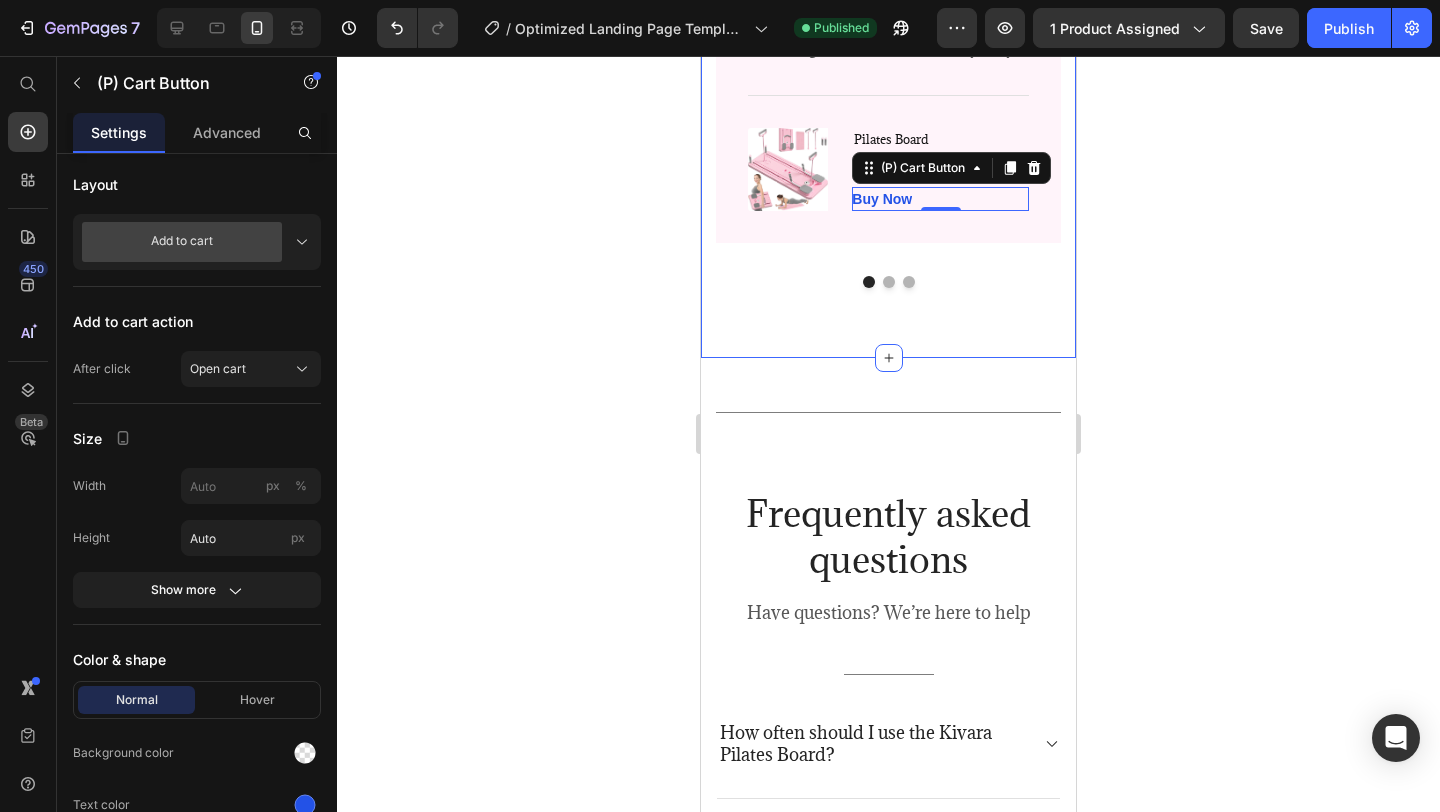 scroll, scrollTop: 4506, scrollLeft: 0, axis: vertical 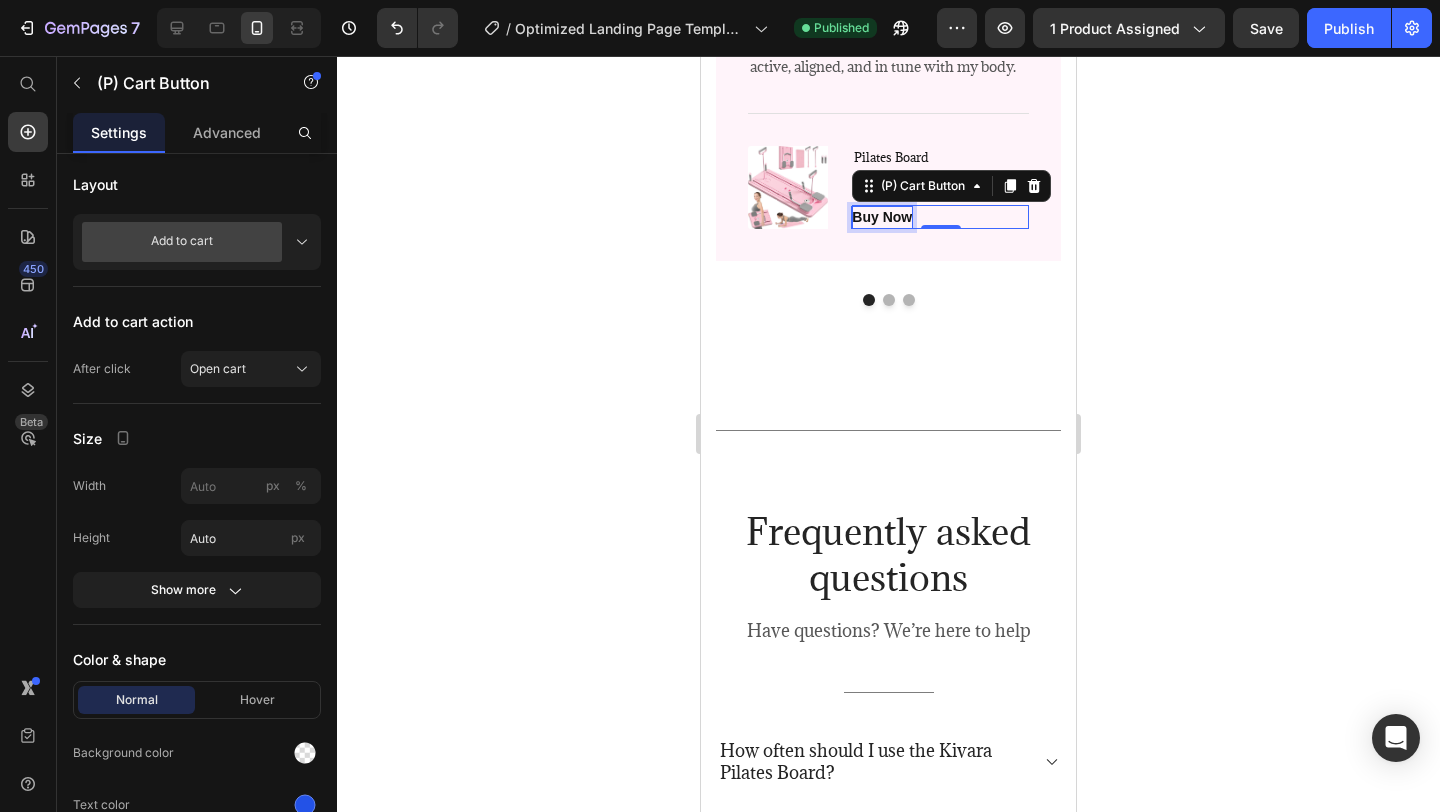 click on "Buy Now" at bounding box center (882, 217) 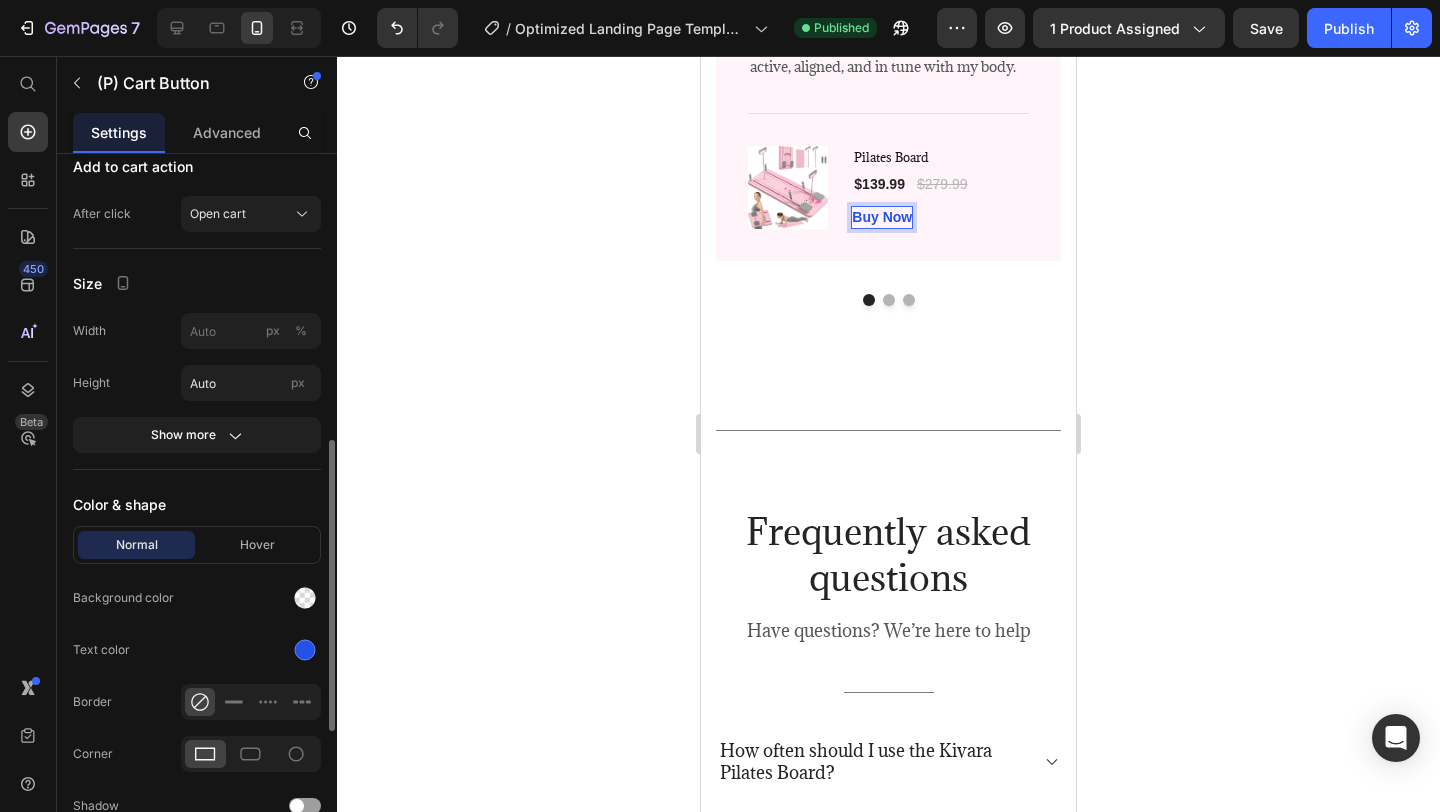 scroll, scrollTop: 701, scrollLeft: 0, axis: vertical 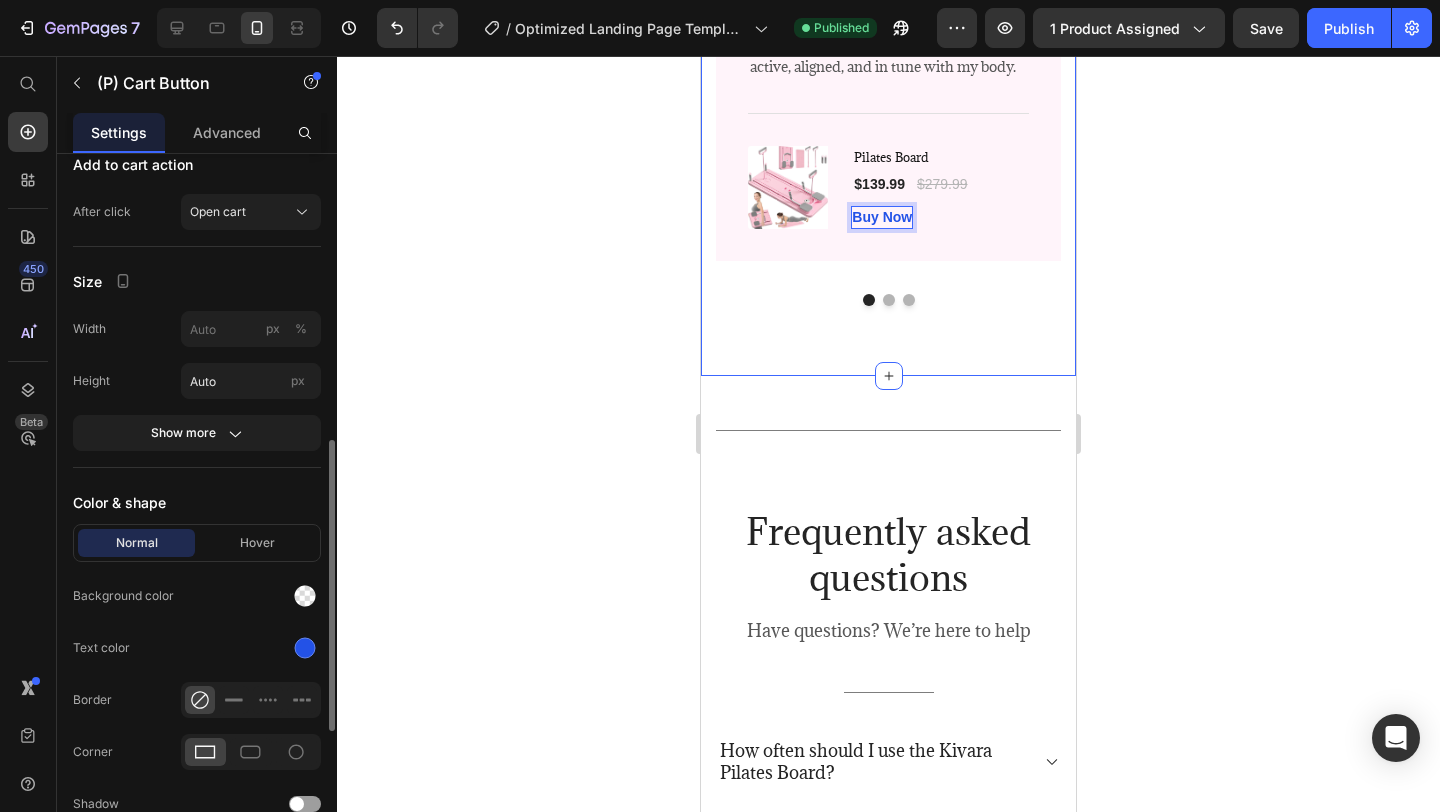 click on "What Our Customers Are Saying Heading Image
Icon
Icon
Icon
Icon
Icon Row Rita Carroll Text block Row "I knew Kivara was making a difference when I caught myself standing taller and moving with more ease." After just a couple of weeks, my posture improved, my core felt stronger, and I noticed a surprising boost in my overall mood. Even on days when I’m short on time, a quick session leaves me feeling centered and energized. It’s incredibly intuitive to use—and honestly, it’s become something I  look forward to . Kivara has given me a simple, sustainable way to stay active, aligned, and in tune with my body. Text block                Title Line (P) Images & Gallery Pilates Board (P) Title $[PRICE] (P) Price $[PRICE] (P) Price Row Buy Now (P) Cart Button   0 Product Row Image
Icon
Icon
Icon
Icon
Icon Row Olivia Rowse Text block Row Text block Title" at bounding box center (888, -105) 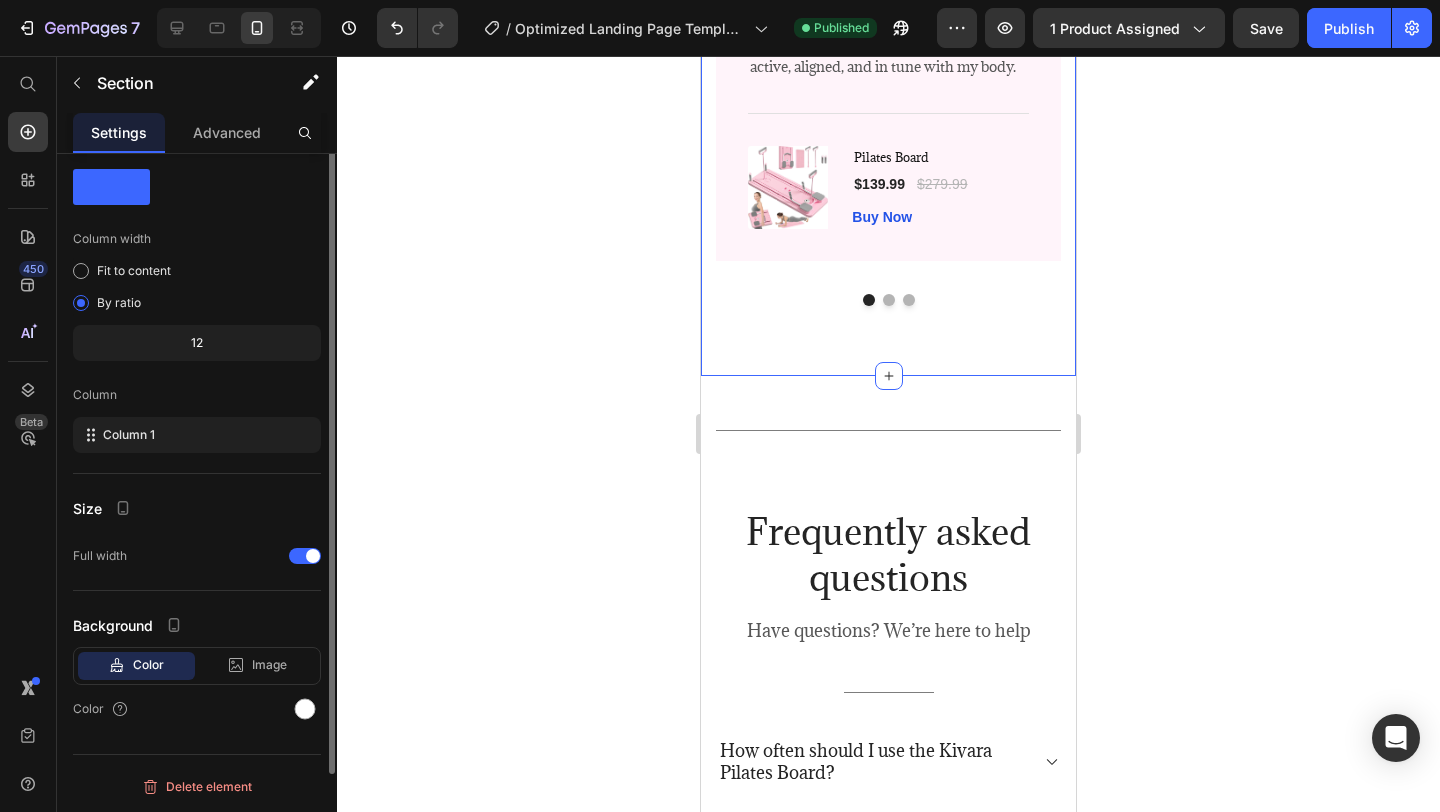 scroll, scrollTop: 0, scrollLeft: 0, axis: both 